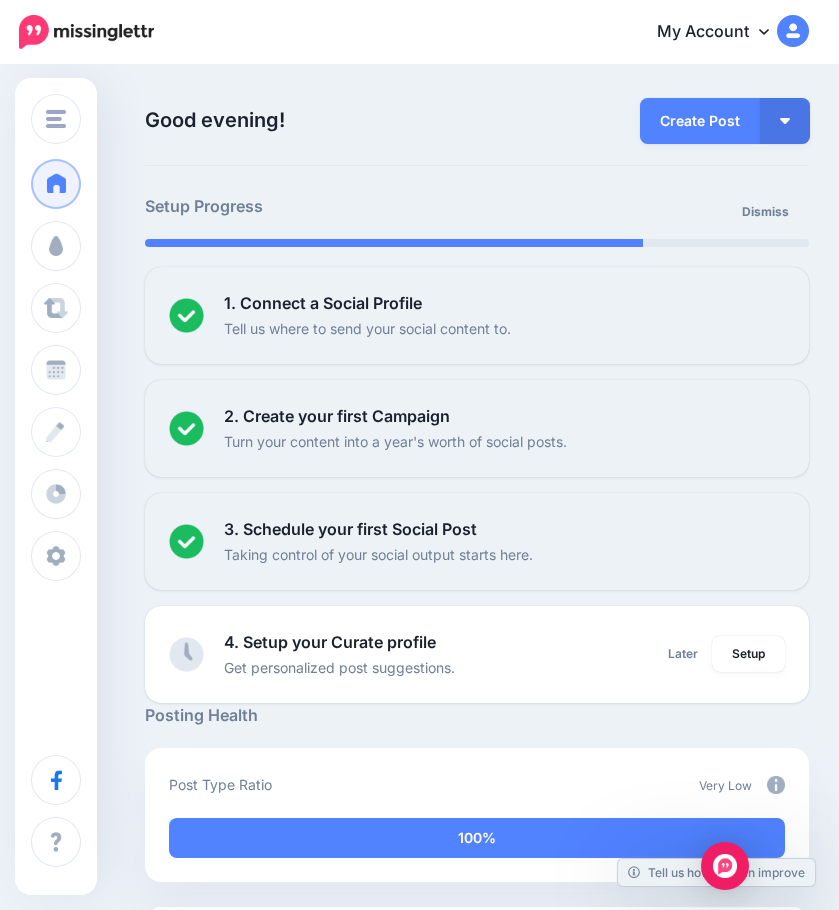 scroll, scrollTop: 0, scrollLeft: 0, axis: both 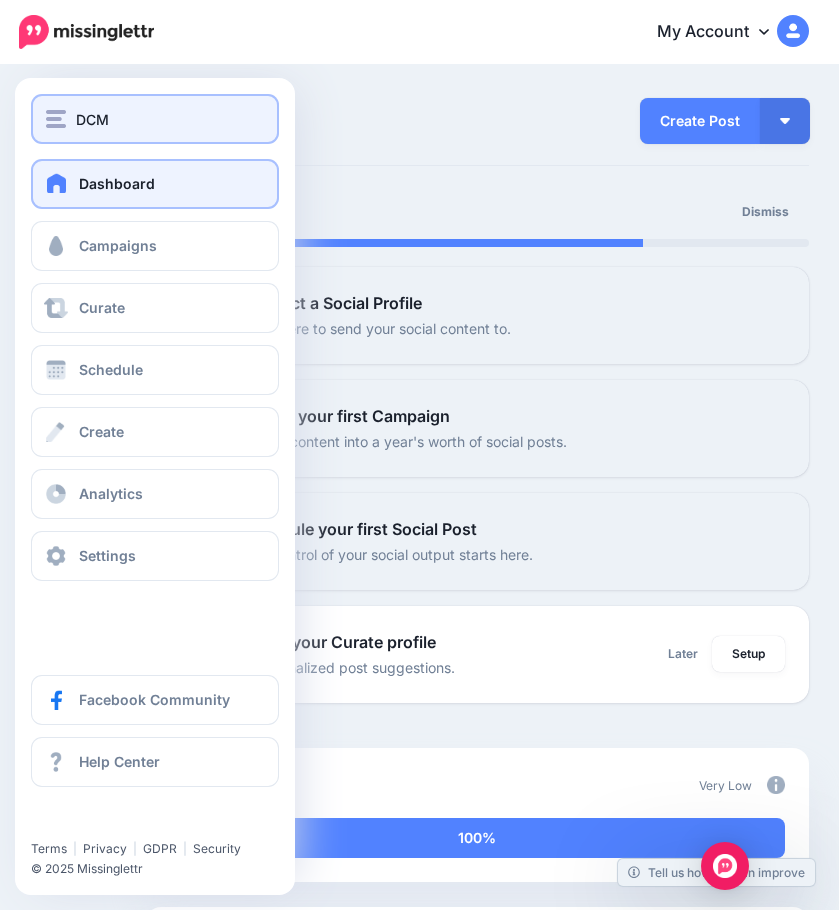 click on "DCM" at bounding box center [92, 119] 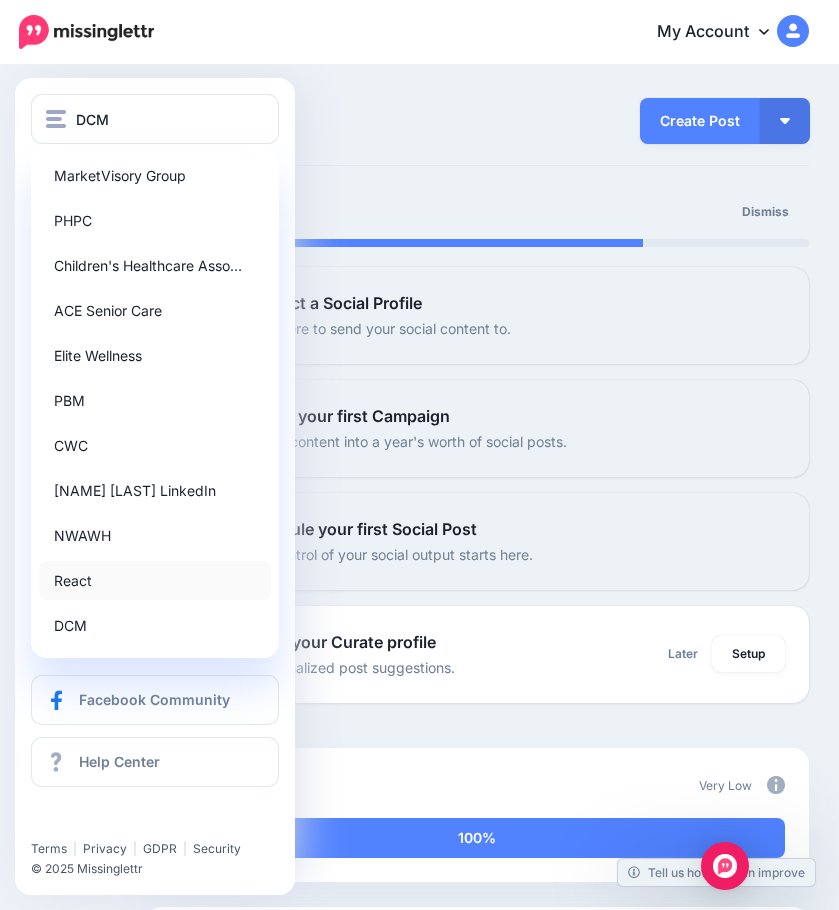 click on "React" at bounding box center [155, 580] 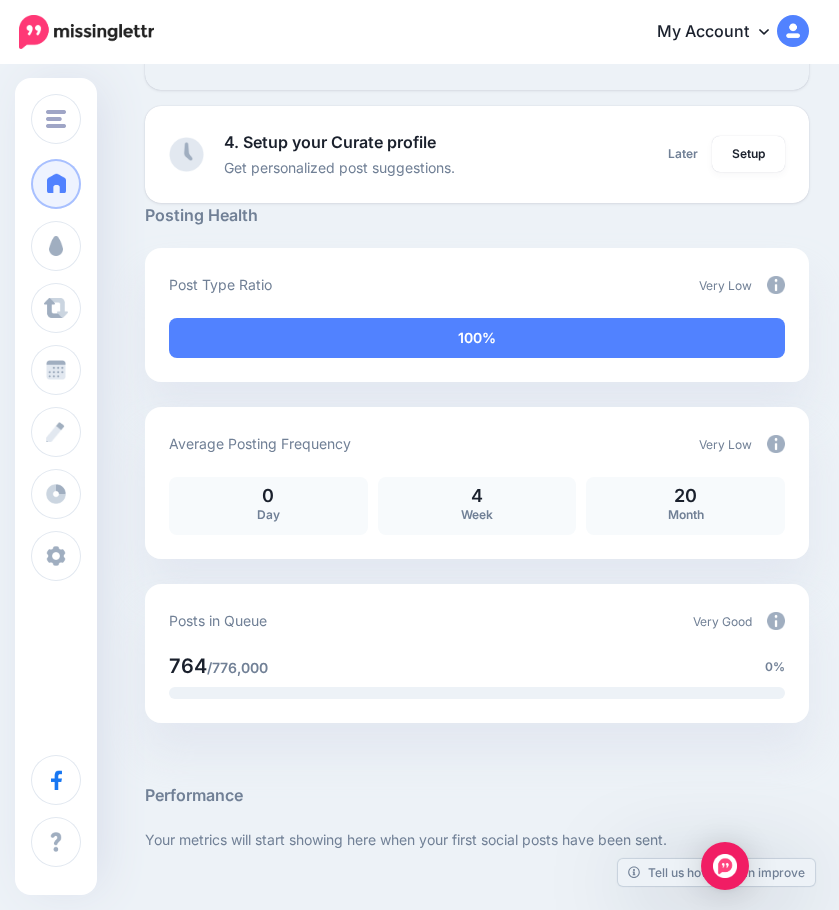 scroll, scrollTop: 0, scrollLeft: 0, axis: both 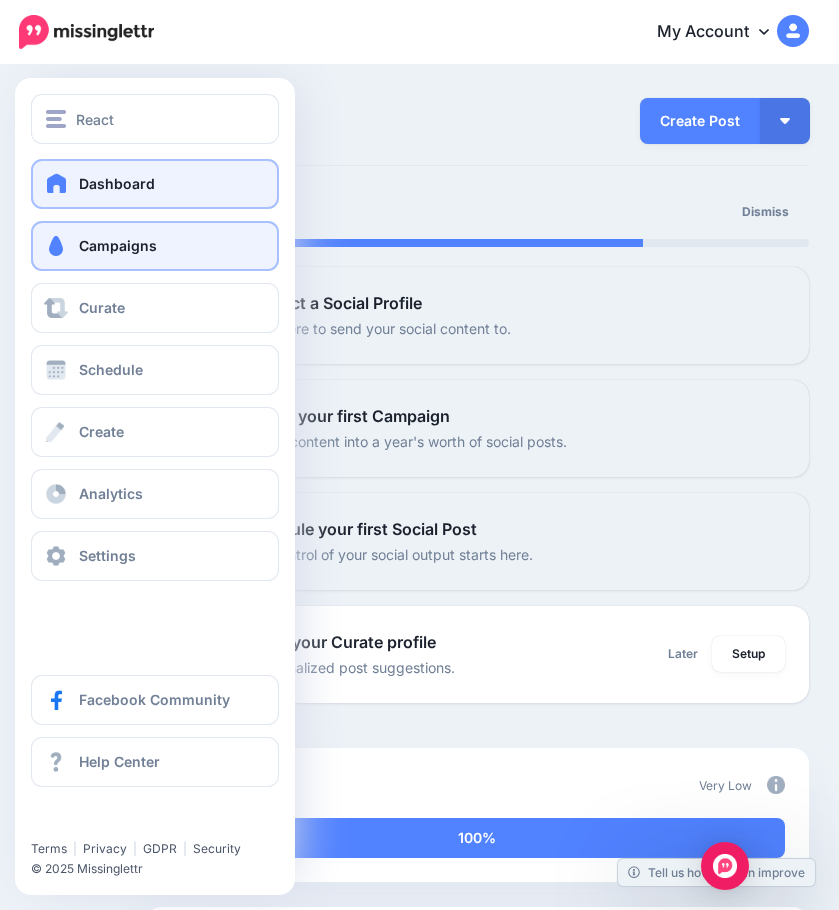 click at bounding box center [56, 246] 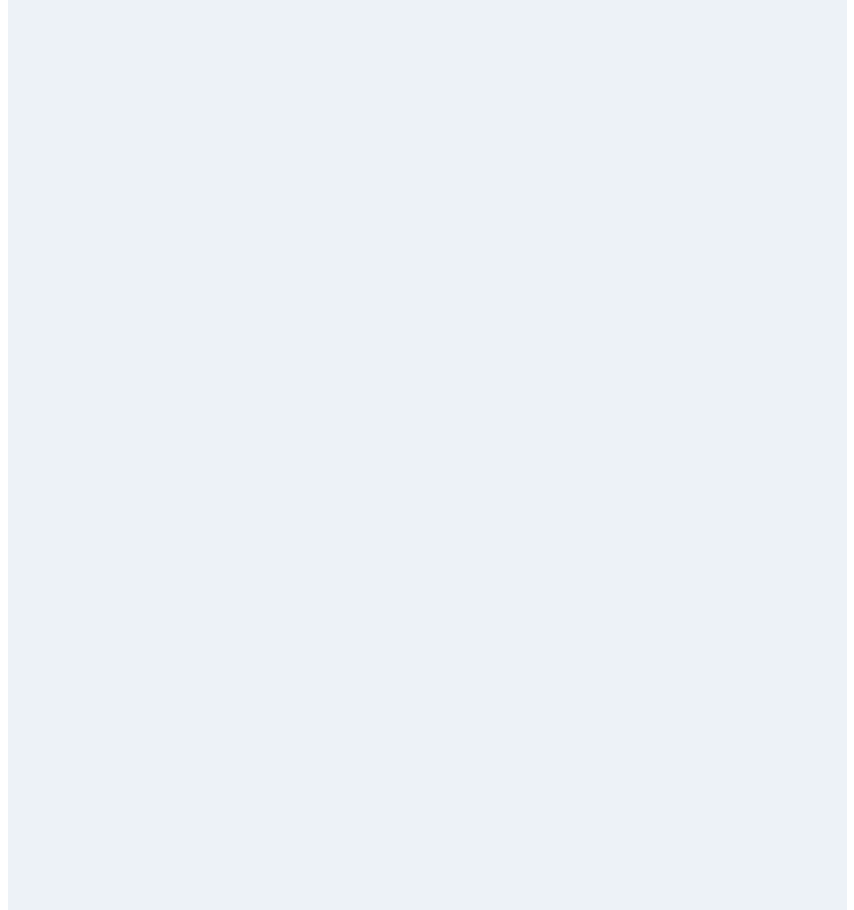 scroll, scrollTop: 0, scrollLeft: 0, axis: both 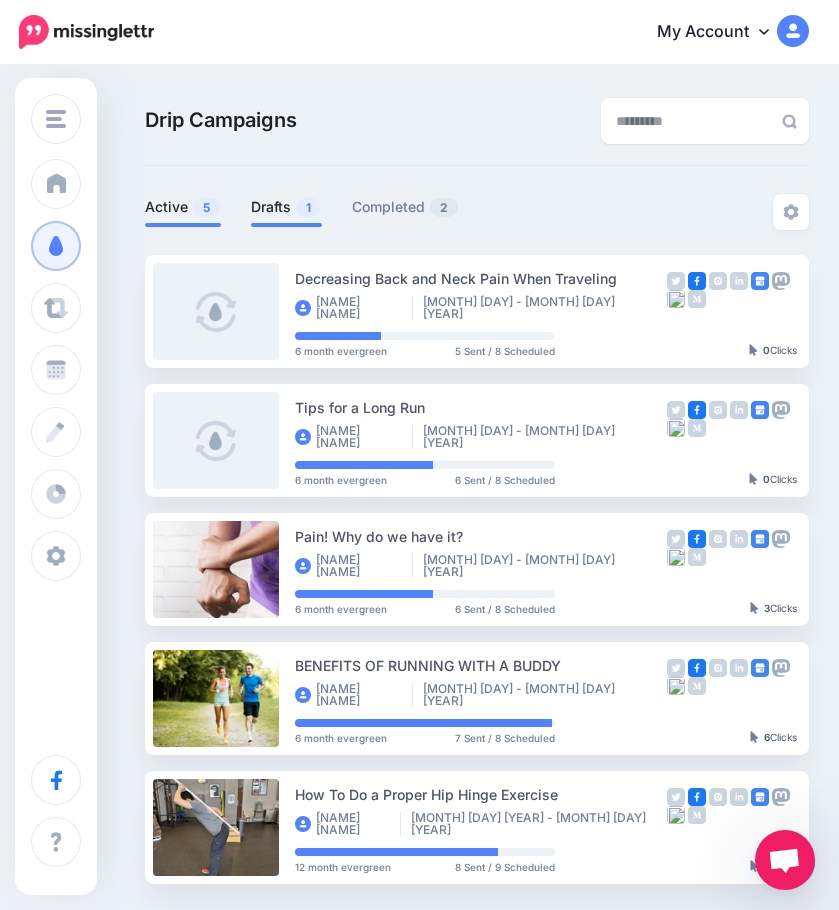 click on "Drafts  1" at bounding box center [286, 207] 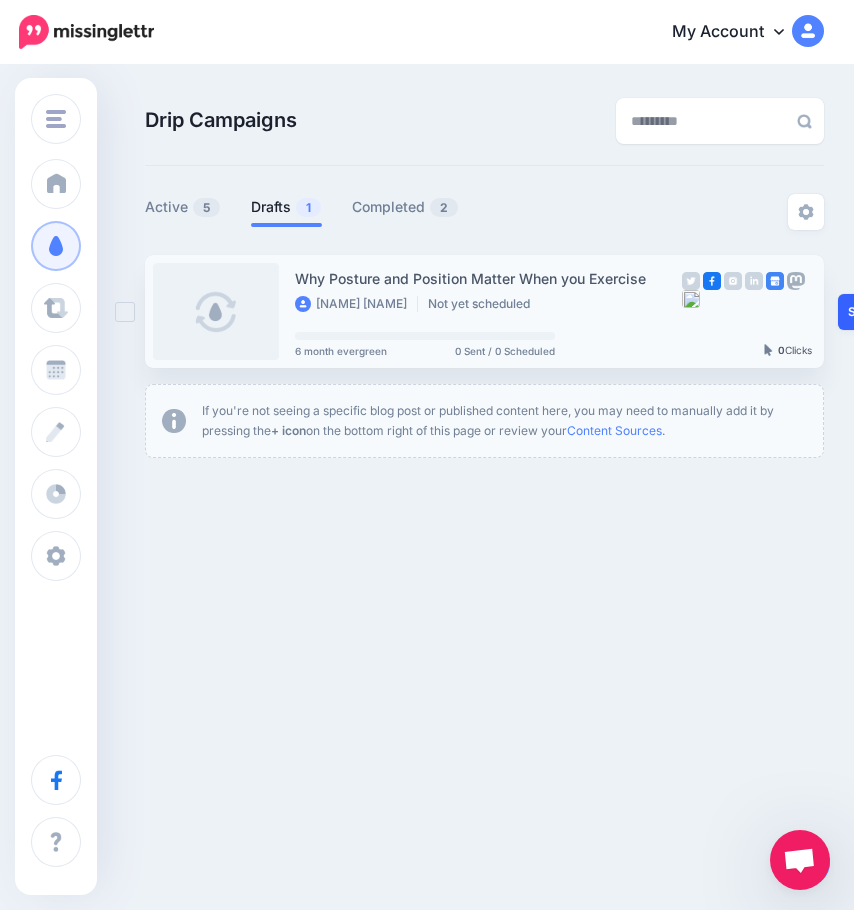 click on "Setup Campaign" at bounding box center [906, 312] 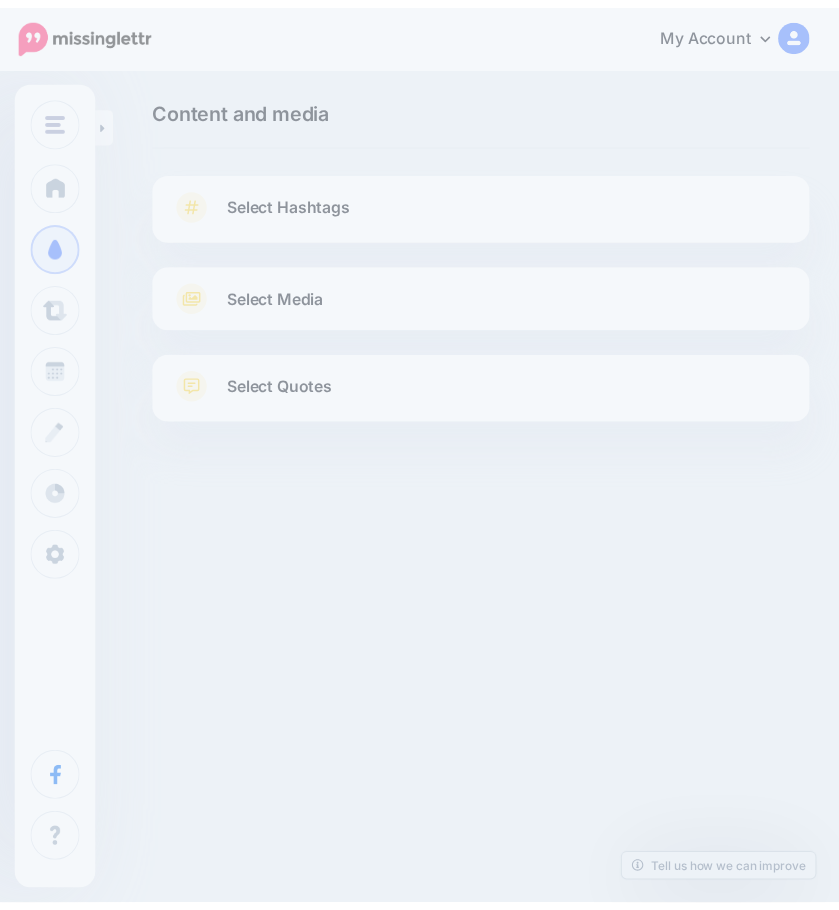 scroll, scrollTop: 0, scrollLeft: 0, axis: both 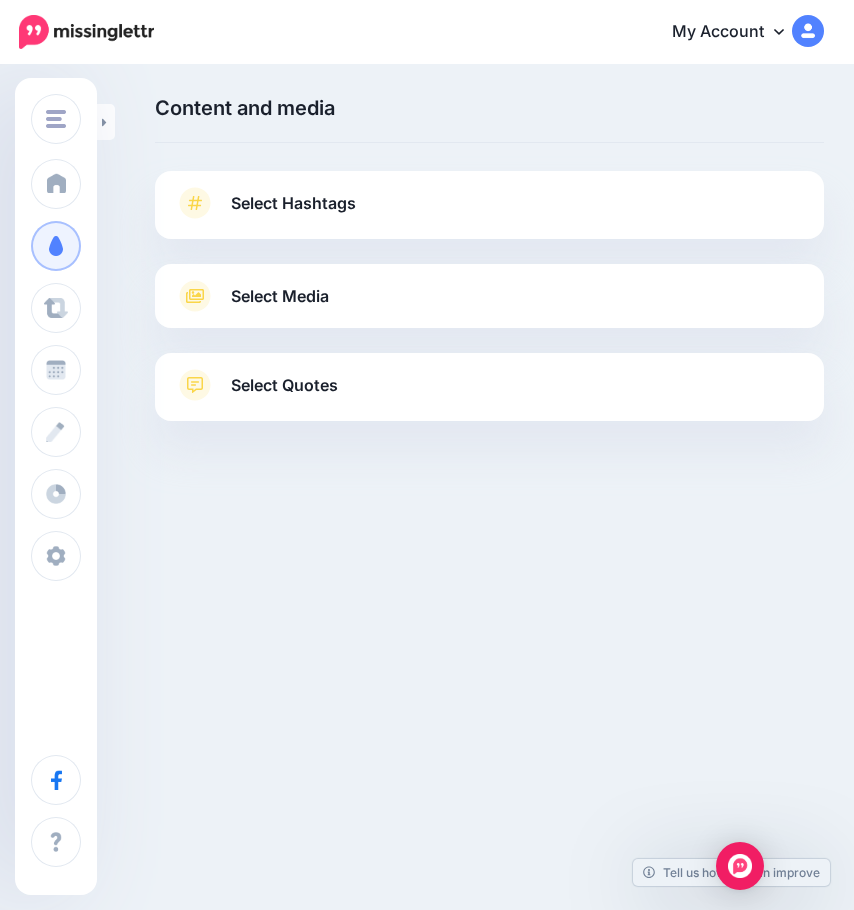 click on "Select Quotes" at bounding box center (489, 395) 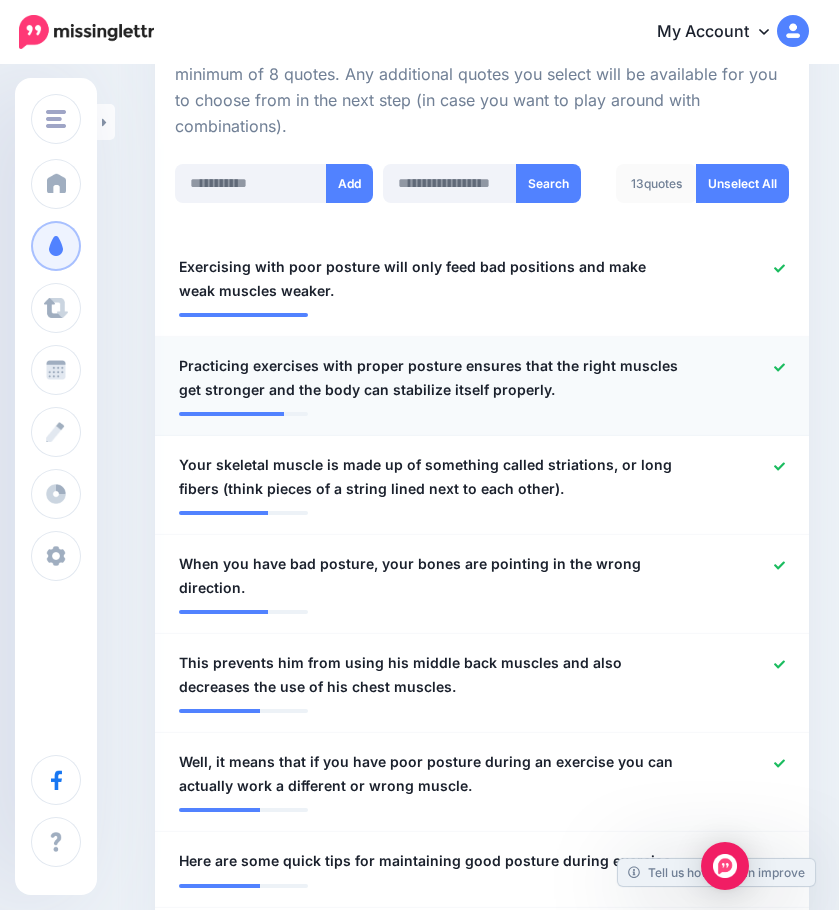 scroll, scrollTop: 500, scrollLeft: 0, axis: vertical 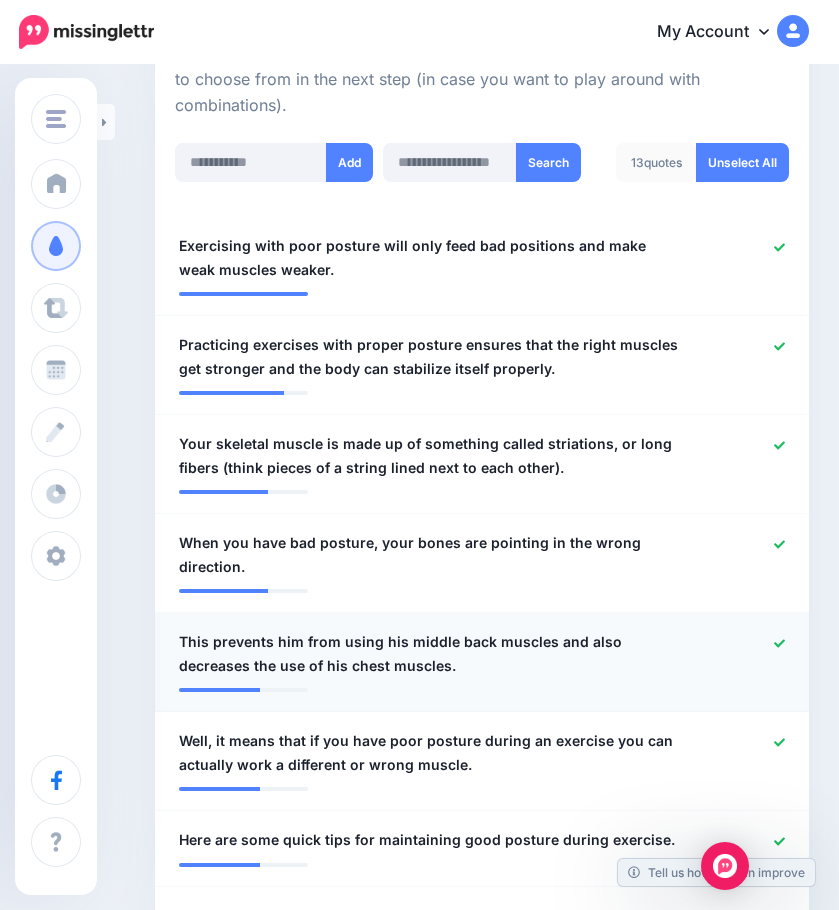 click at bounding box center [747, 654] 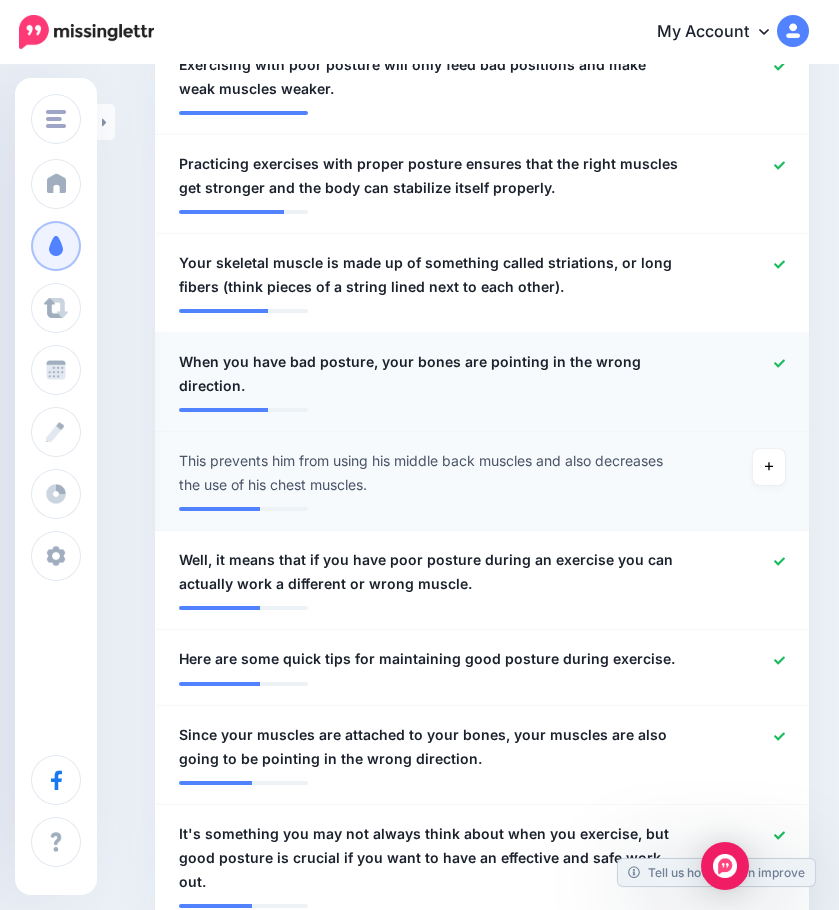 scroll, scrollTop: 800, scrollLeft: 0, axis: vertical 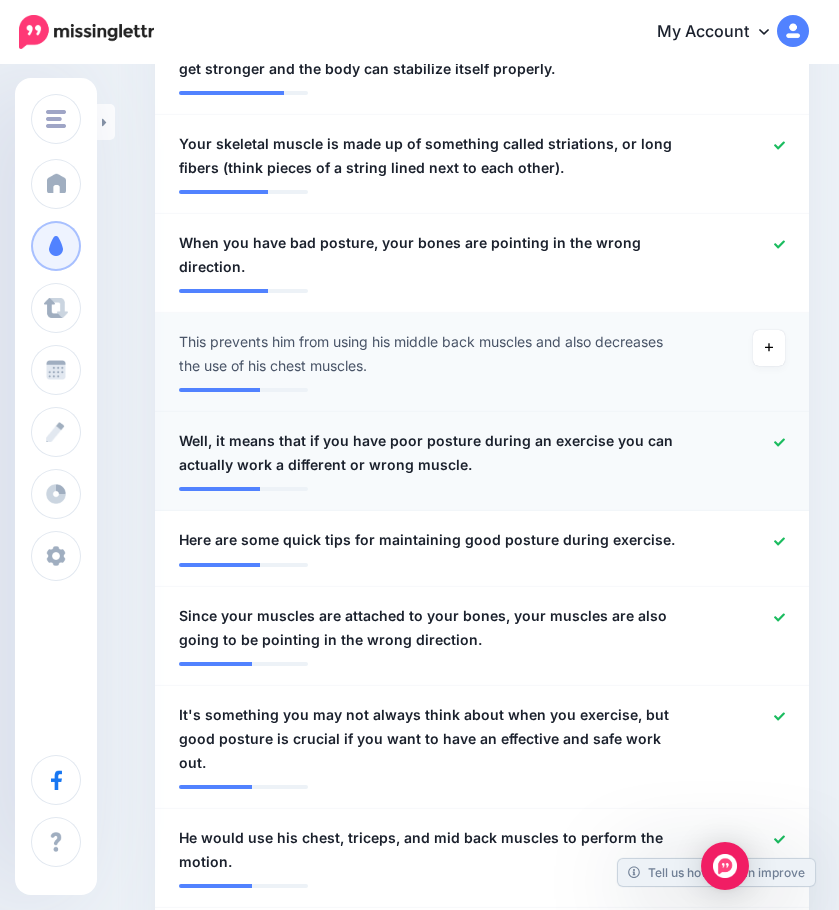 click on "Well, it means that if you have poor posture during an exercise you can actually work a different or wrong muscle." at bounding box center (429, 453) 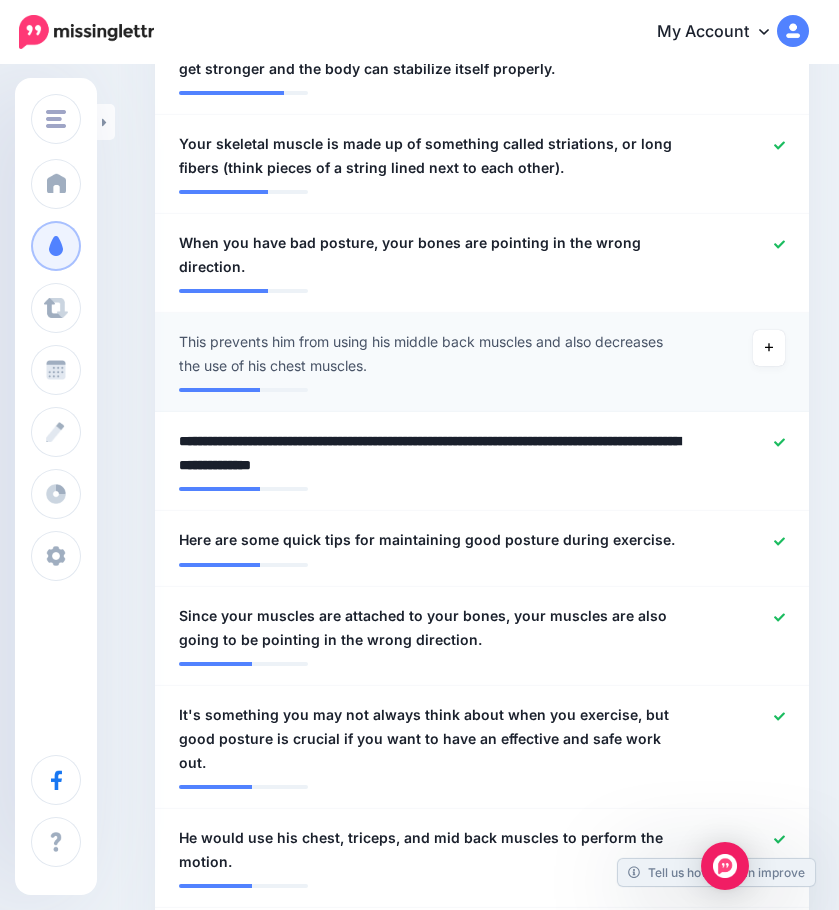 drag, startPoint x: 310, startPoint y: 395, endPoint x: 144, endPoint y: 403, distance: 166.19266 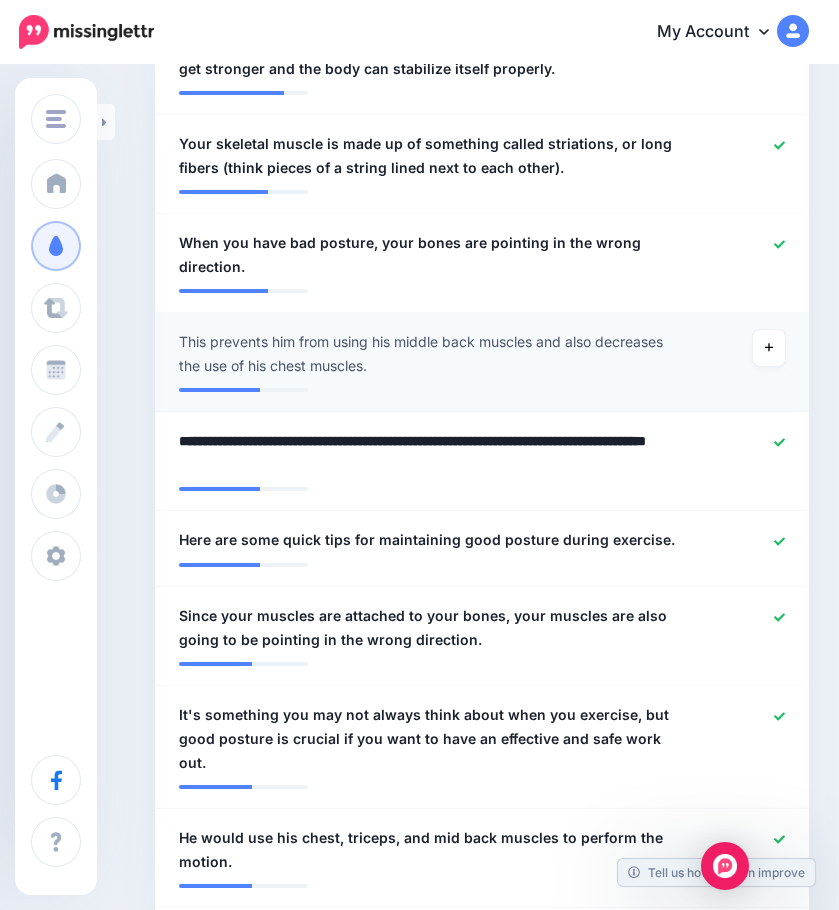 type on "**********" 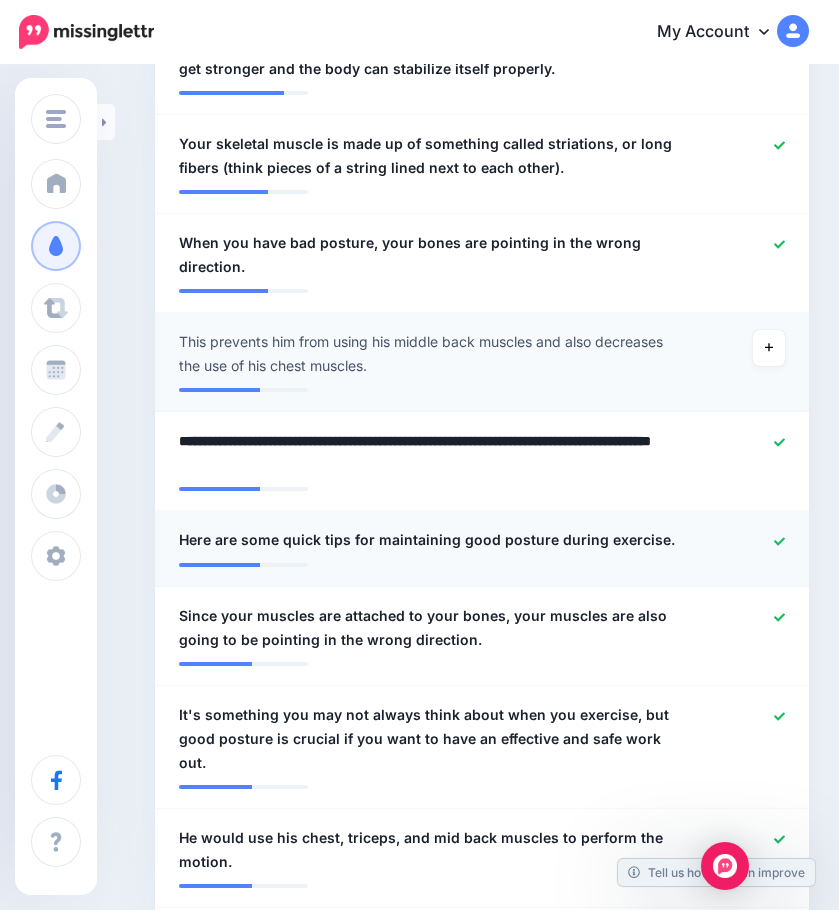 click 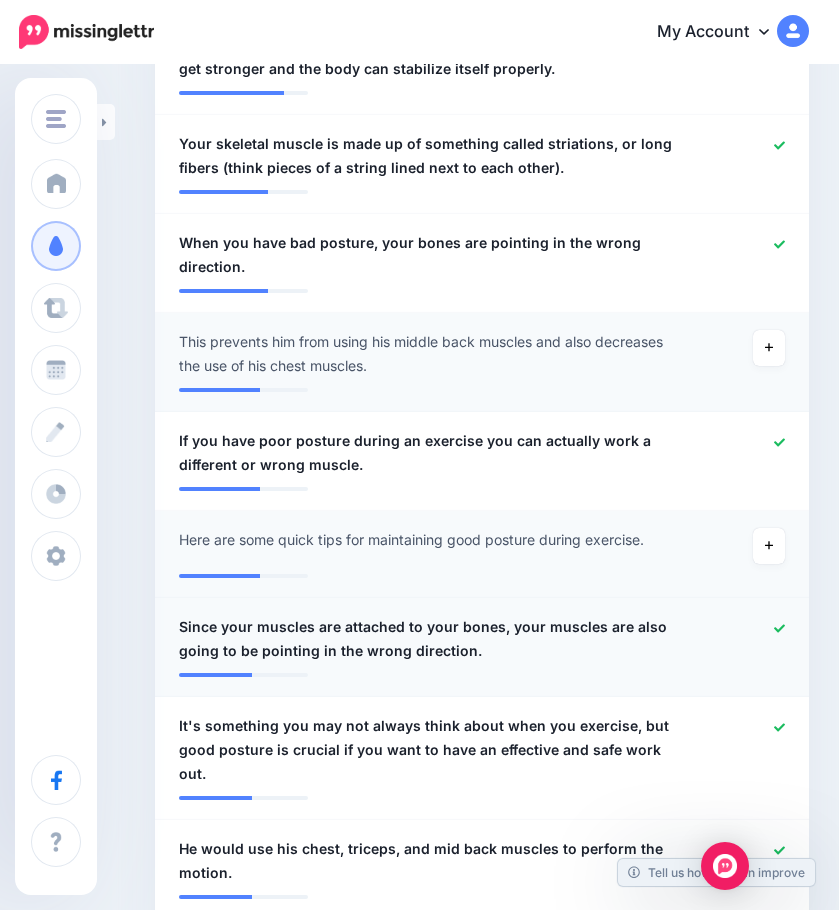 scroll, scrollTop: 1100, scrollLeft: 0, axis: vertical 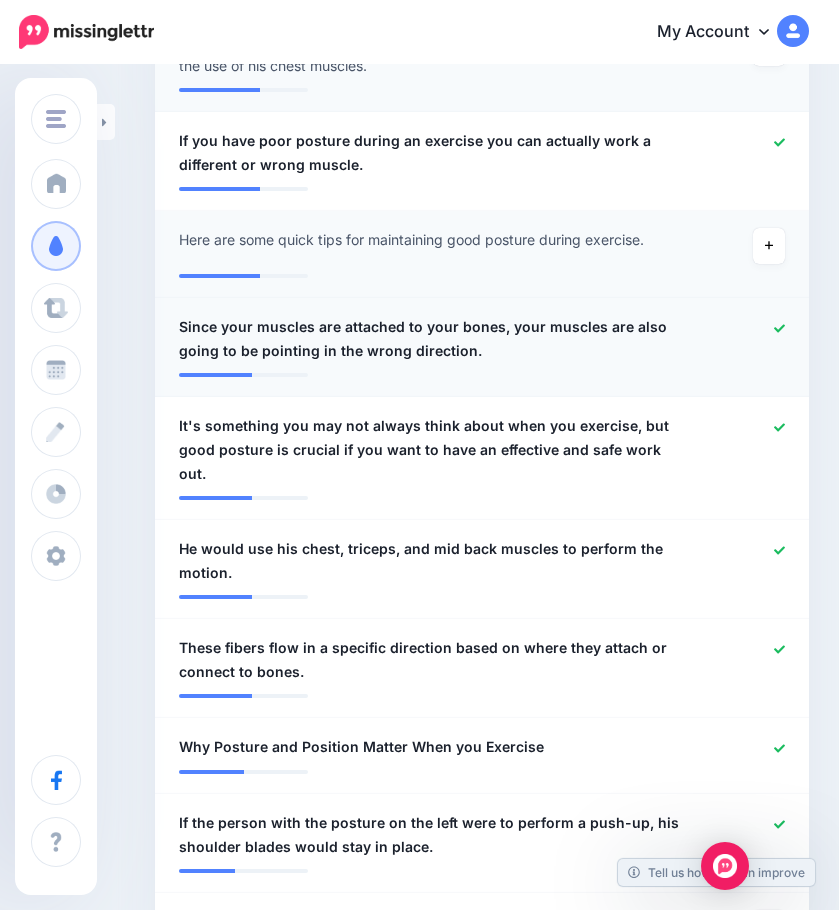 click 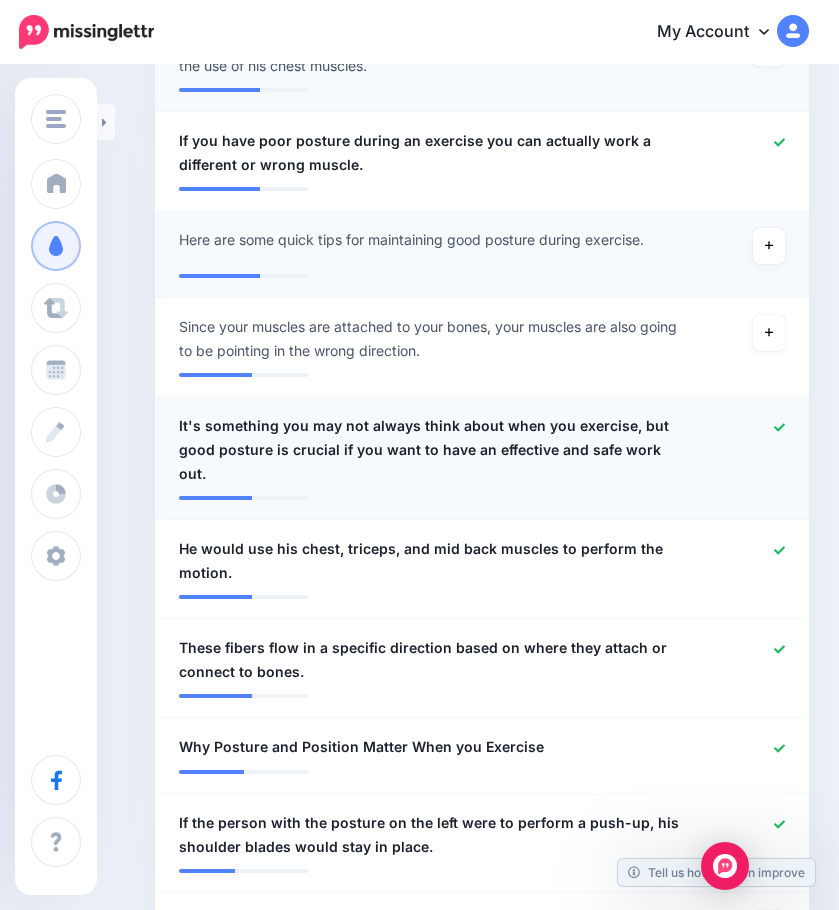 click on "It's something you may not always think about when you exercise, but good posture is crucial if you want to have an effective and safe work out." at bounding box center (429, 450) 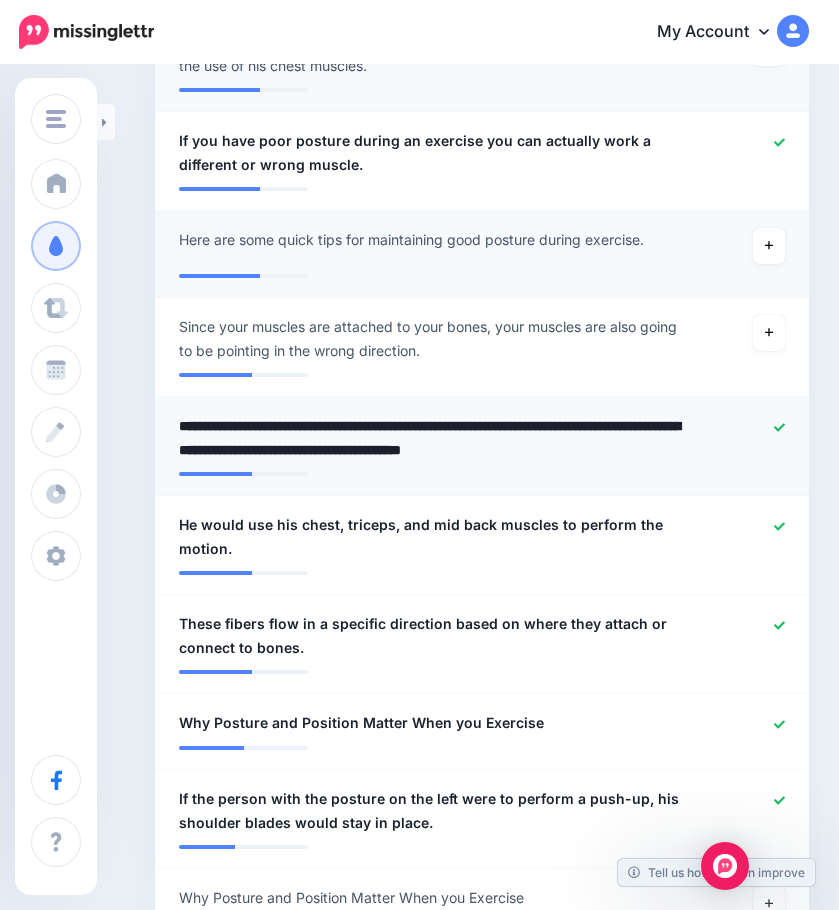 drag, startPoint x: 664, startPoint y: 378, endPoint x: 156, endPoint y: 375, distance: 508.00885 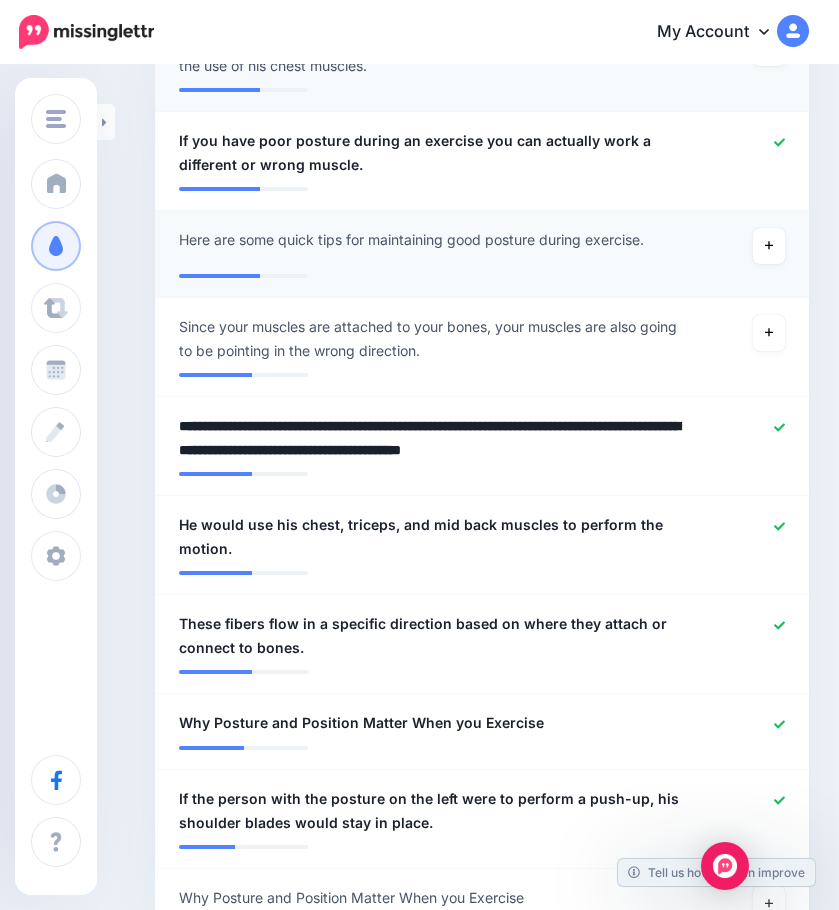 type on "**********" 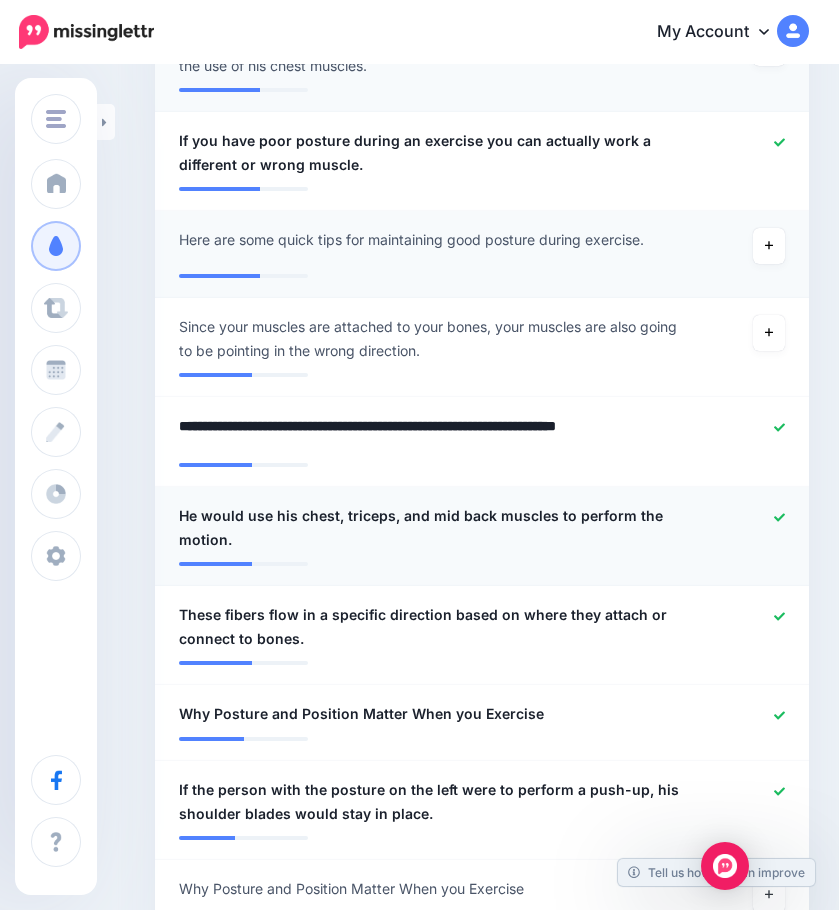 click at bounding box center [747, 528] 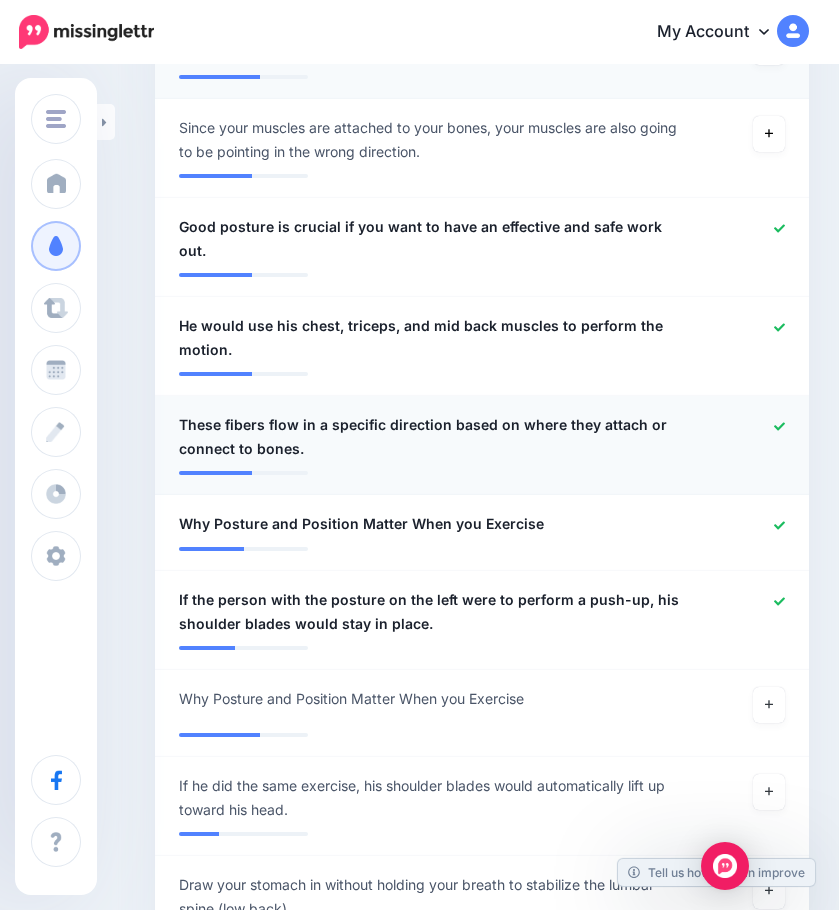 scroll, scrollTop: 1300, scrollLeft: 0, axis: vertical 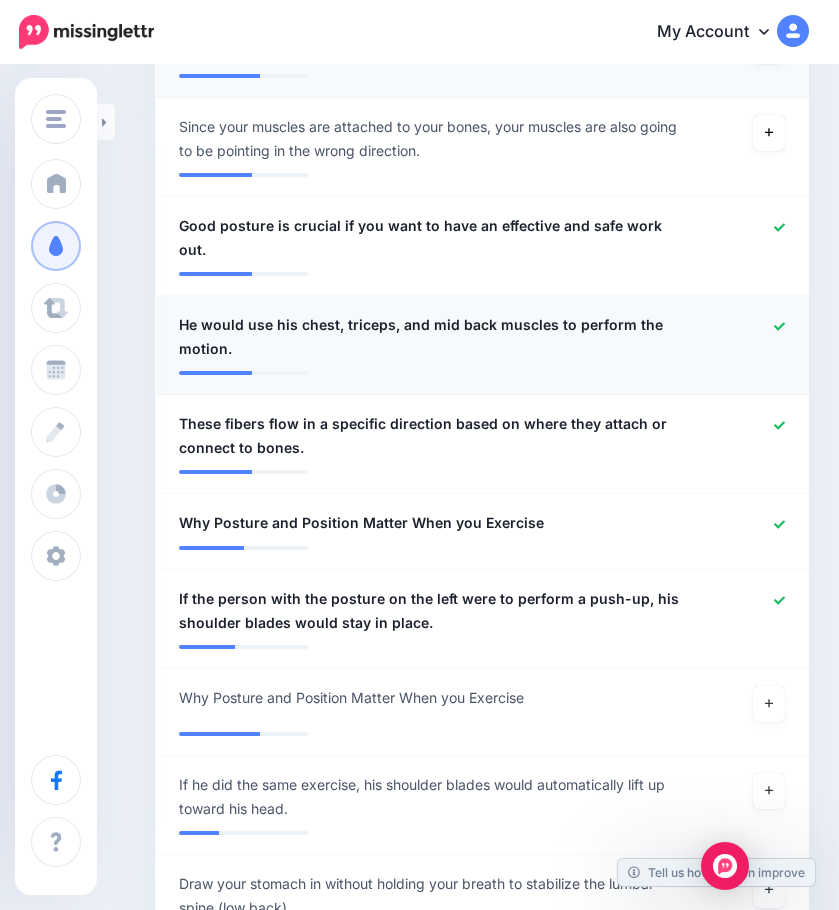 click 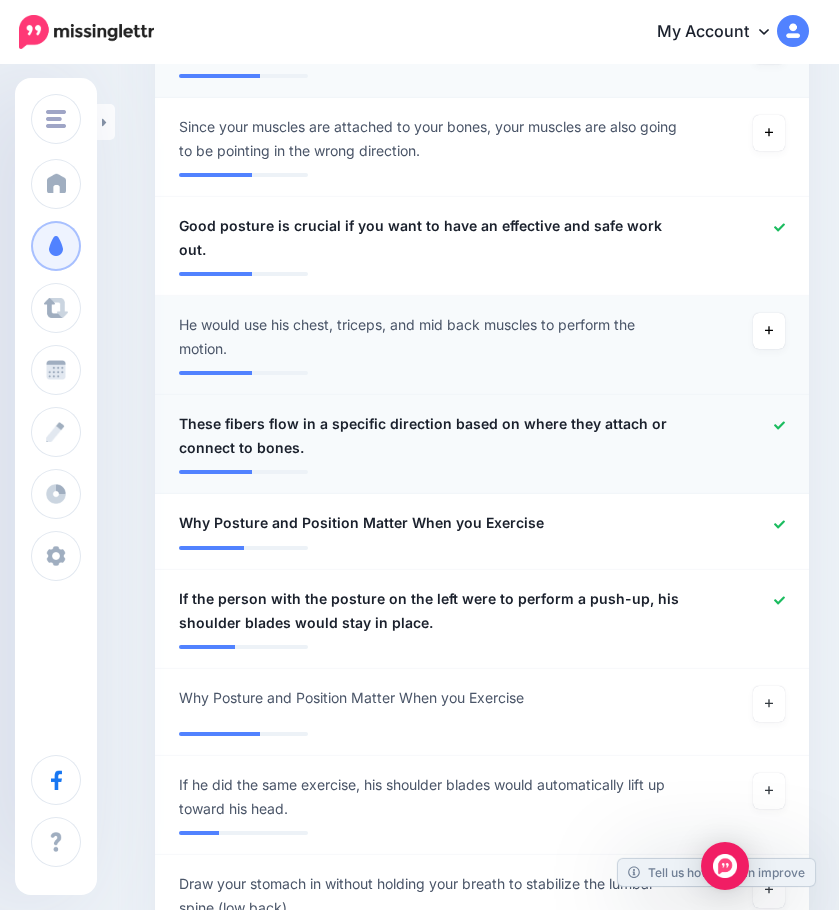click 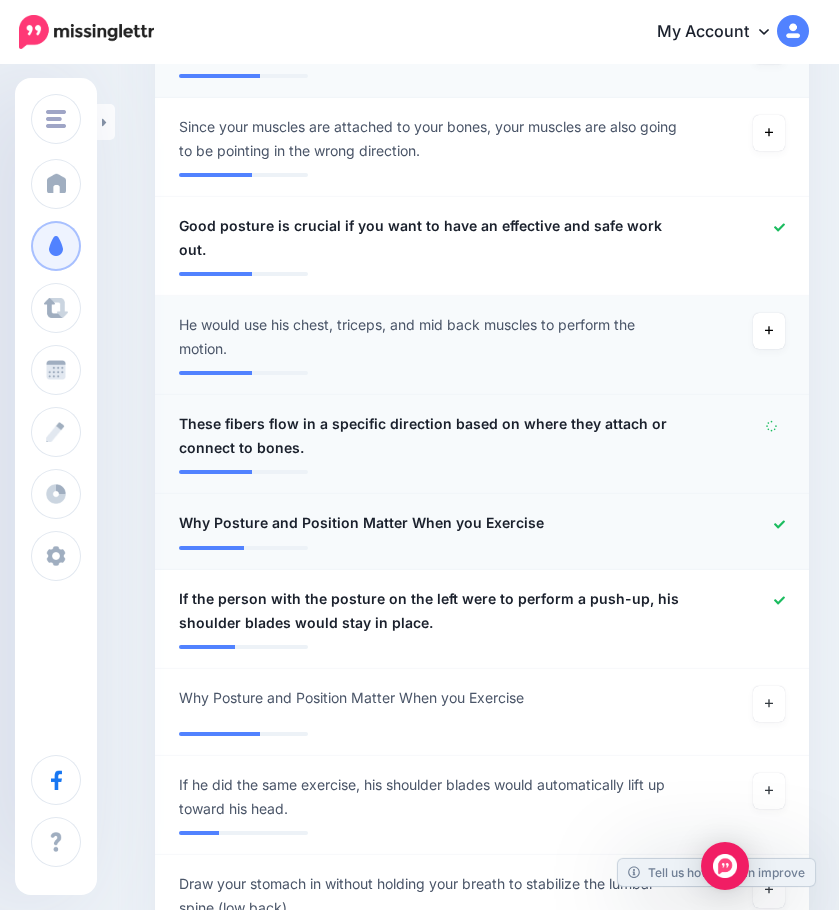 click 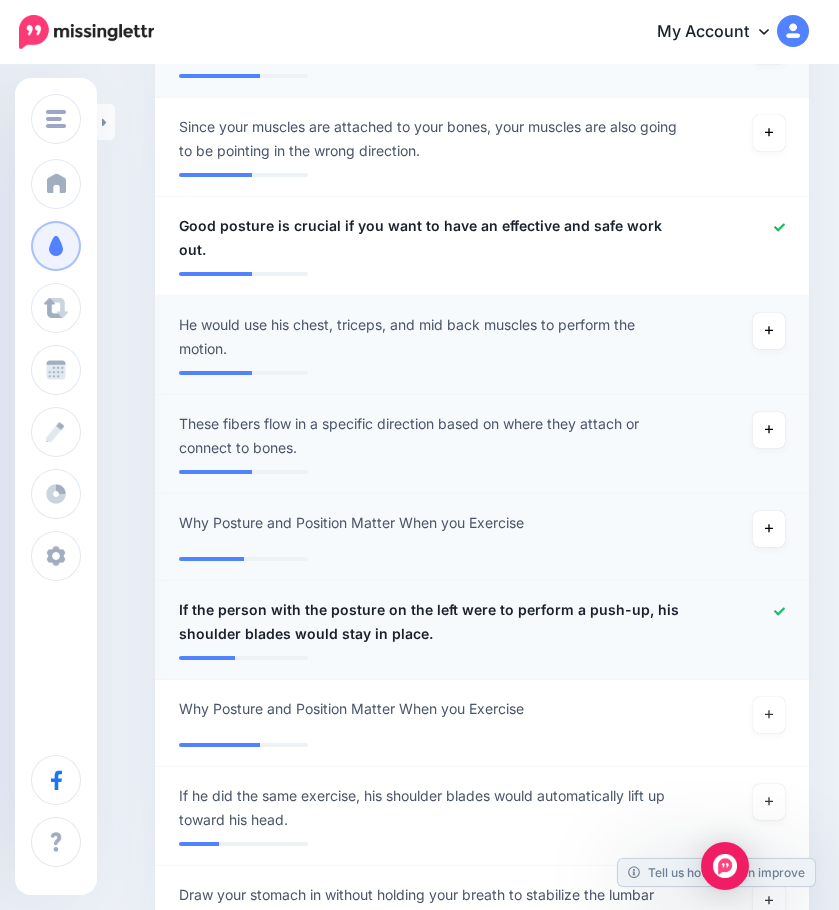 click 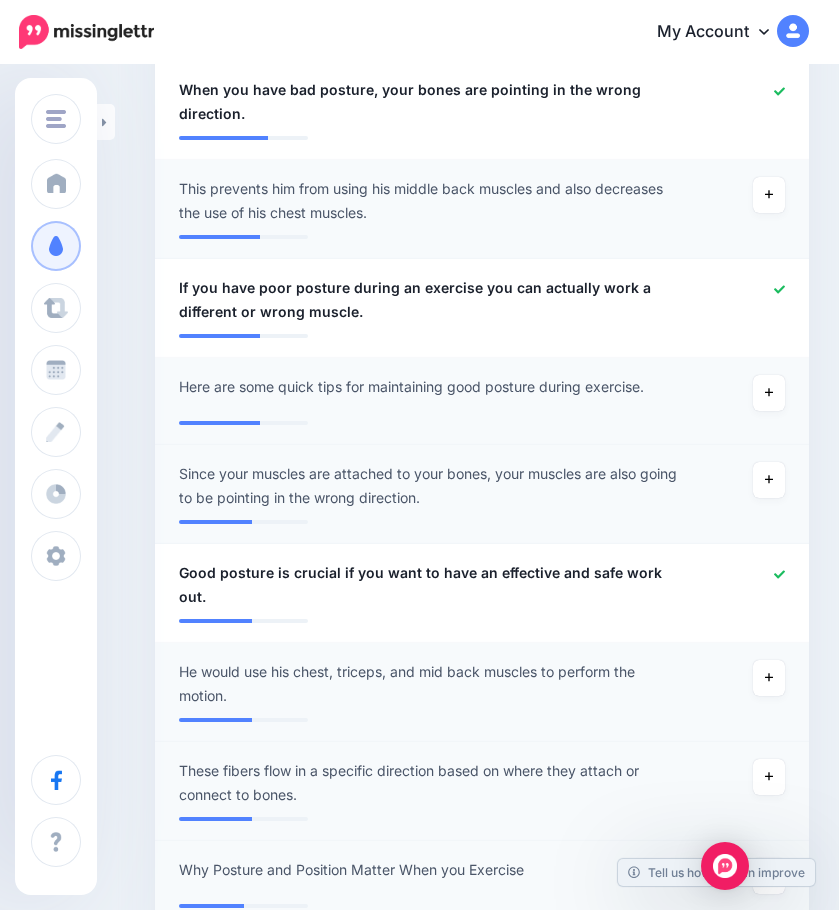 scroll, scrollTop: 1000, scrollLeft: 0, axis: vertical 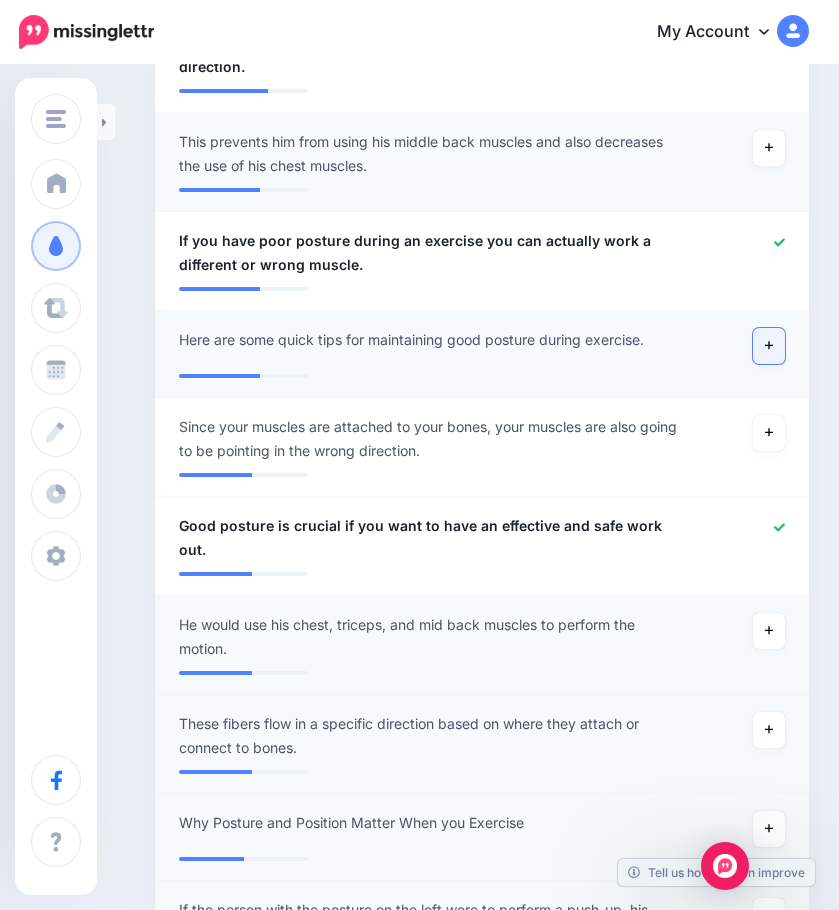 click at bounding box center [769, 346] 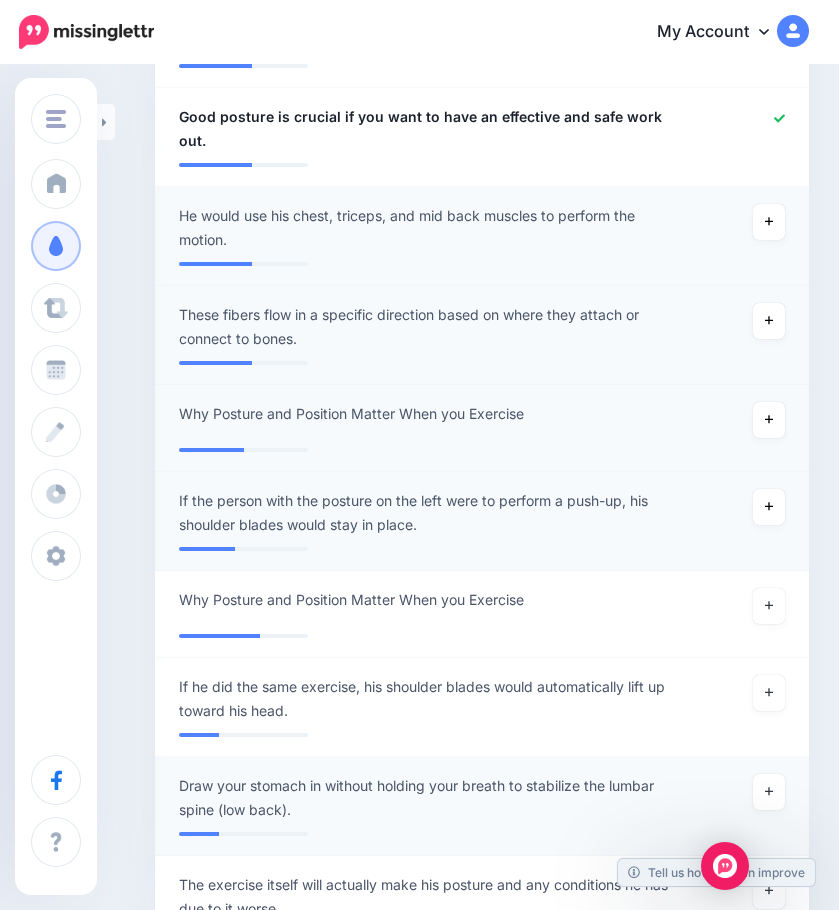 scroll, scrollTop: 1400, scrollLeft: 0, axis: vertical 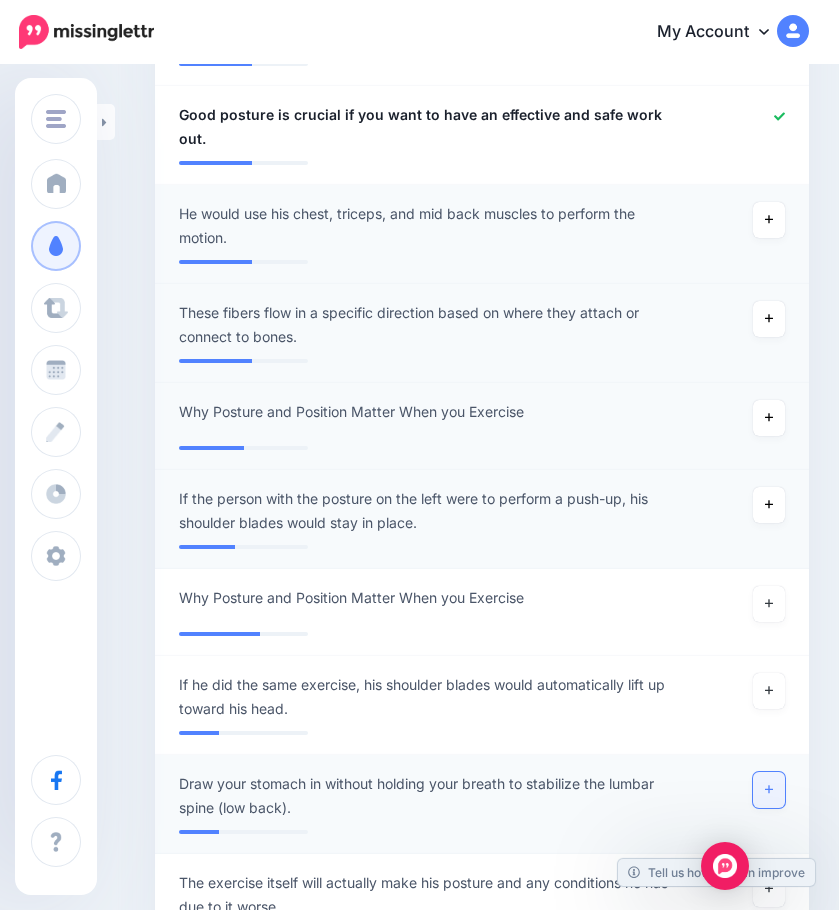 click 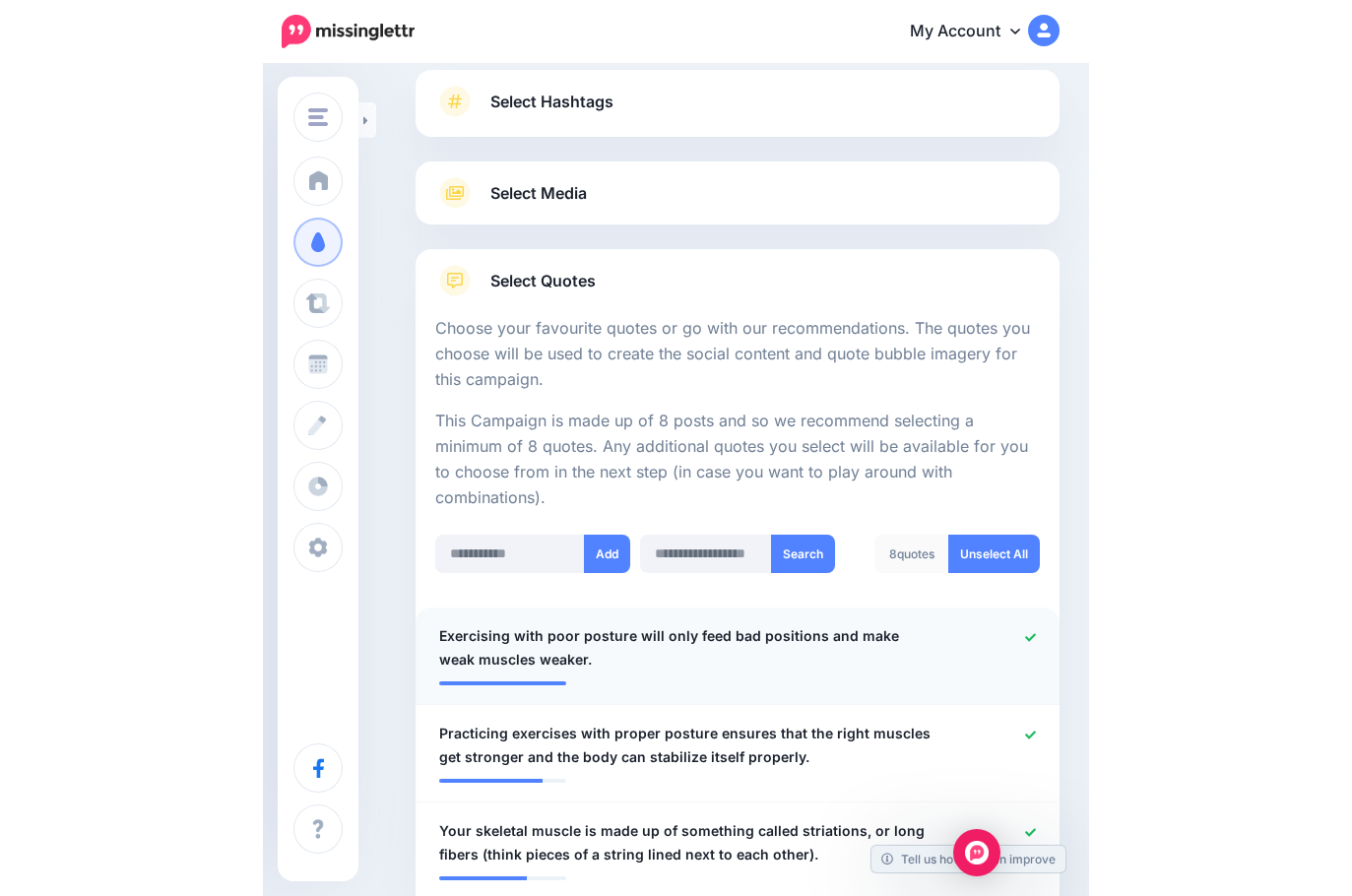 scroll, scrollTop: 0, scrollLeft: 0, axis: both 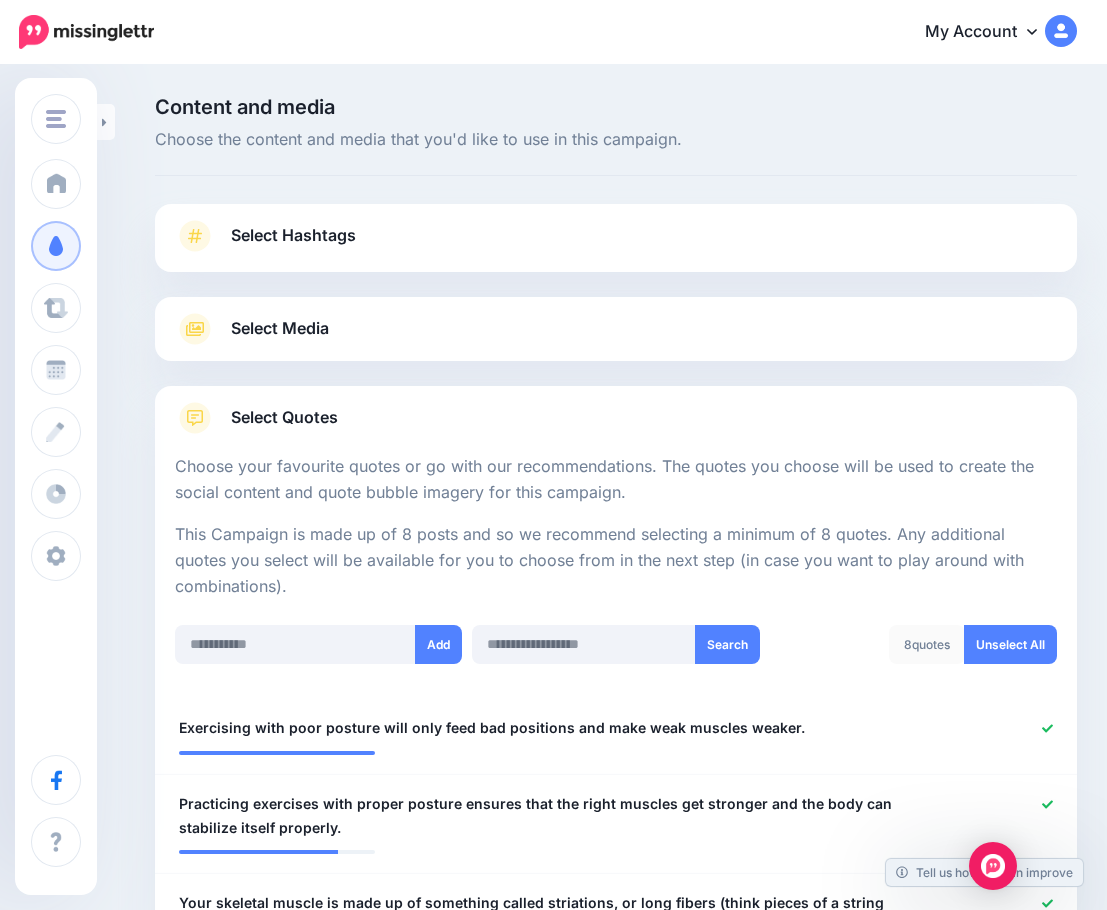 click on "Select Media" at bounding box center (280, 328) 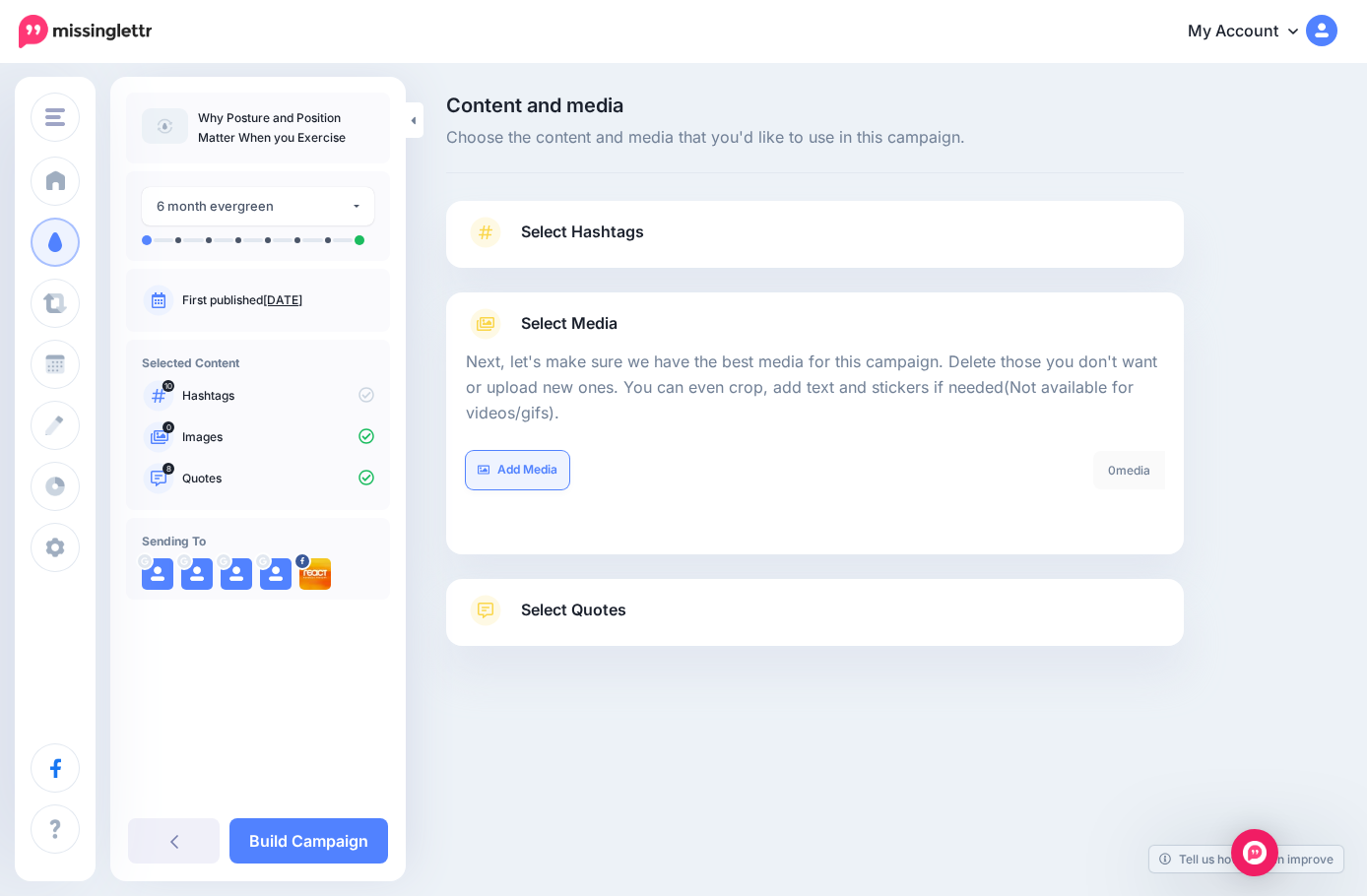 click on "Add Media" at bounding box center [517, 470] 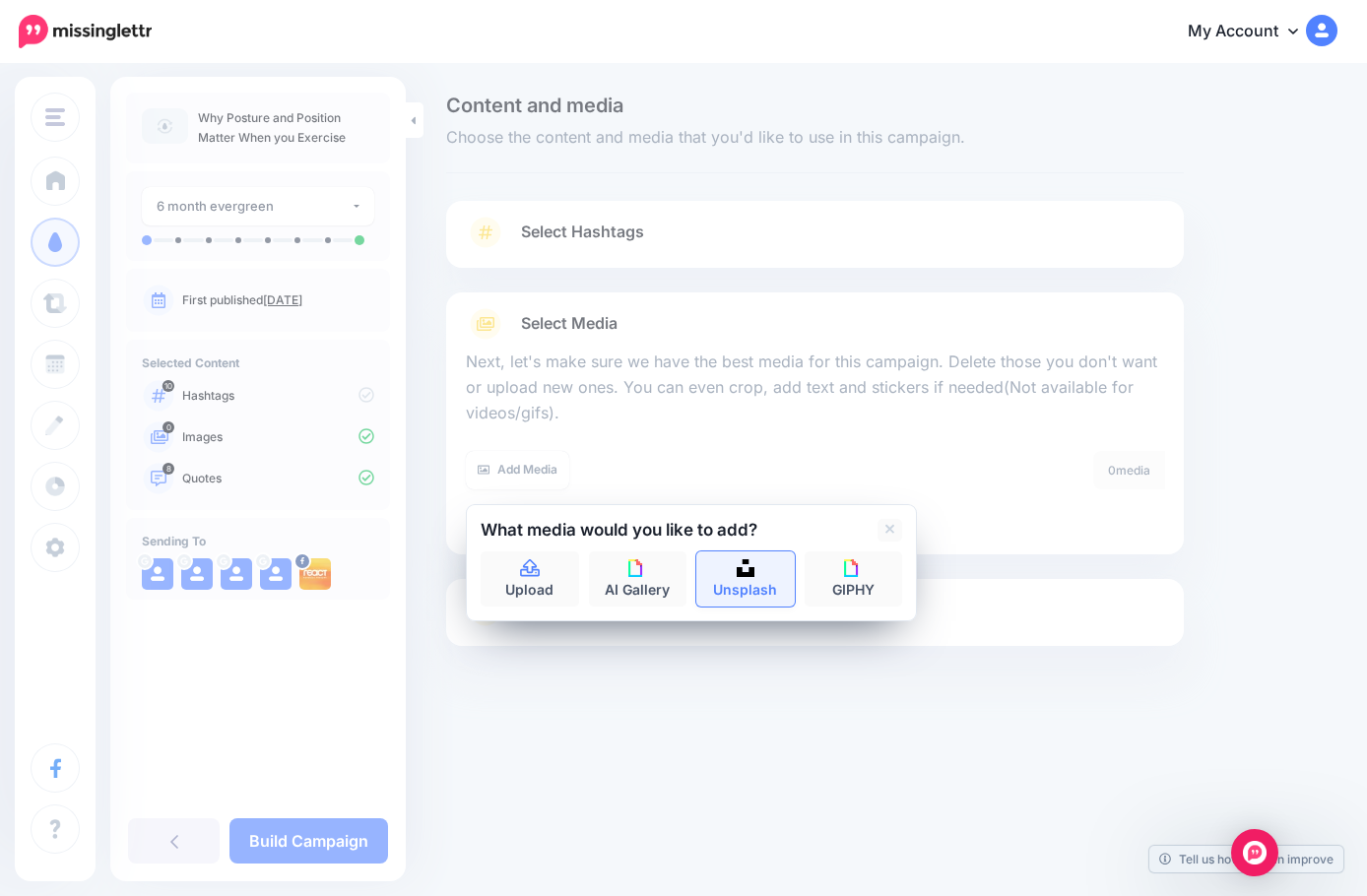 click on "Unsplash" at bounding box center [746, 579] 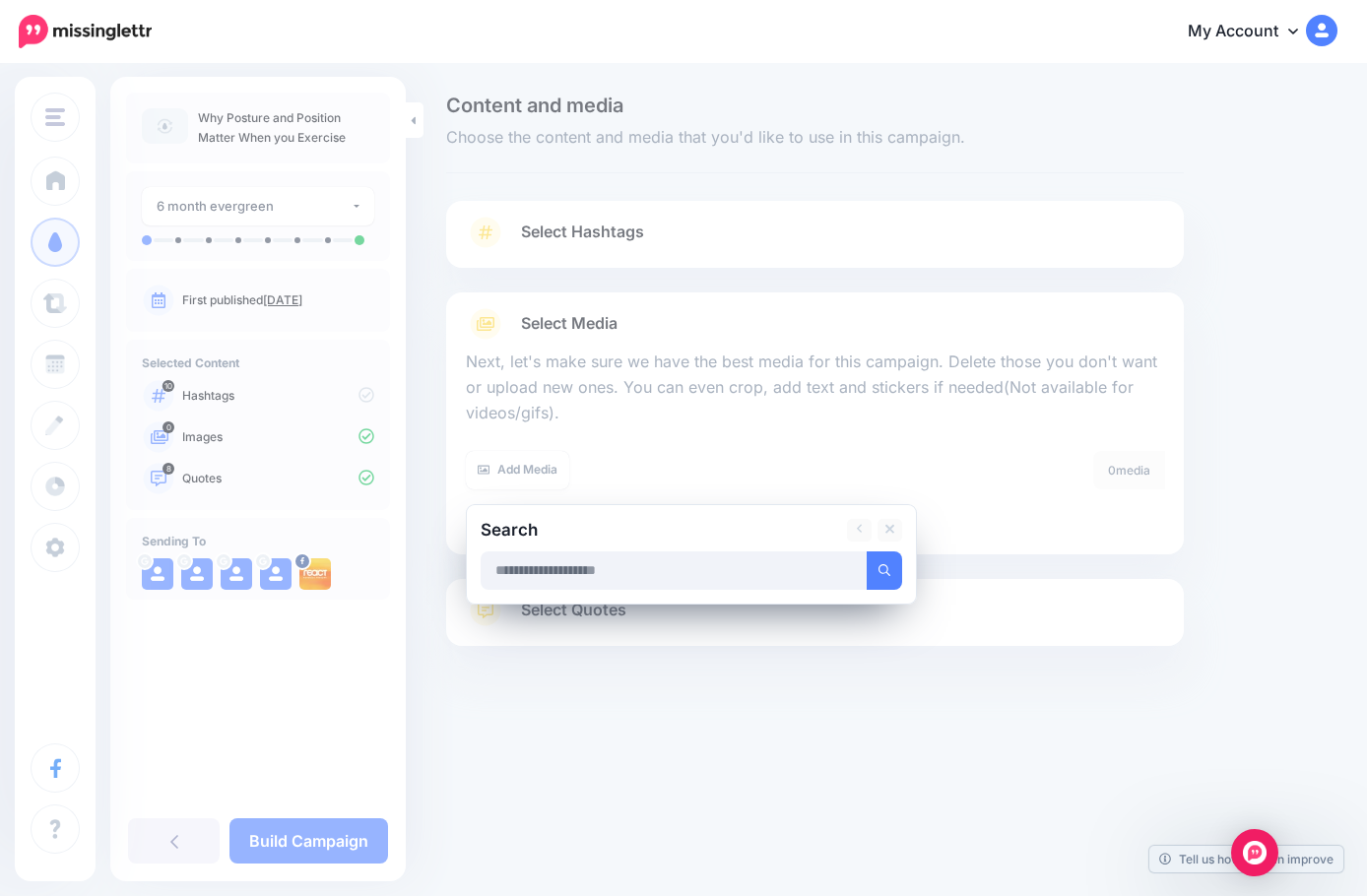 click at bounding box center (674, 570) 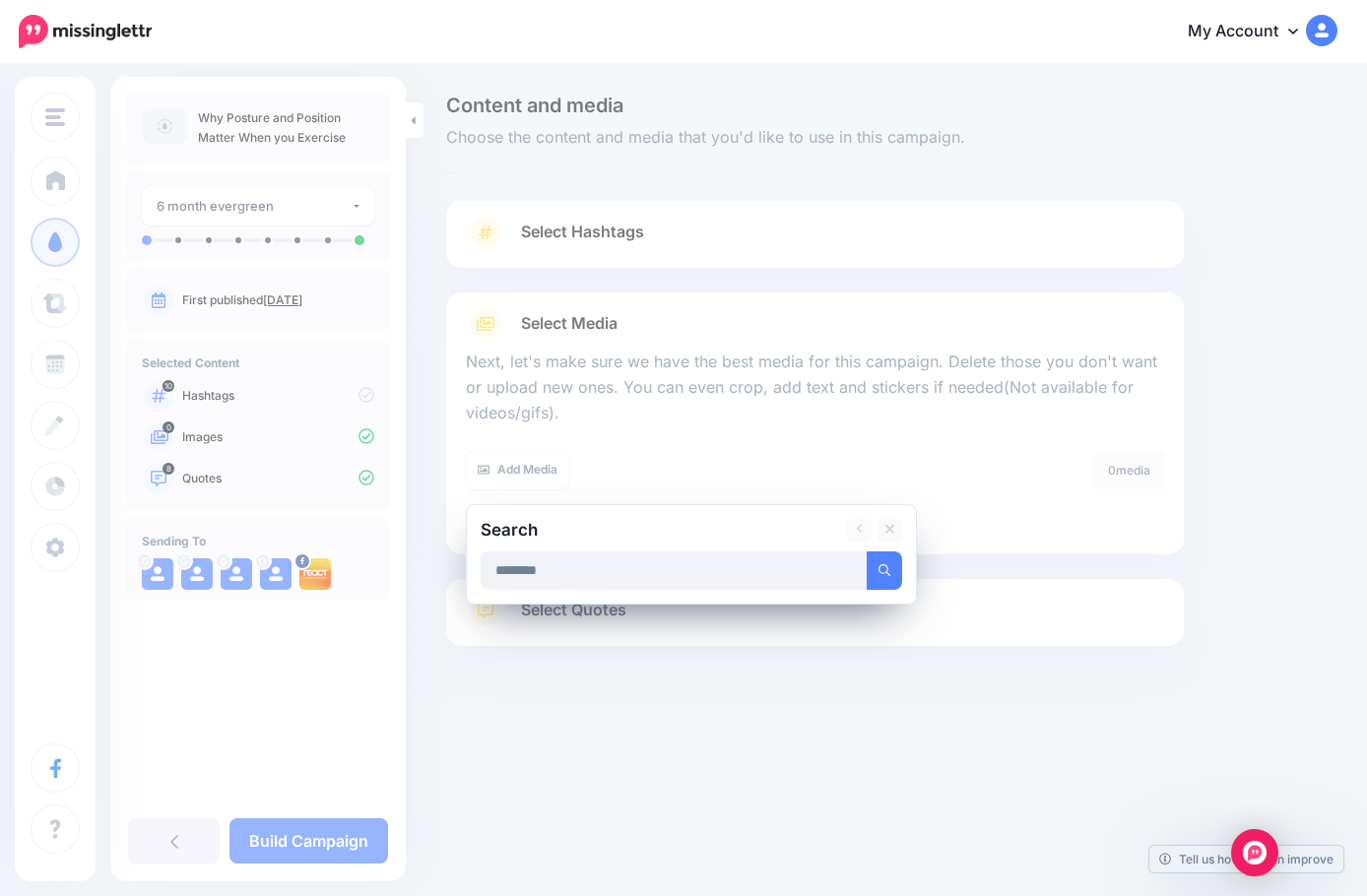 type on "********" 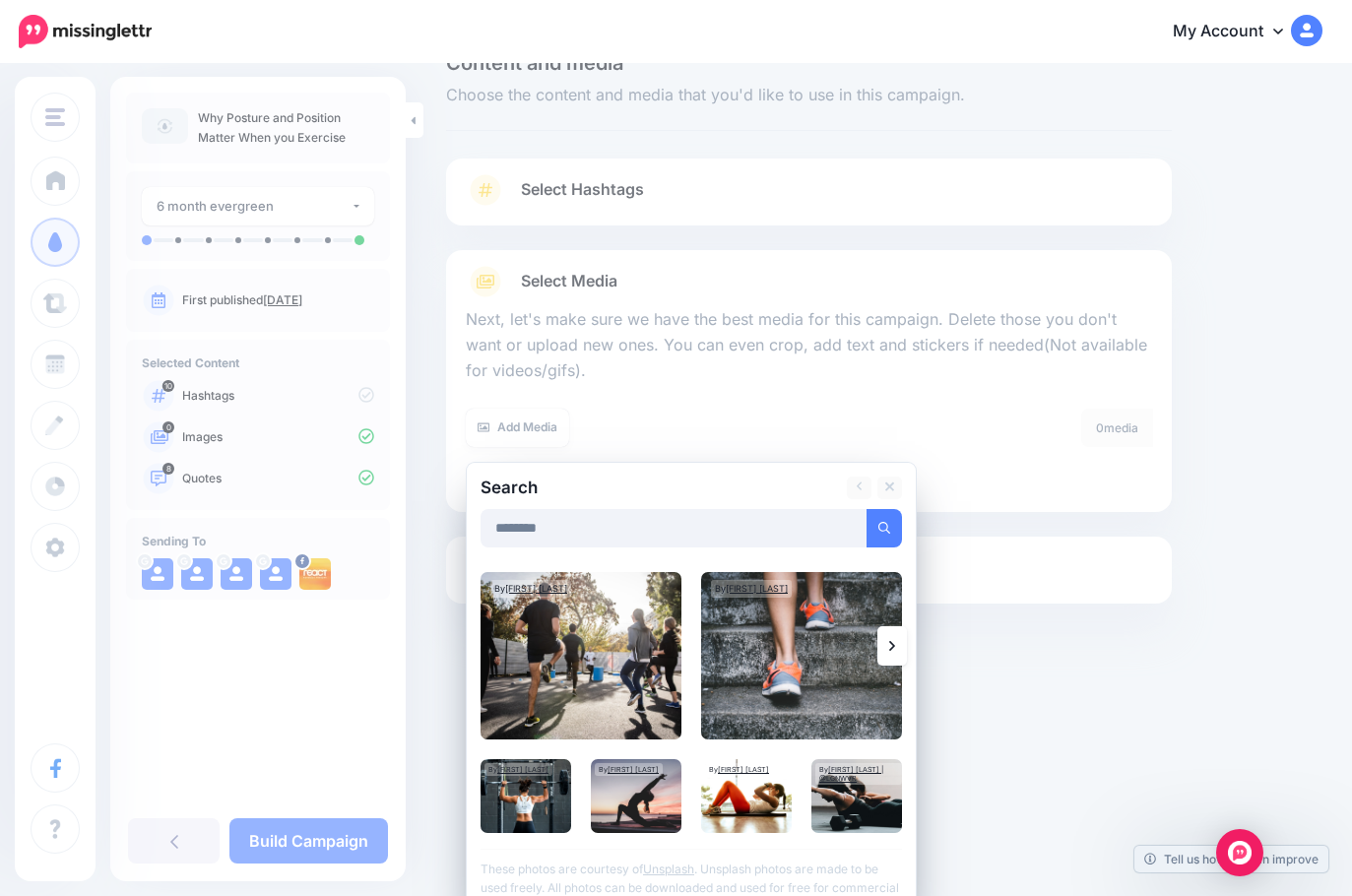 scroll, scrollTop: 77, scrollLeft: 0, axis: vertical 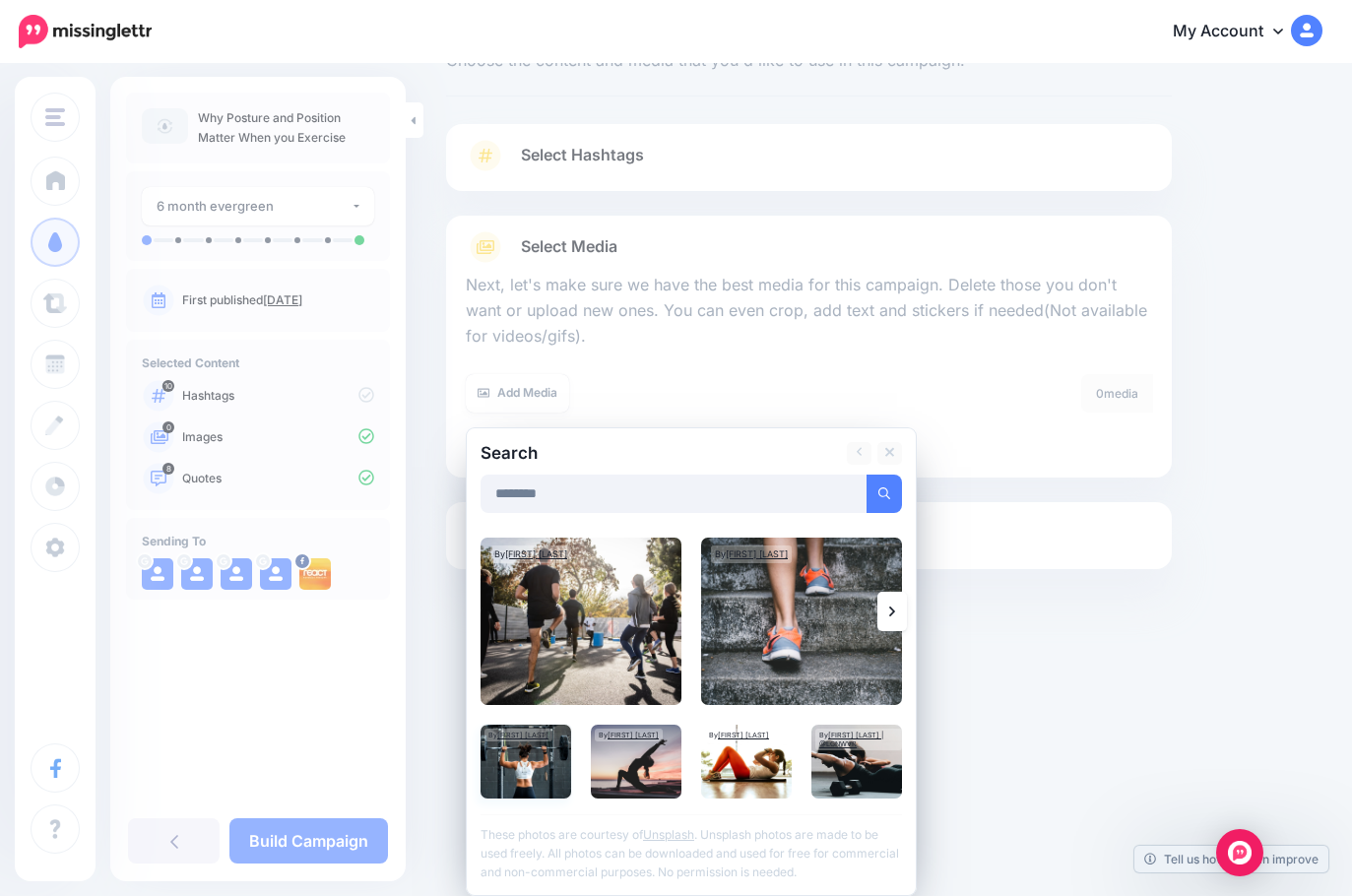 click at bounding box center (526, 761) 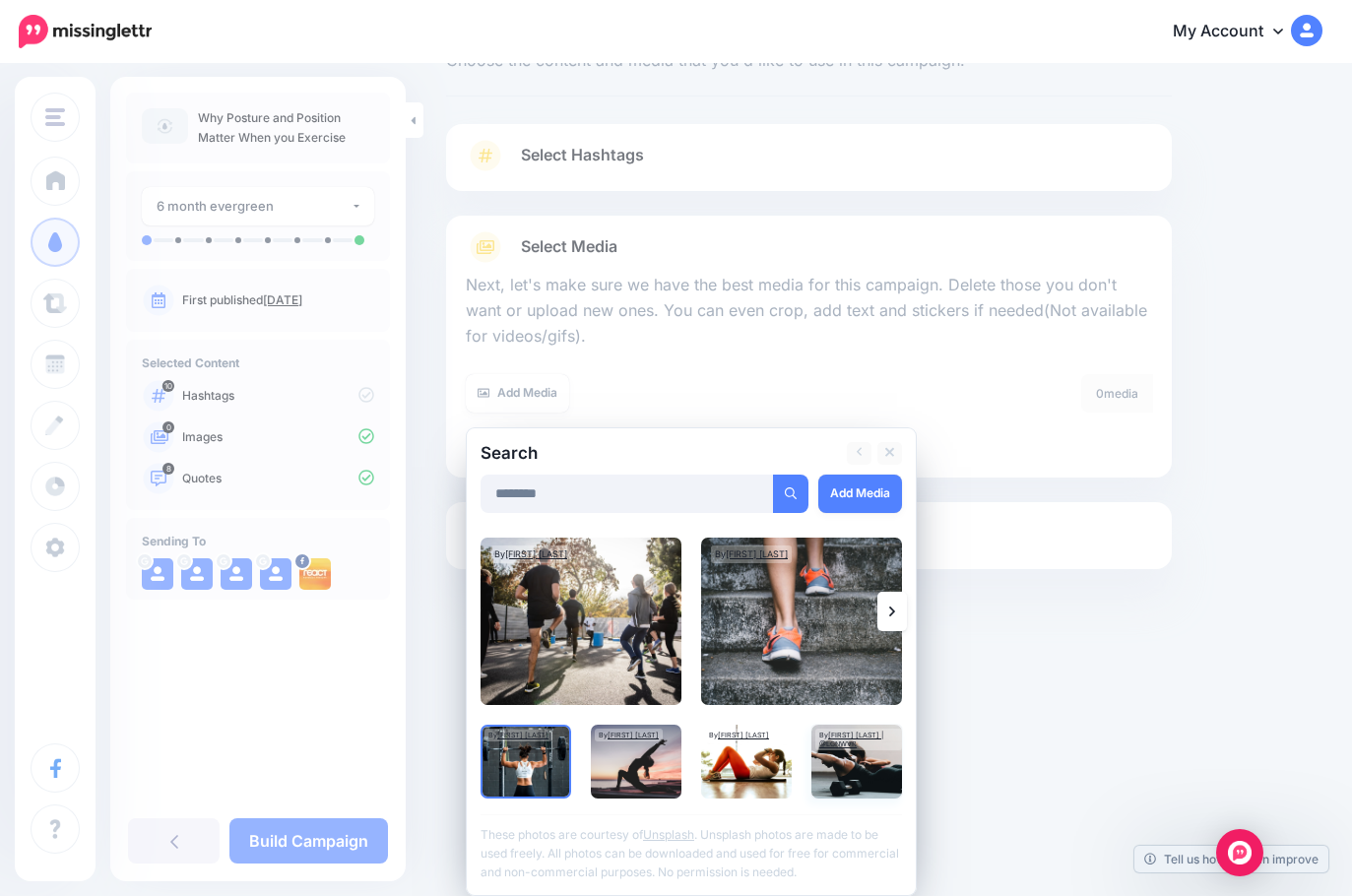 click at bounding box center [857, 761] 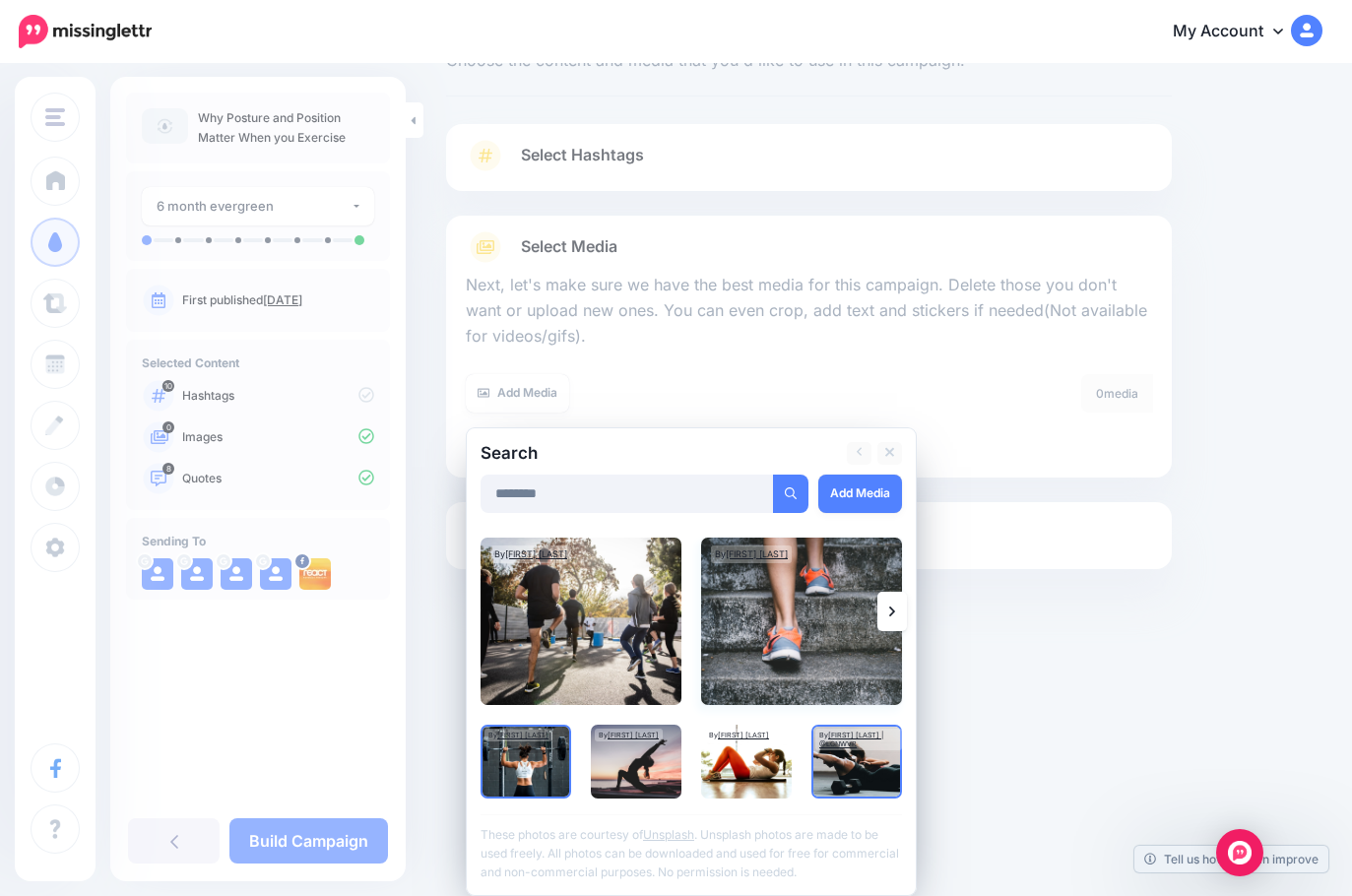 click at bounding box center [802, 621] 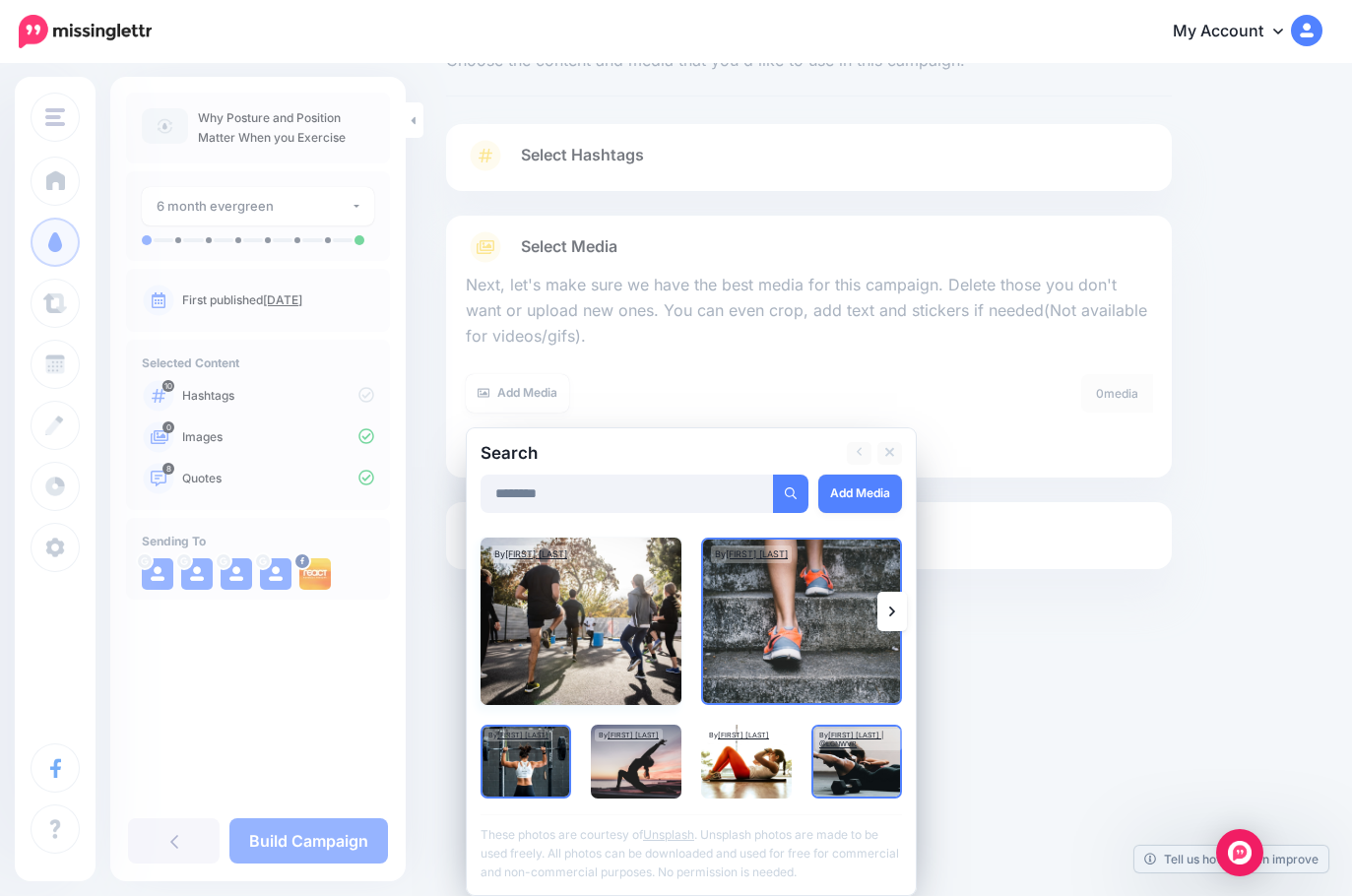 click at bounding box center [581, 621] 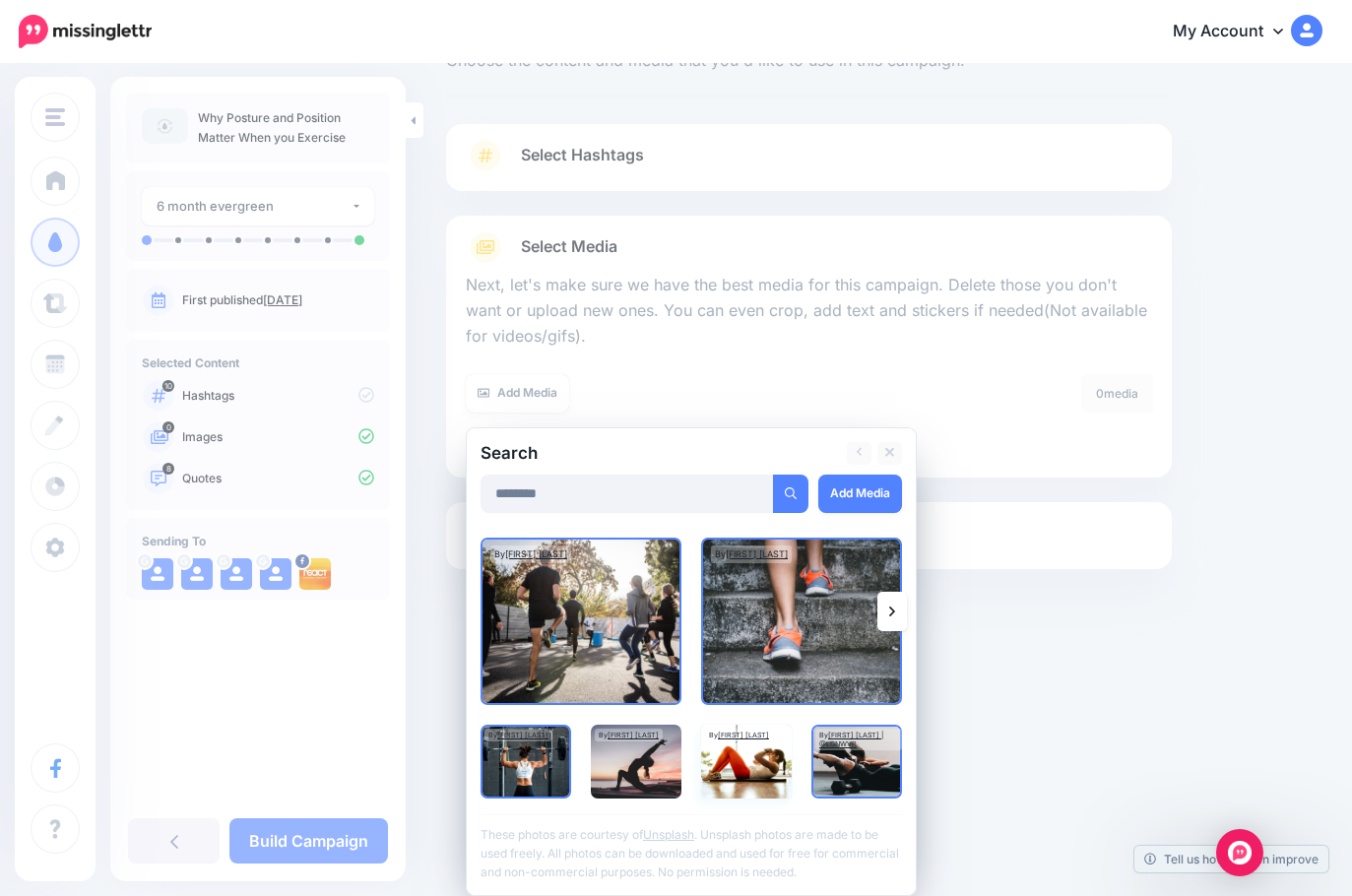 click at bounding box center [746, 761] 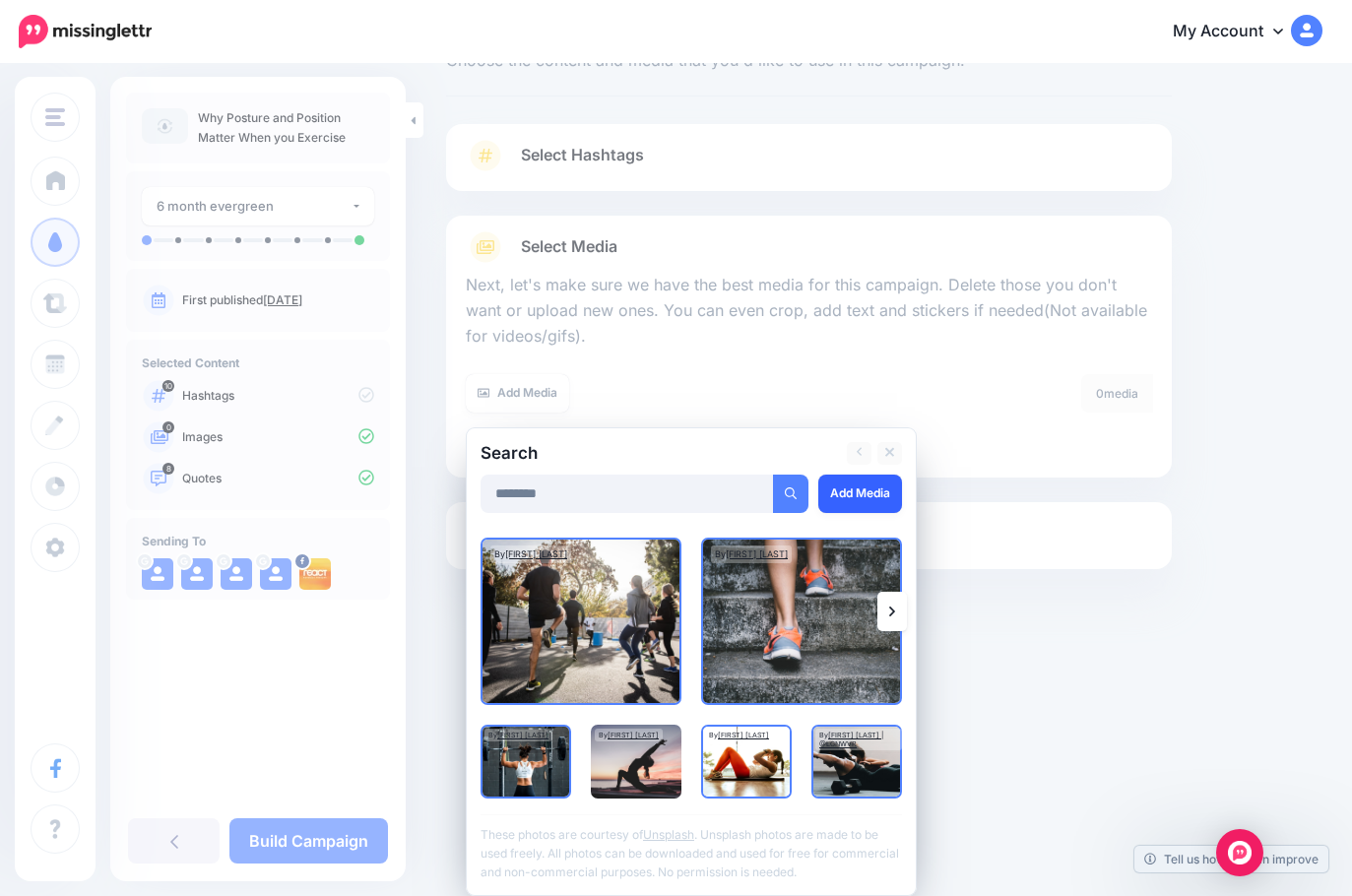 click on "Add Media" at bounding box center (860, 493) 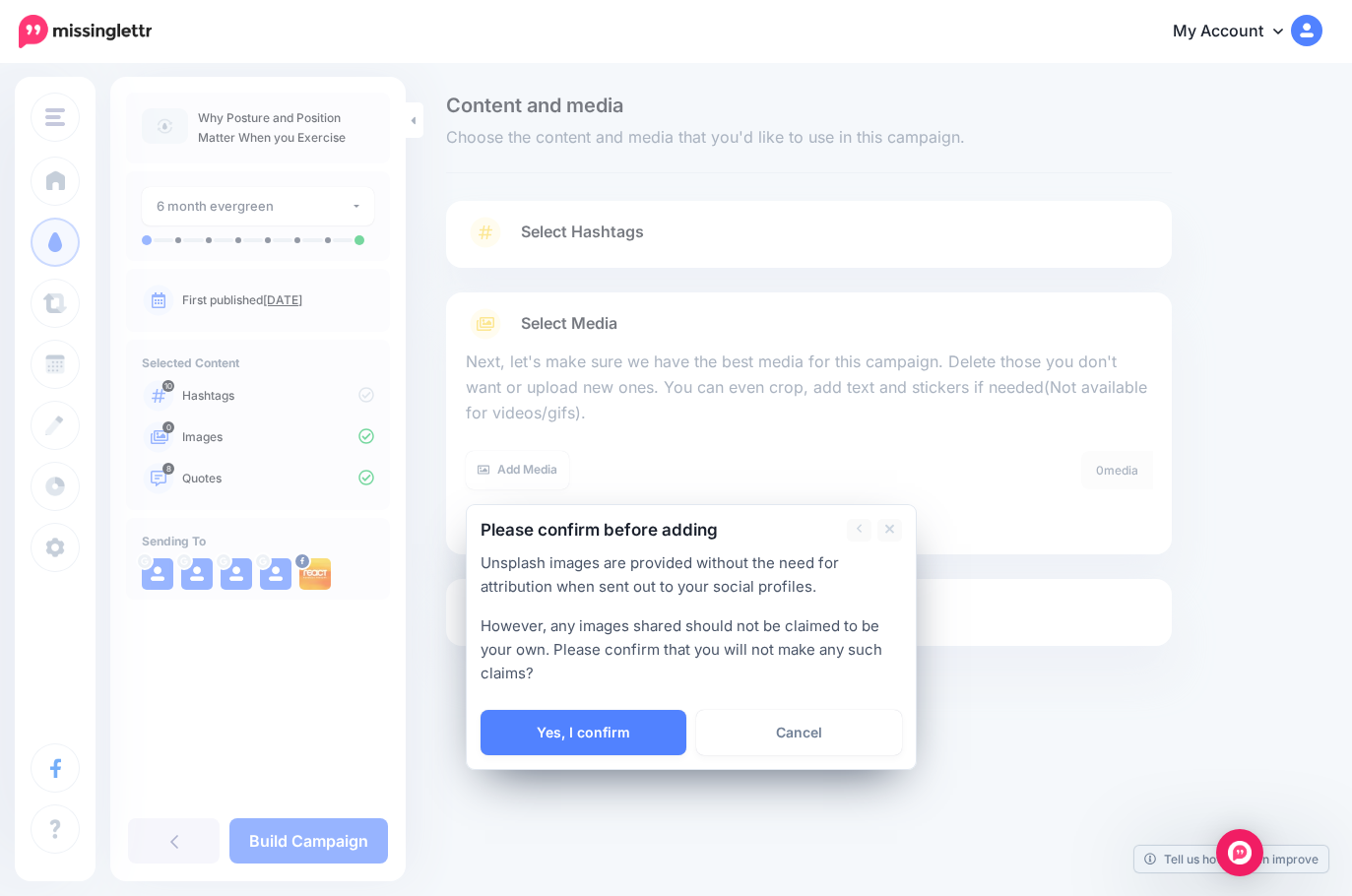 scroll, scrollTop: 0, scrollLeft: 0, axis: both 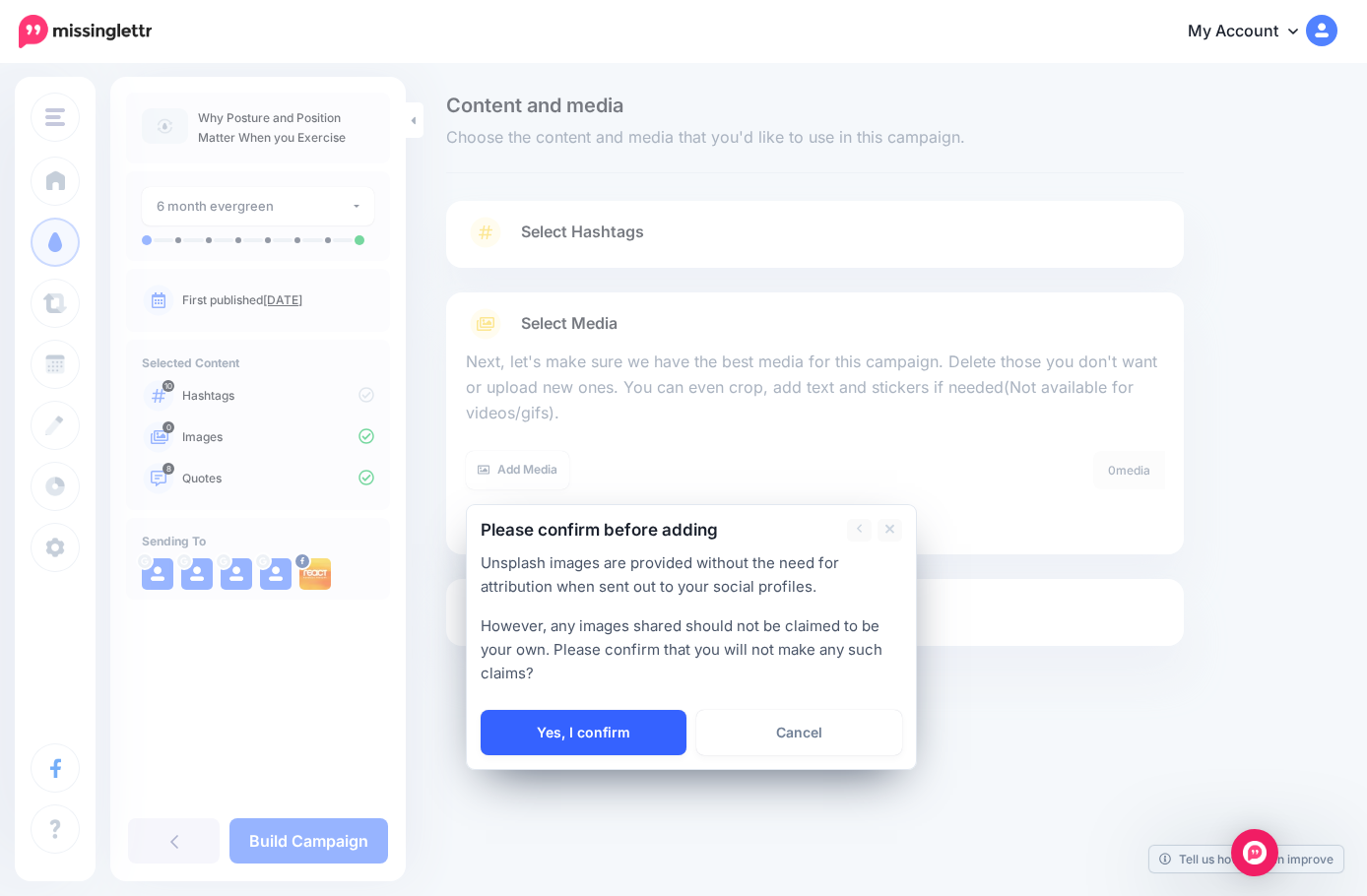 click on "Yes, I confirm" at bounding box center [583, 733] 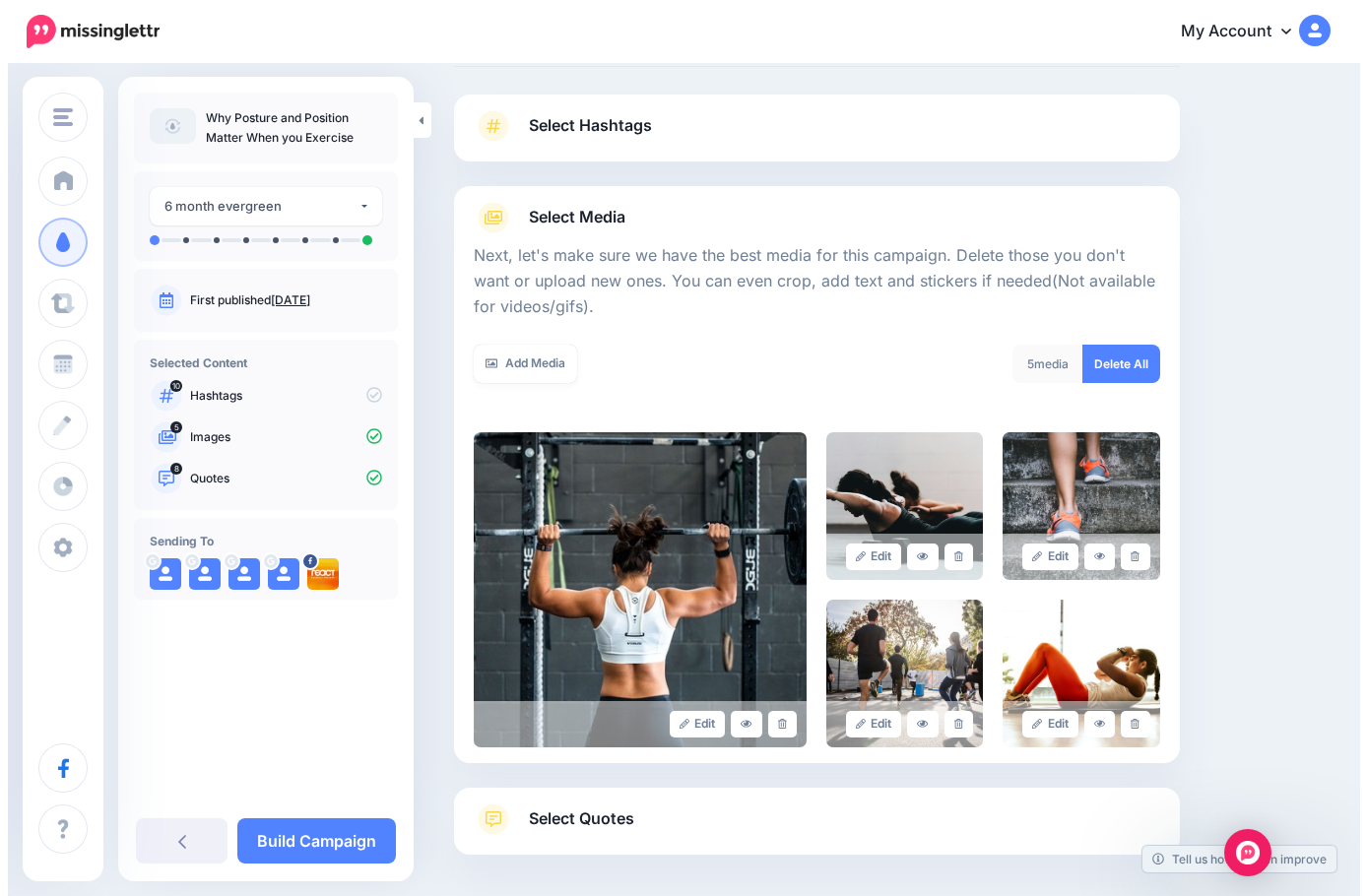 scroll, scrollTop: 0, scrollLeft: 0, axis: both 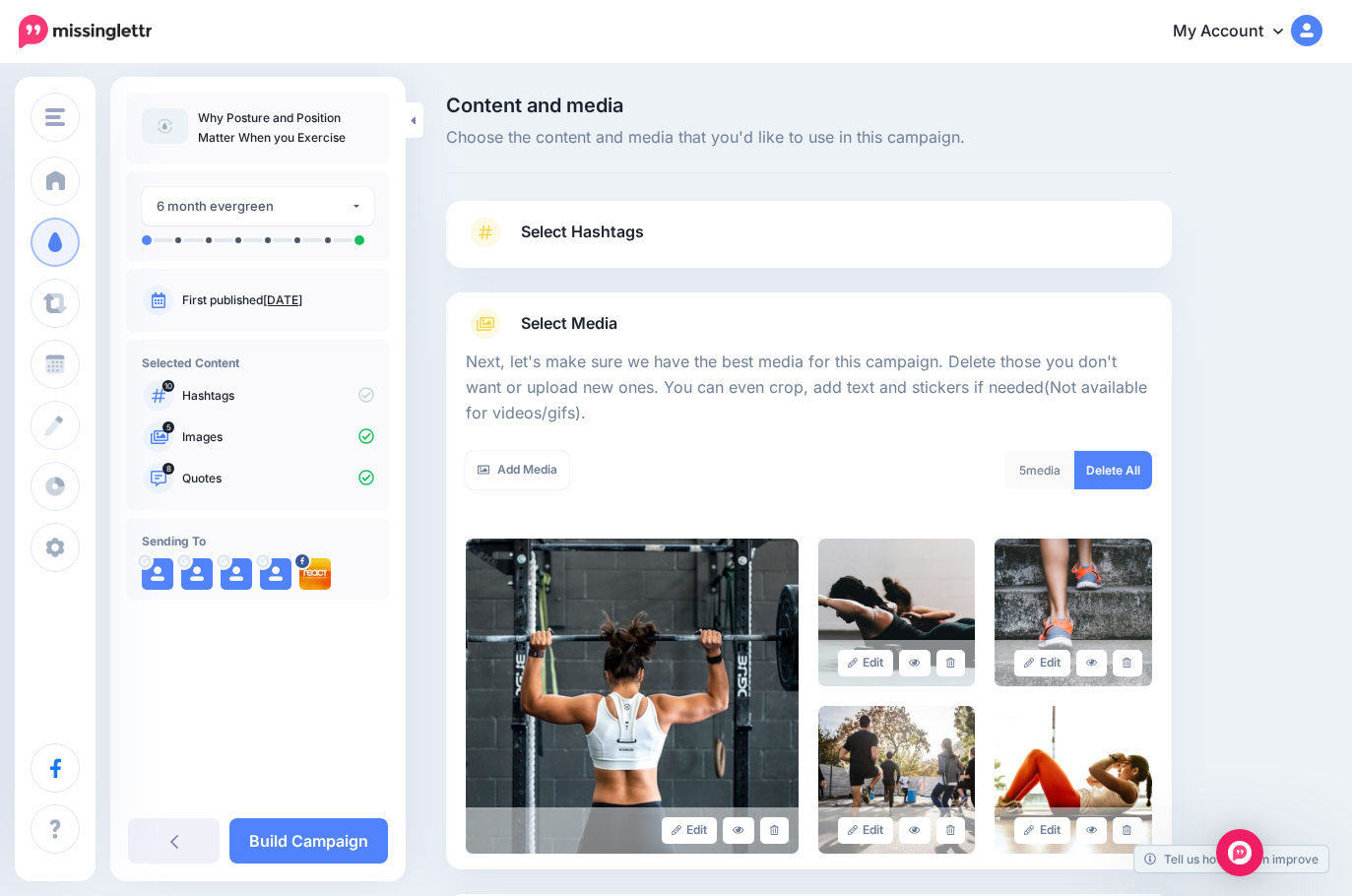 click on "Select Hashtags" at bounding box center (582, 231) 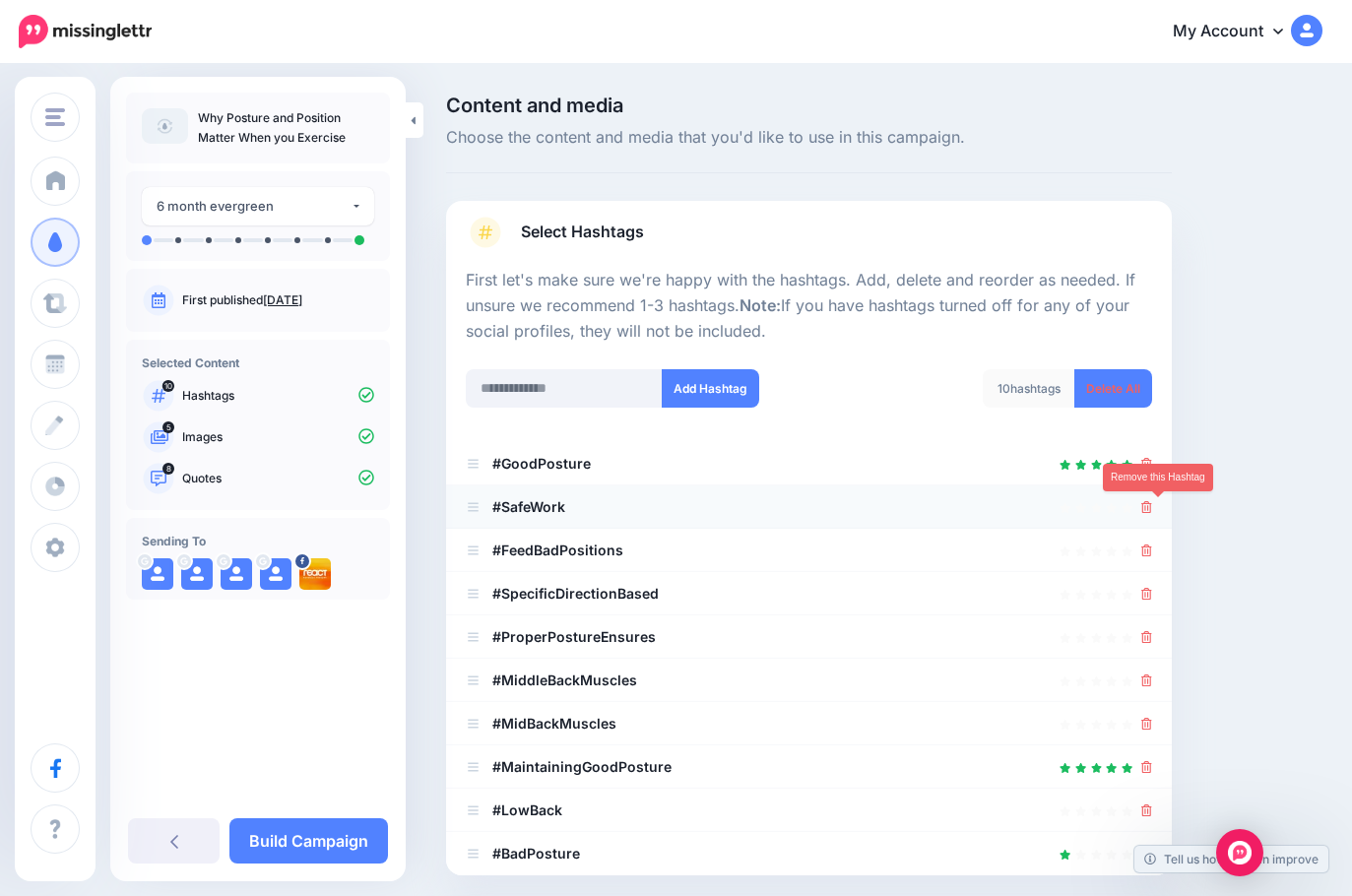 click 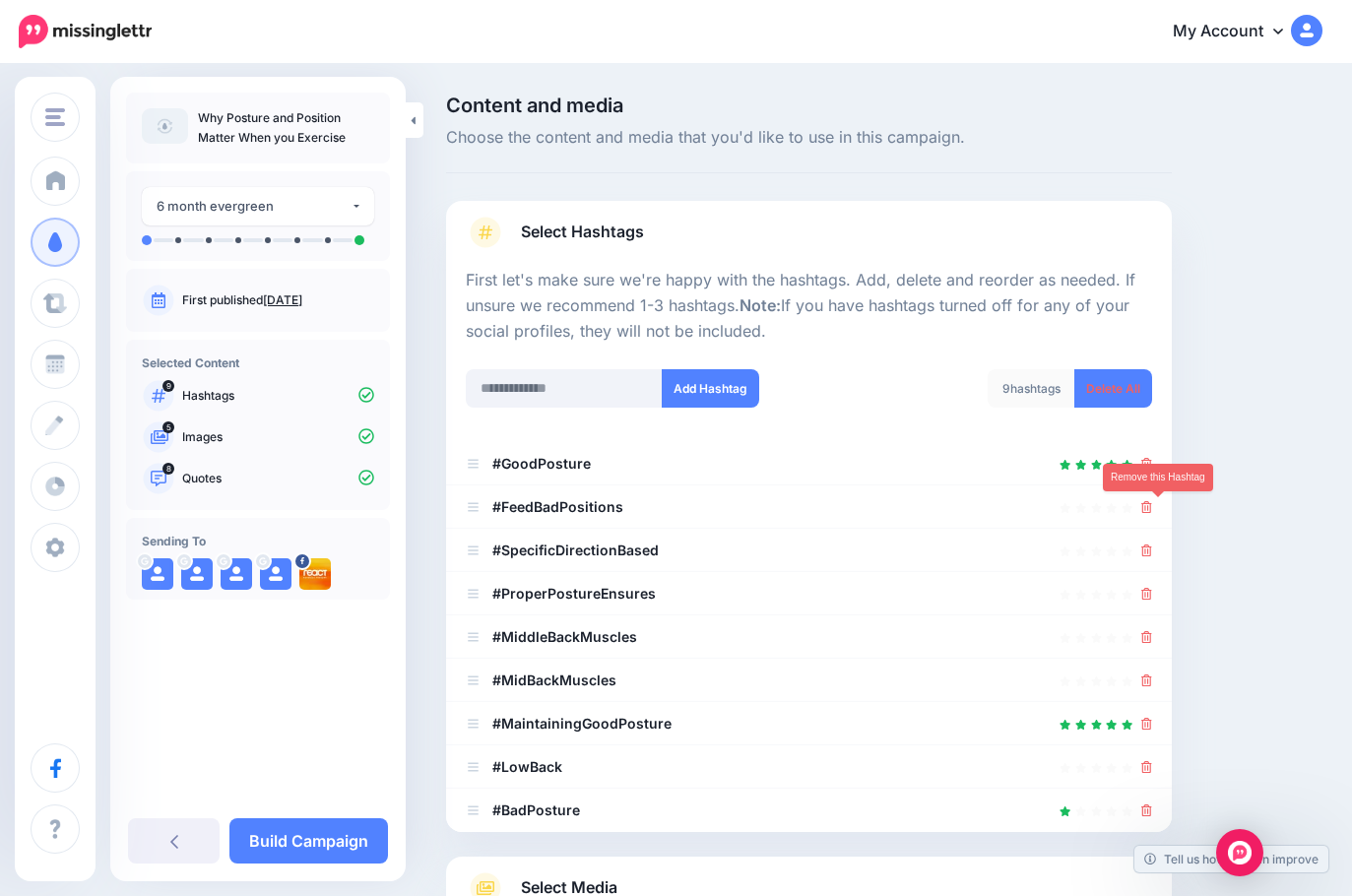 click 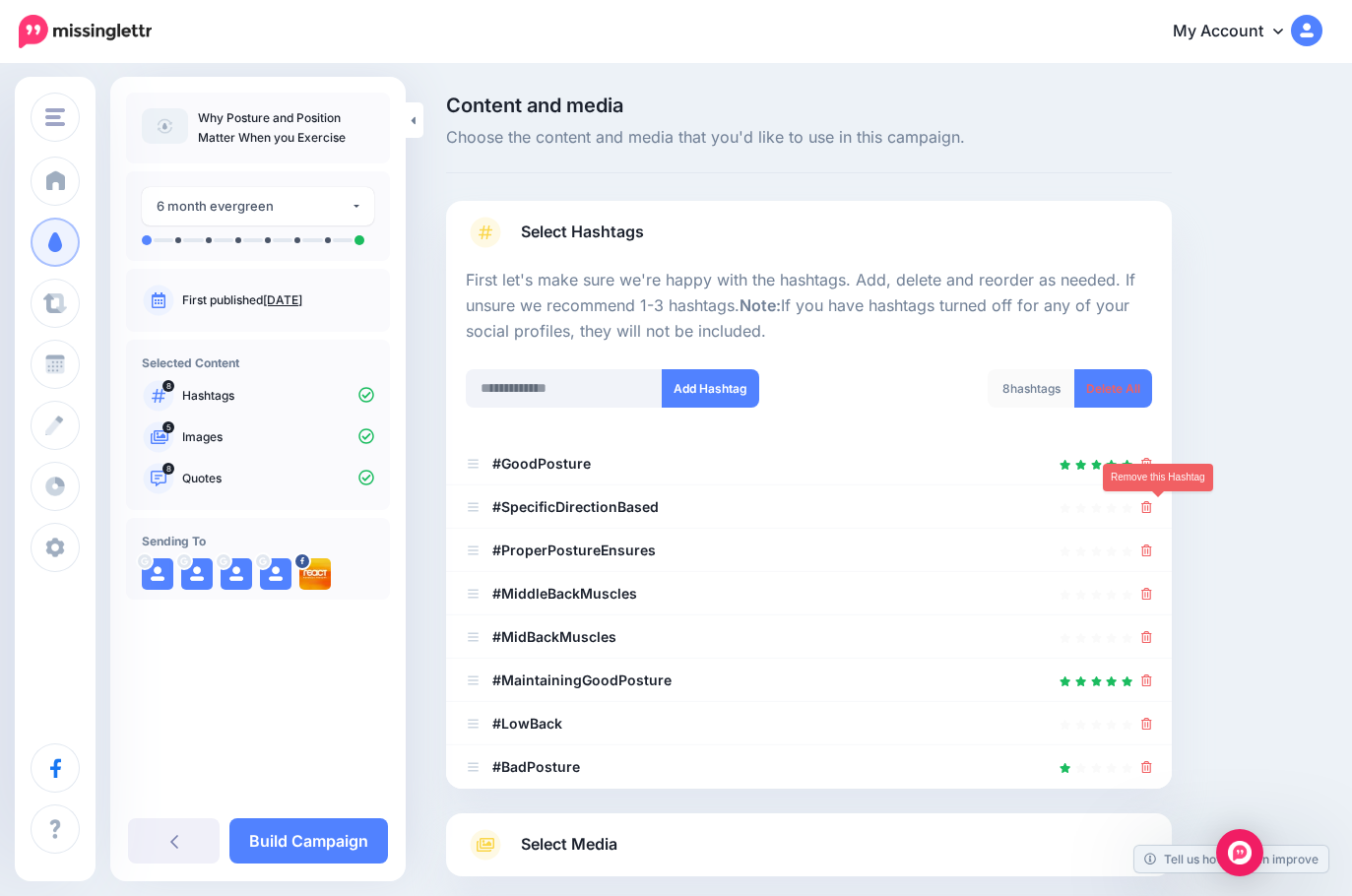 click 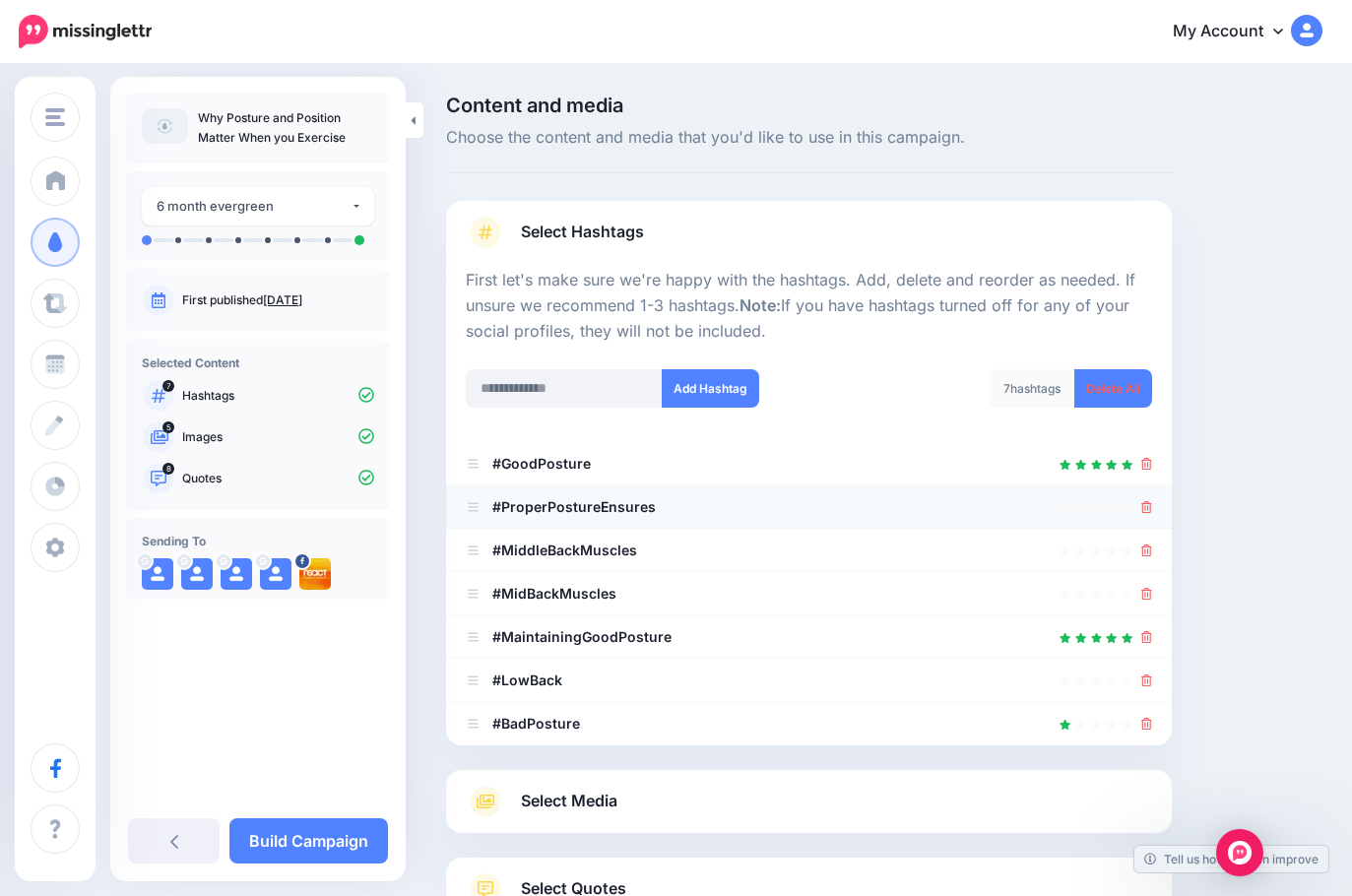click at bounding box center (1146, 507) 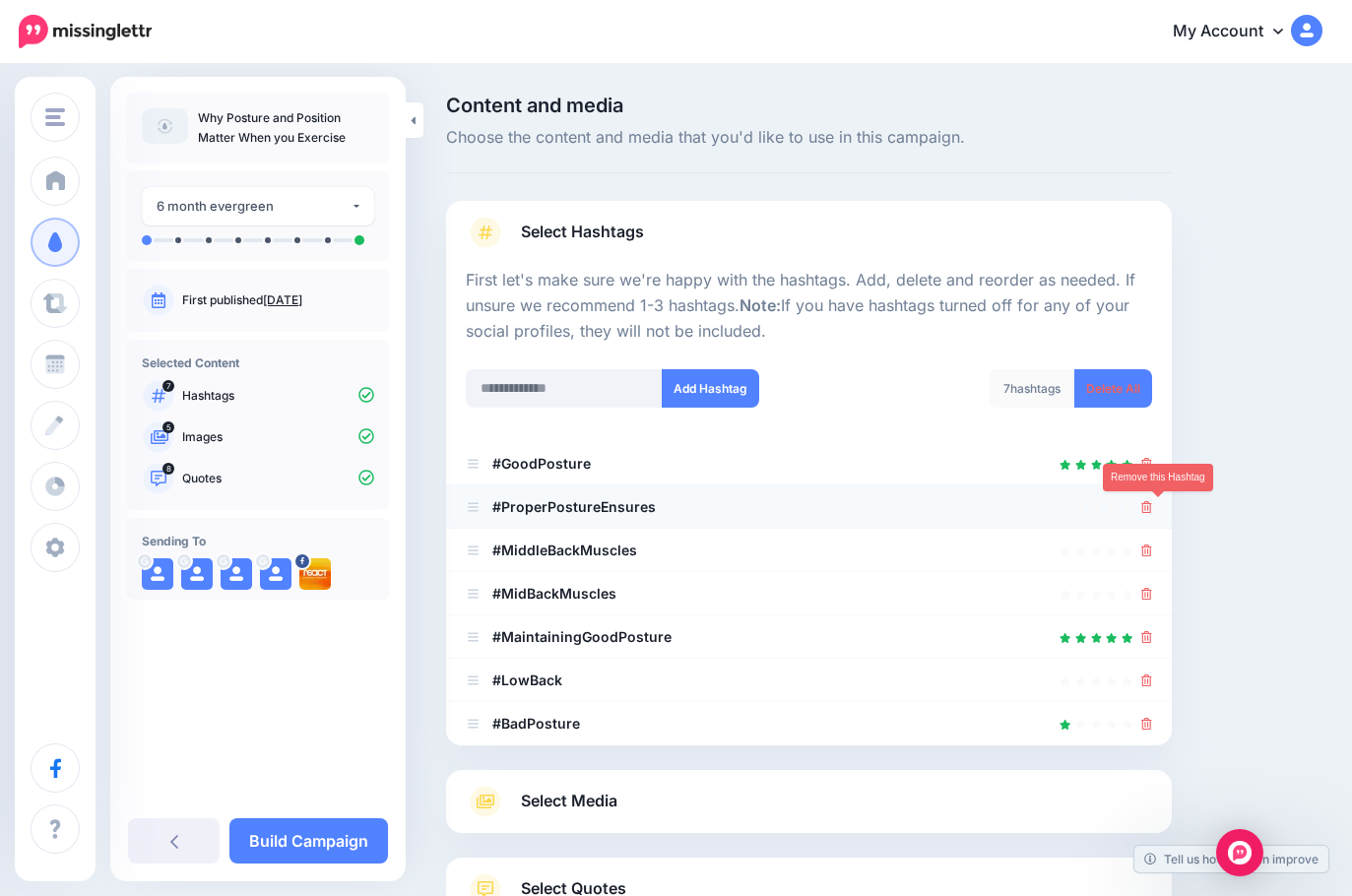 click 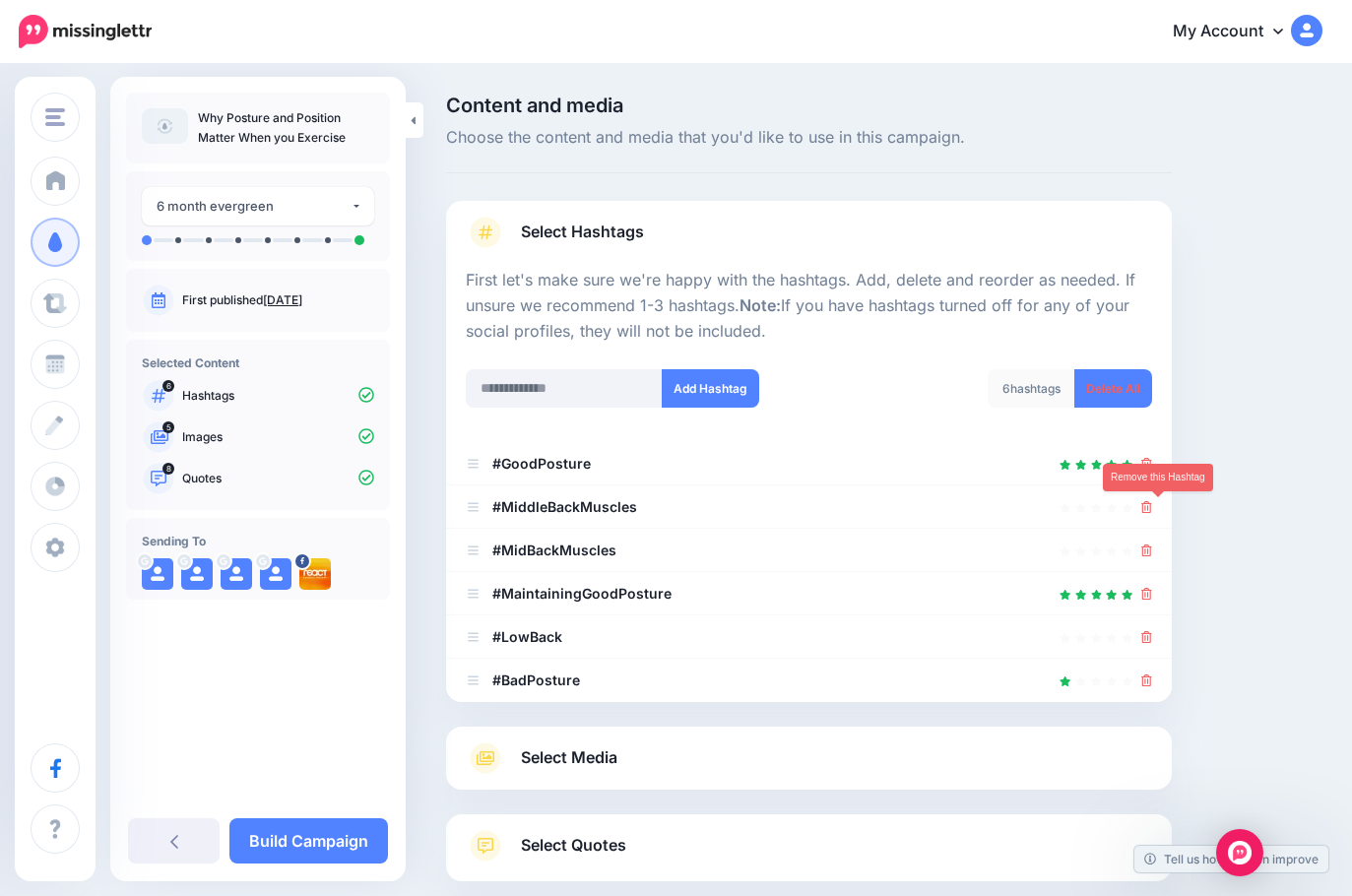 click 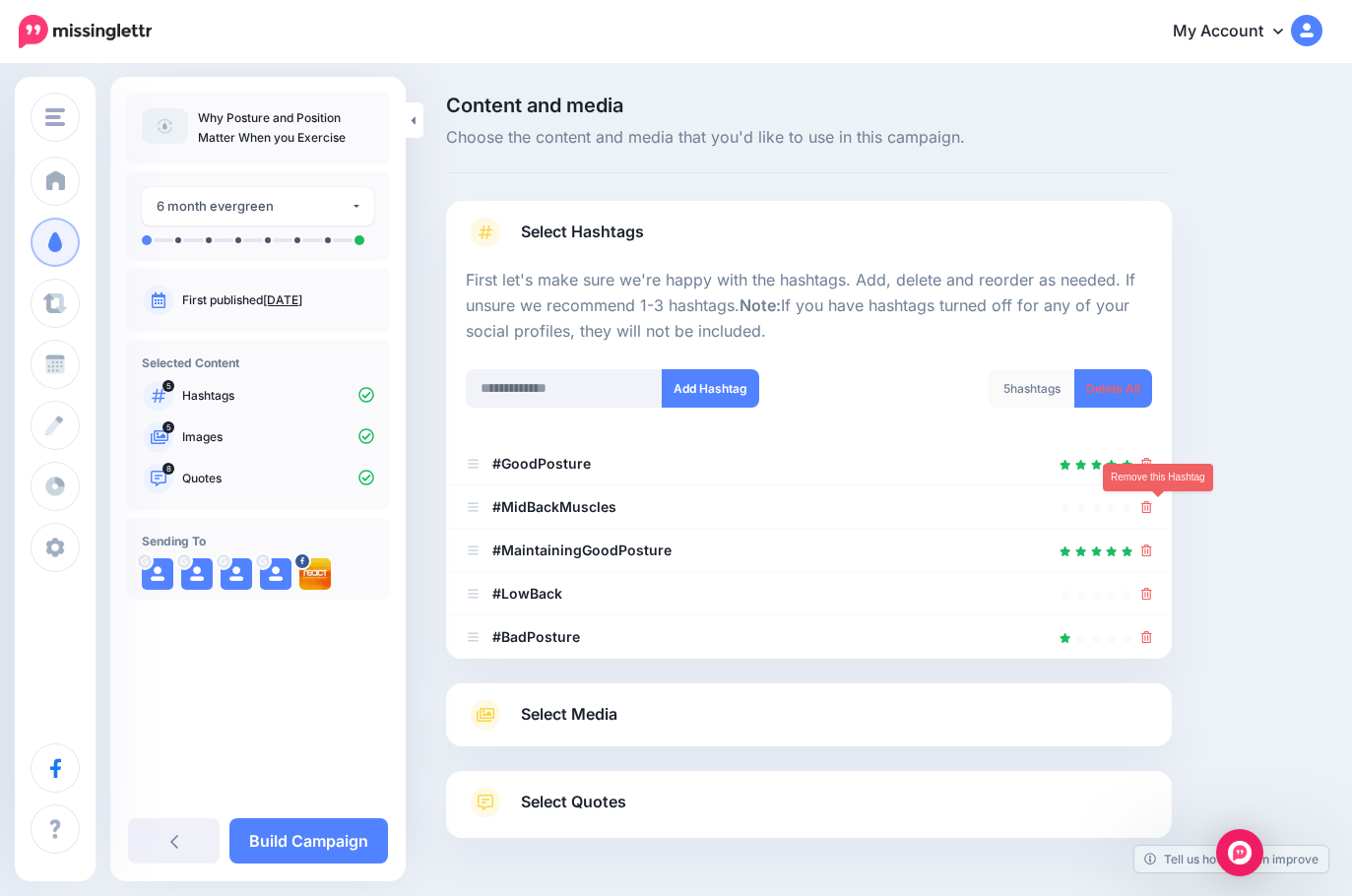 click 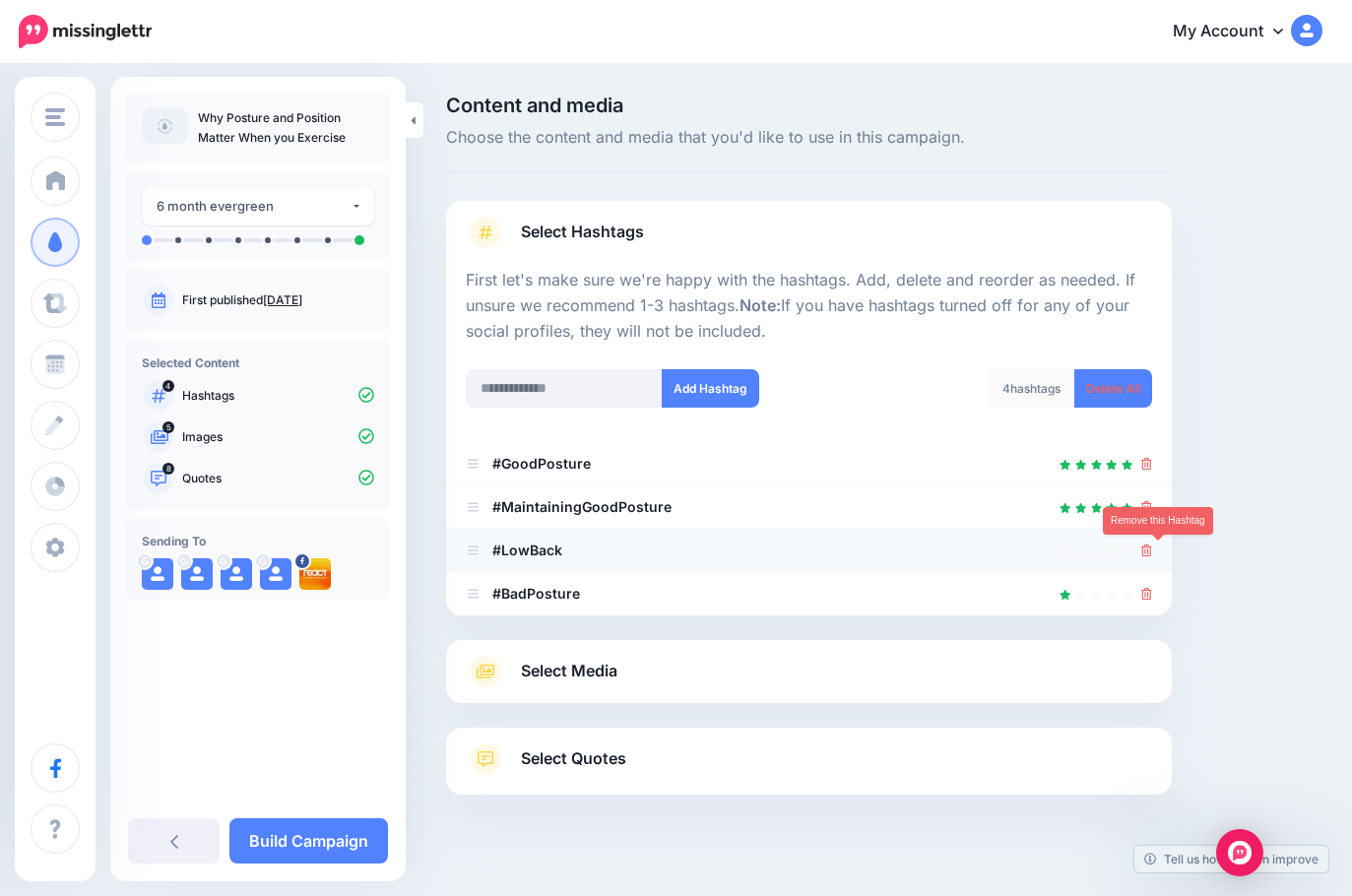 click 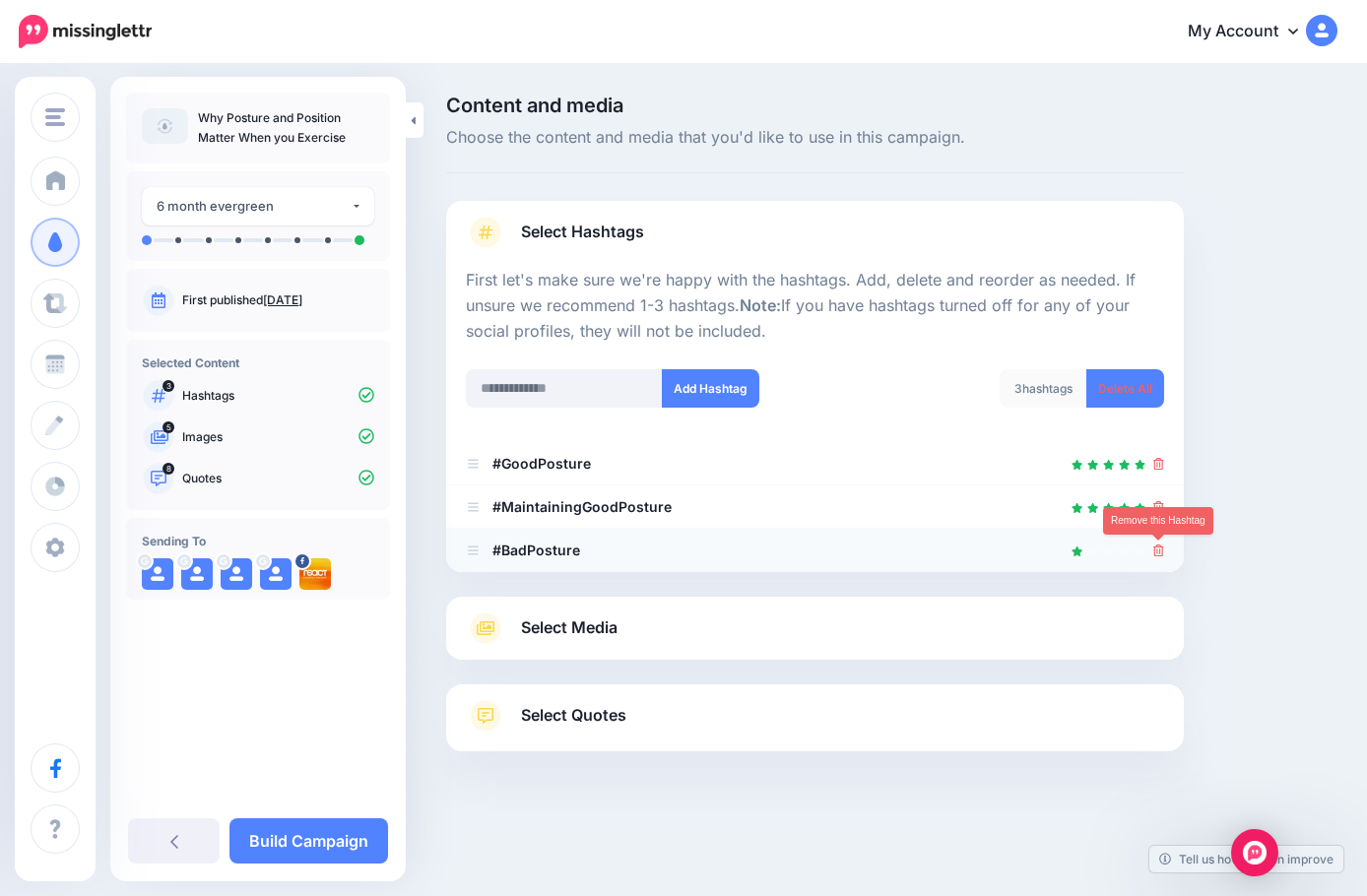 click 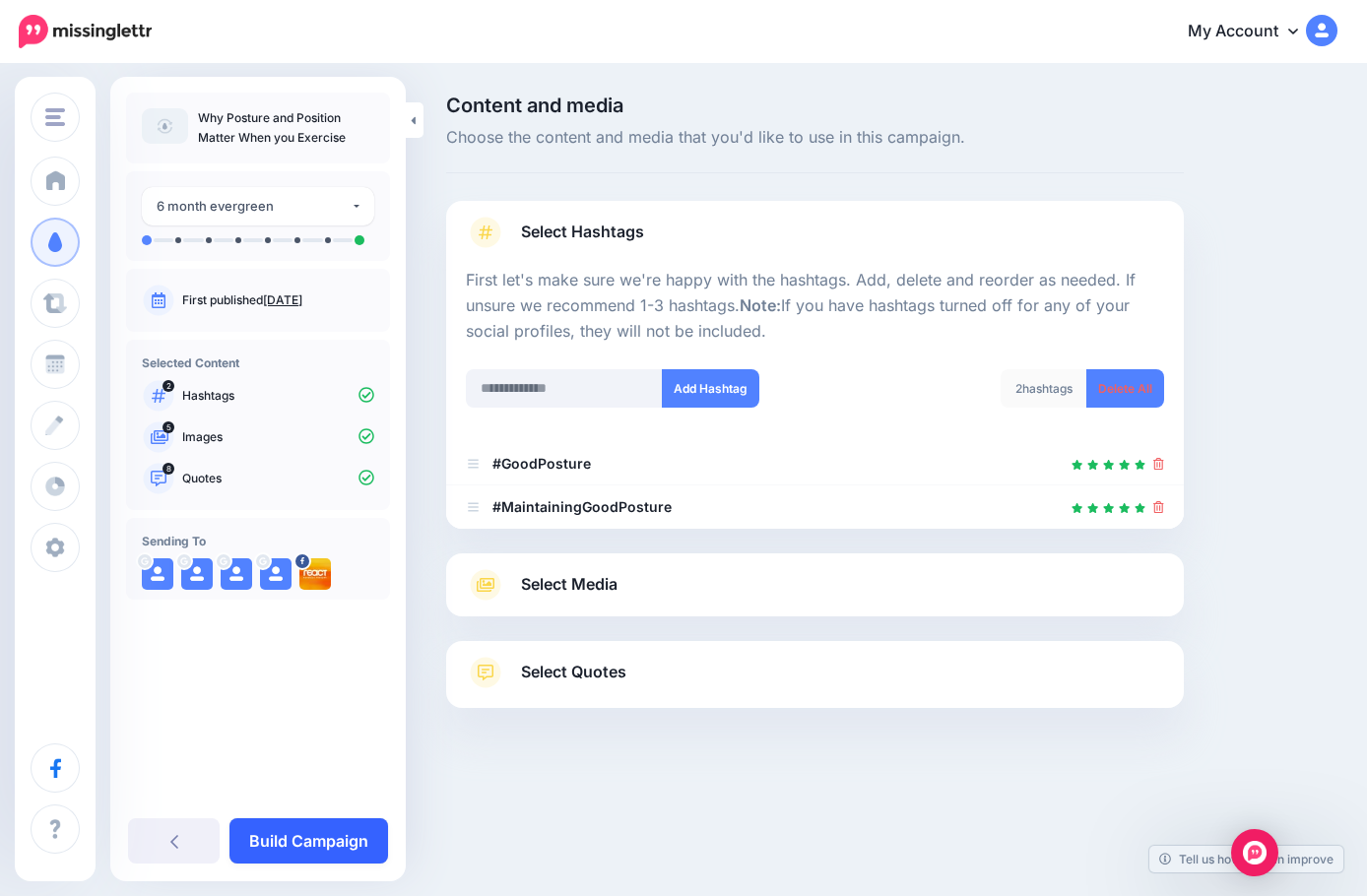 click on "Build Campaign" at bounding box center (308, 841) 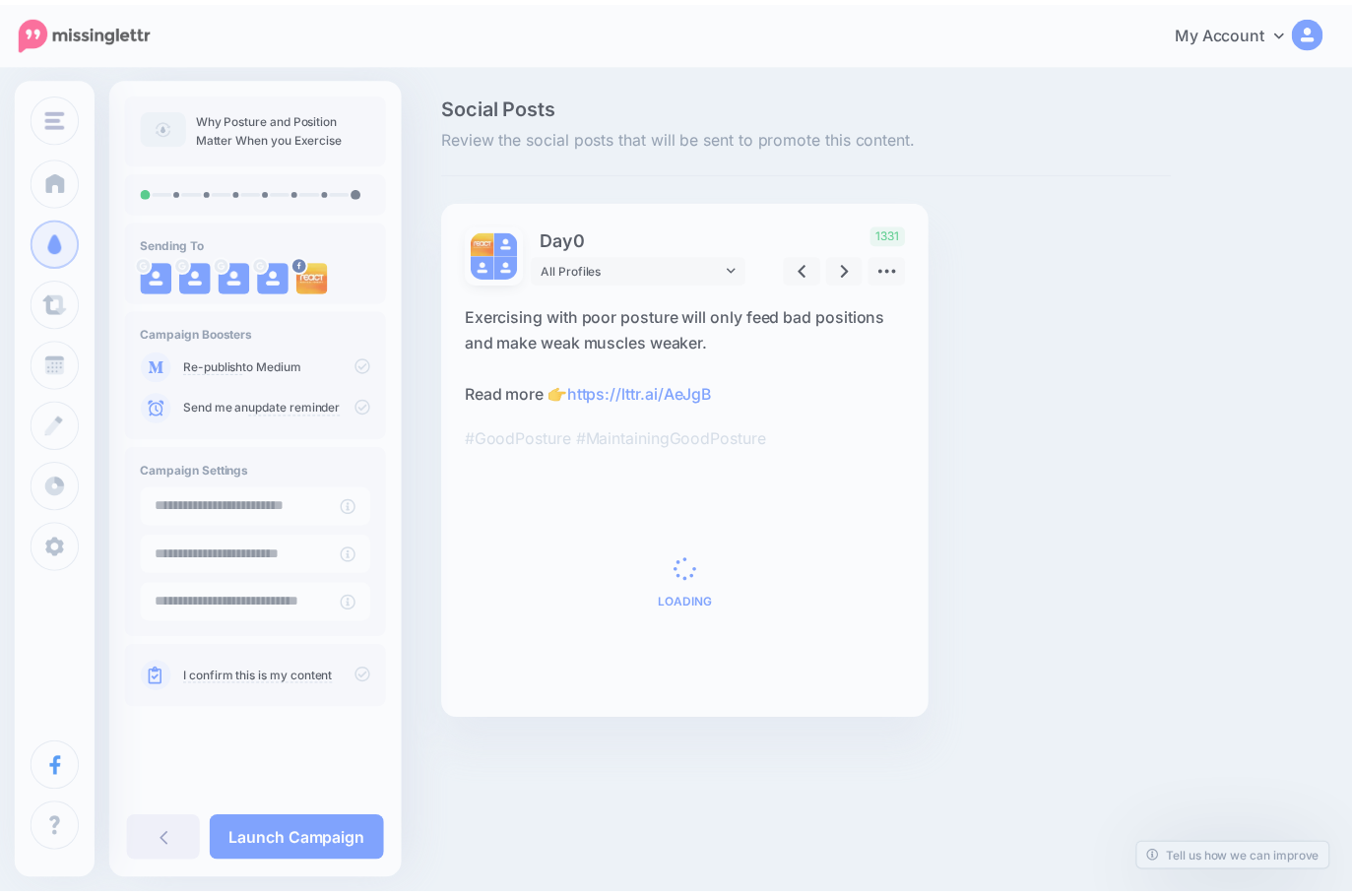 scroll, scrollTop: 0, scrollLeft: 0, axis: both 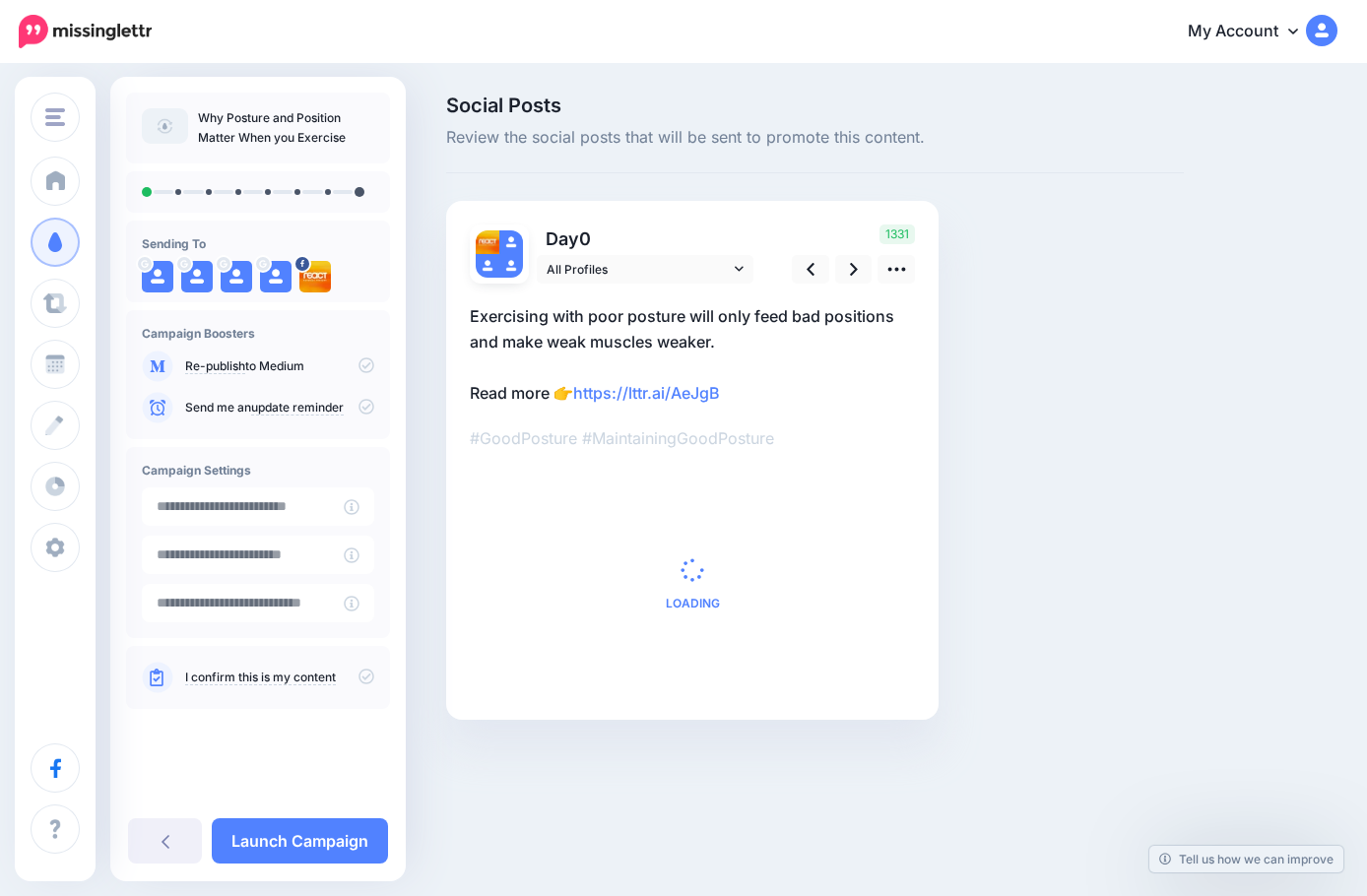 type on "**********" 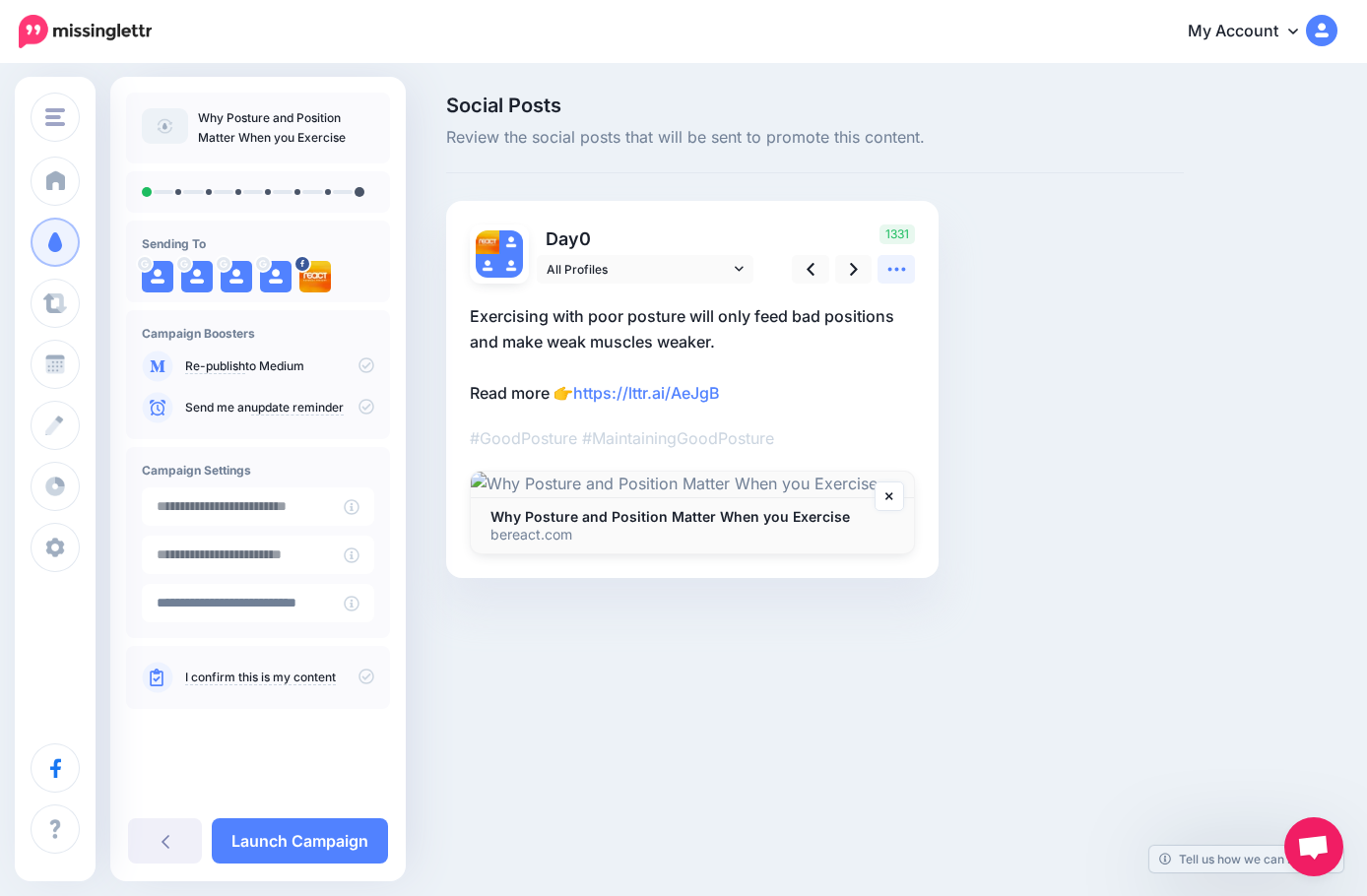 click 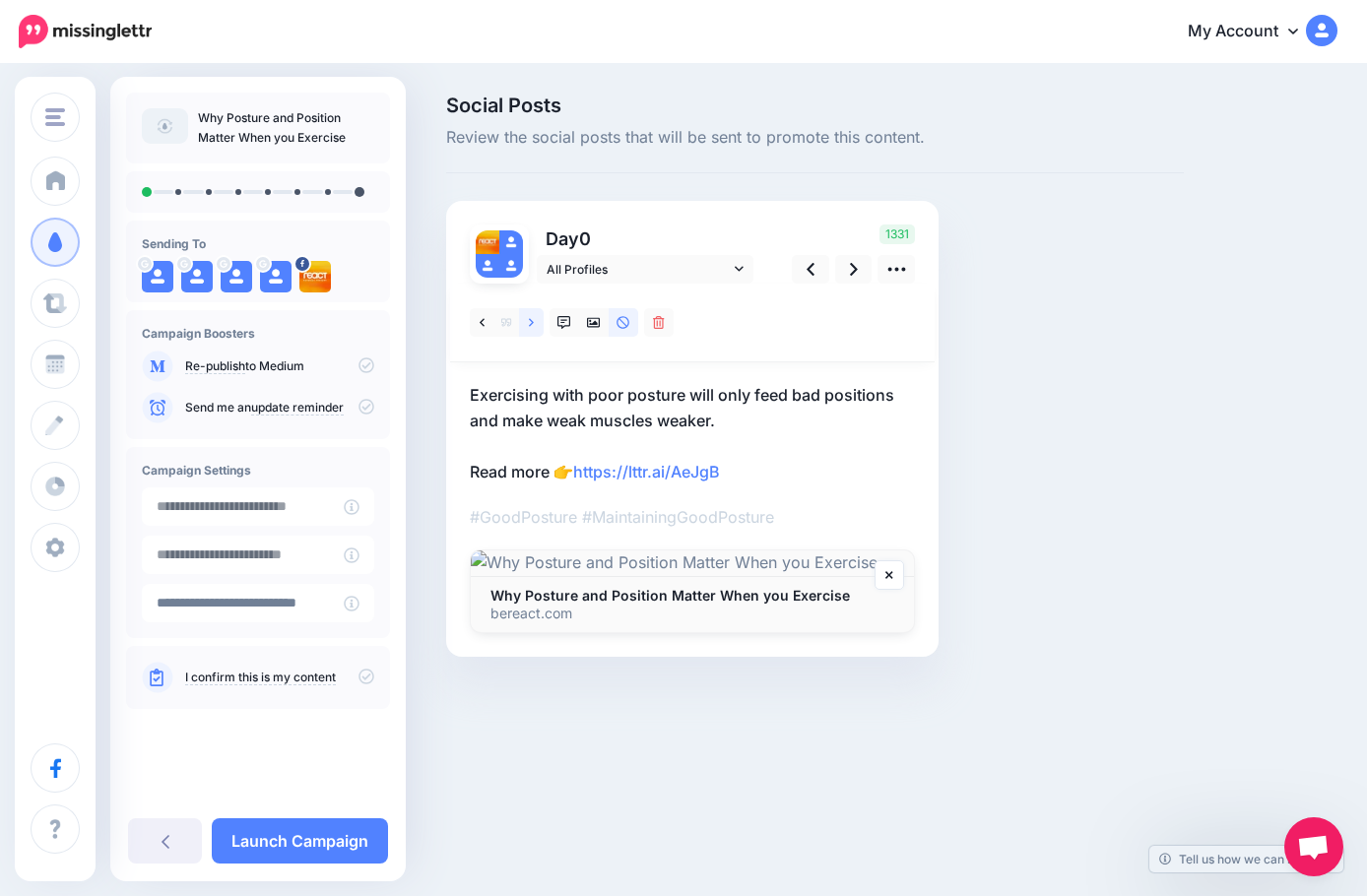 click 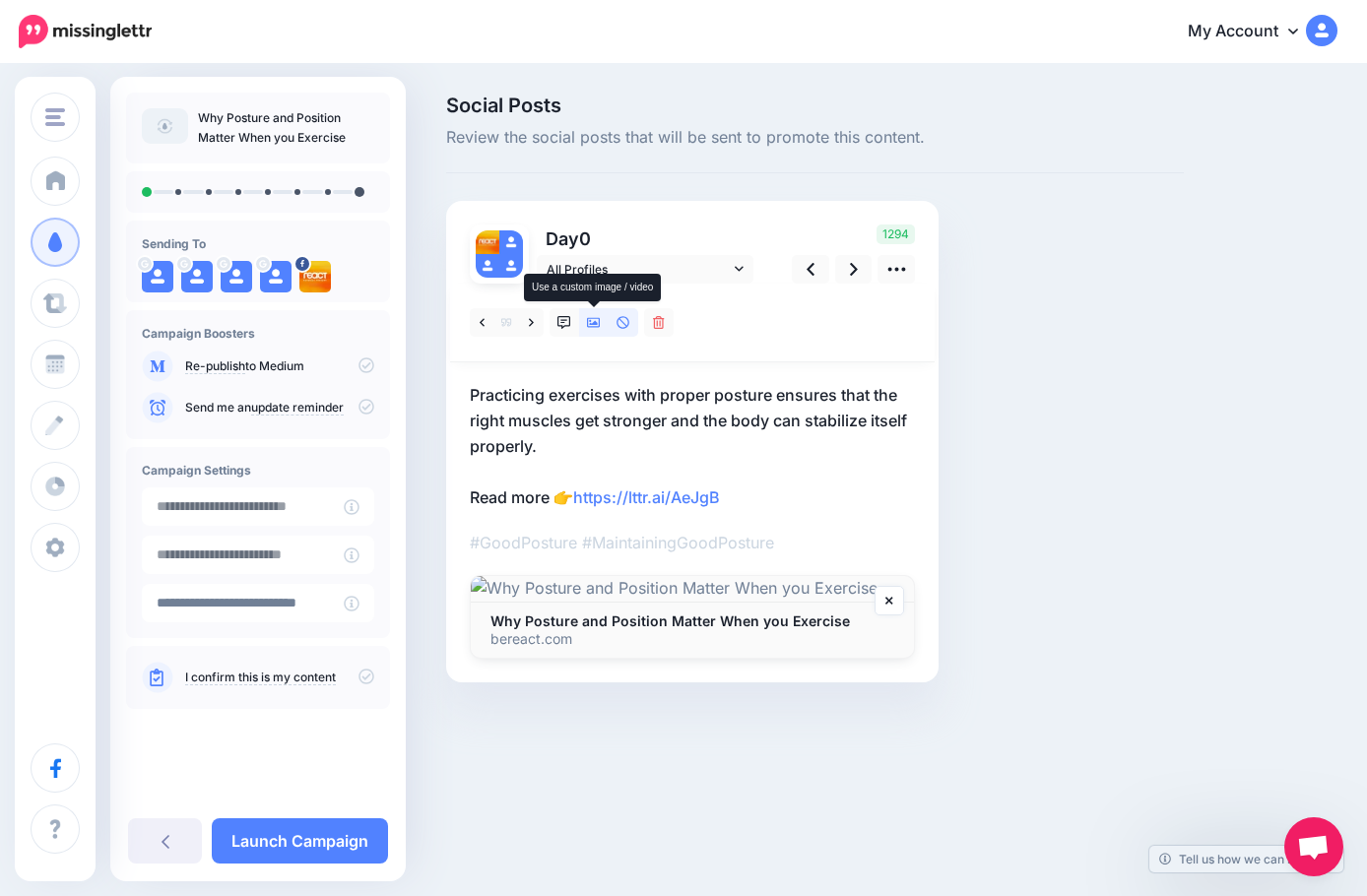 click 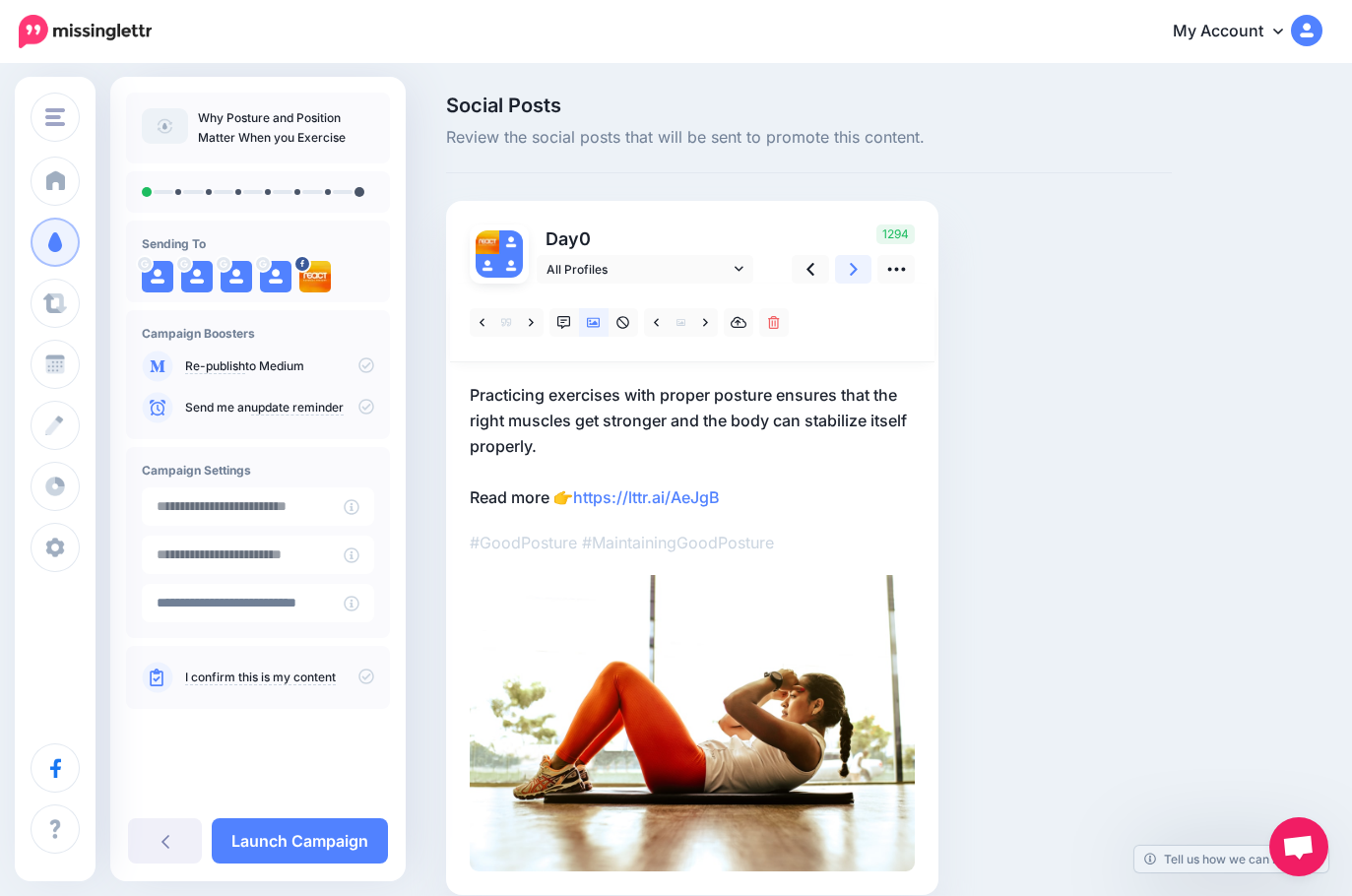 click 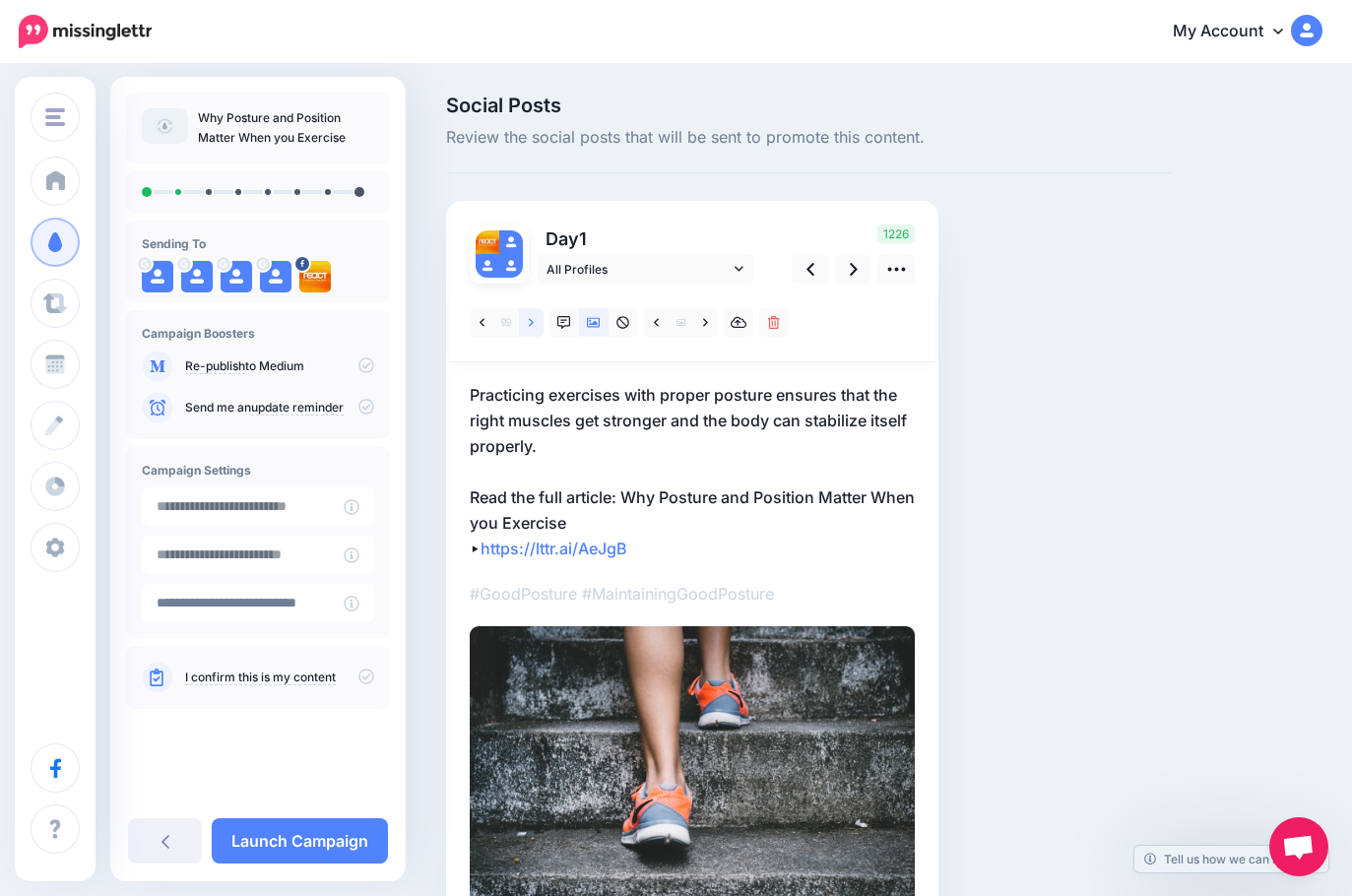 click at bounding box center [531, 322] 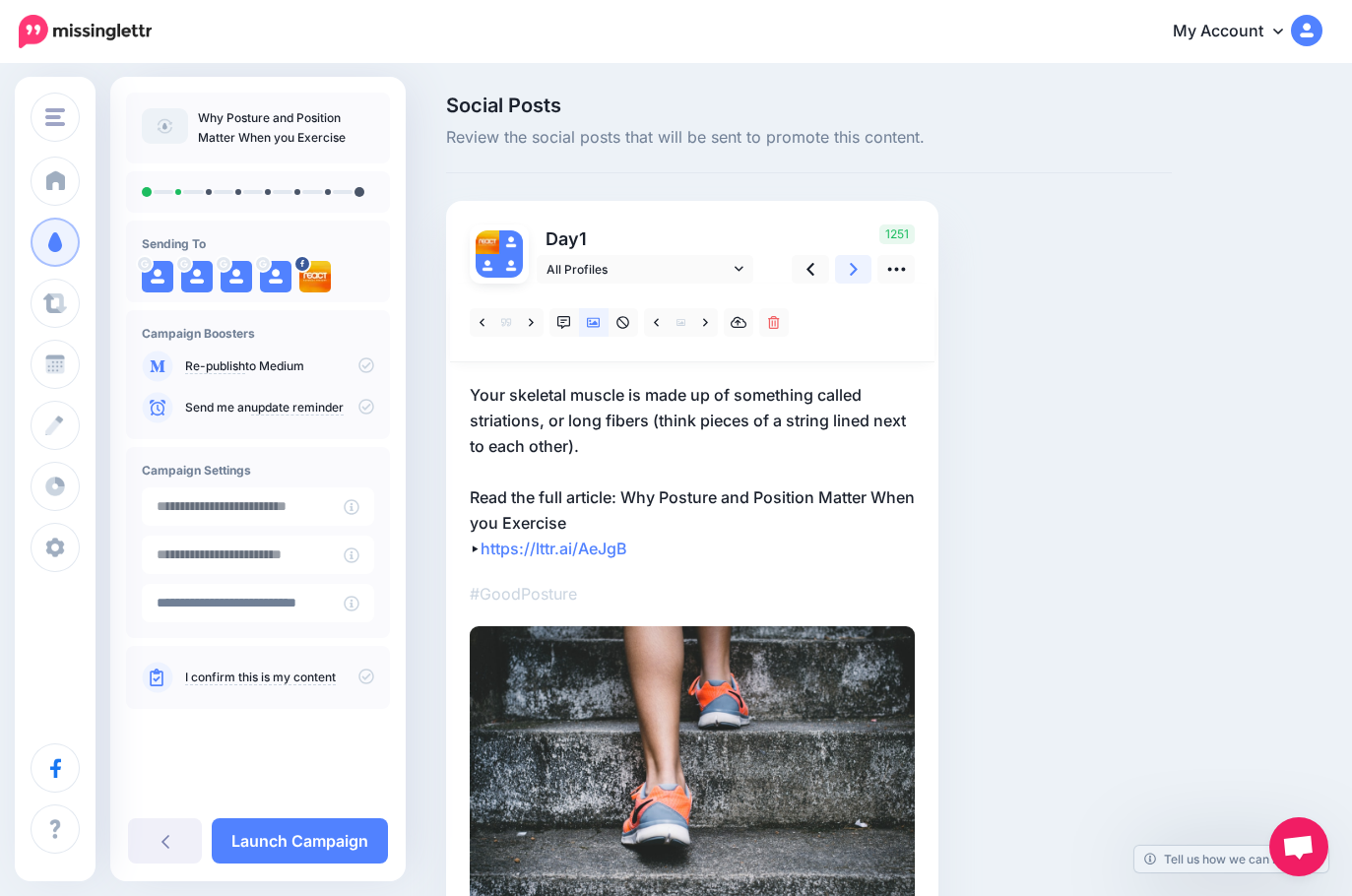 click at bounding box center [854, 269] 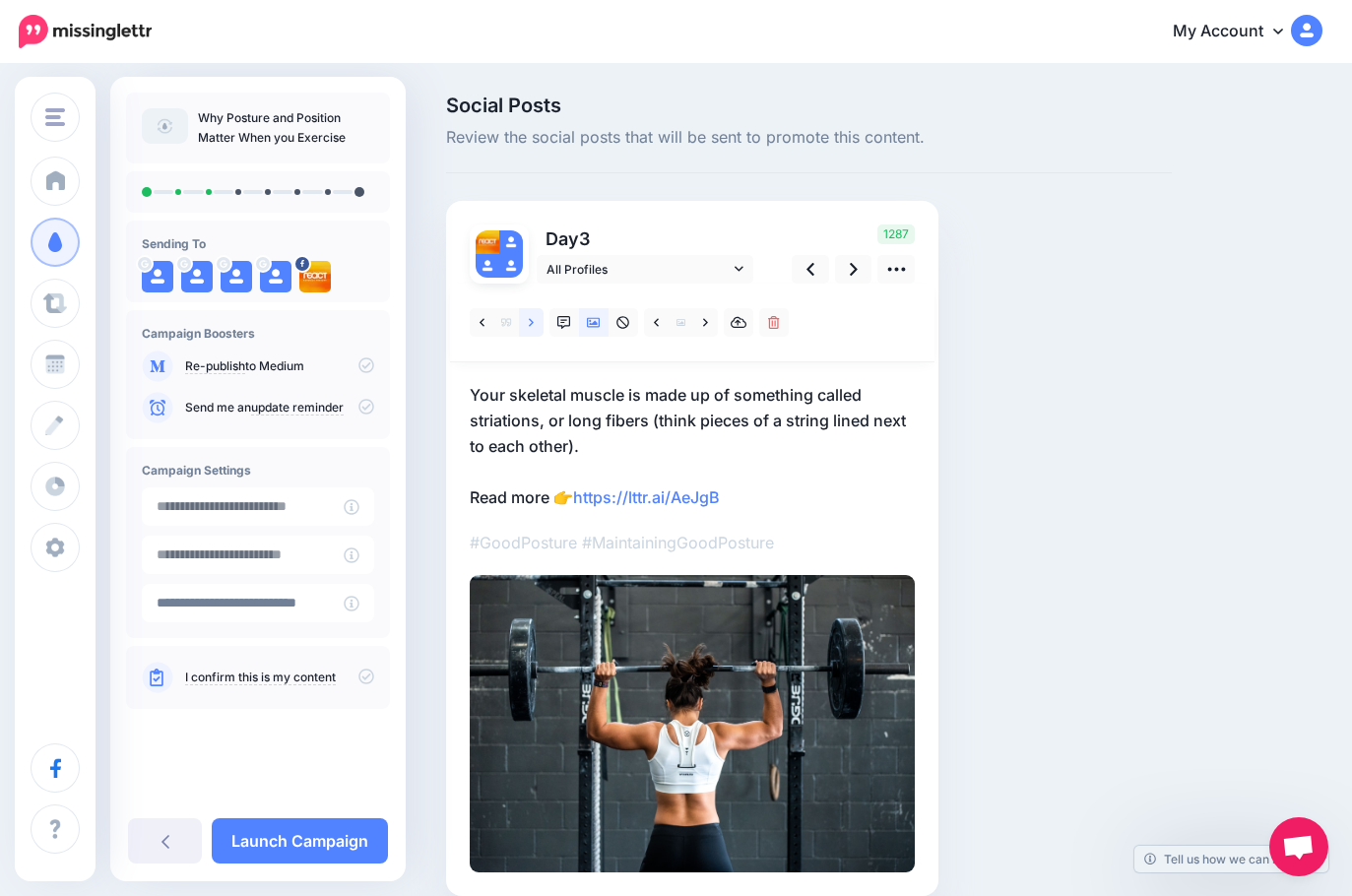 click 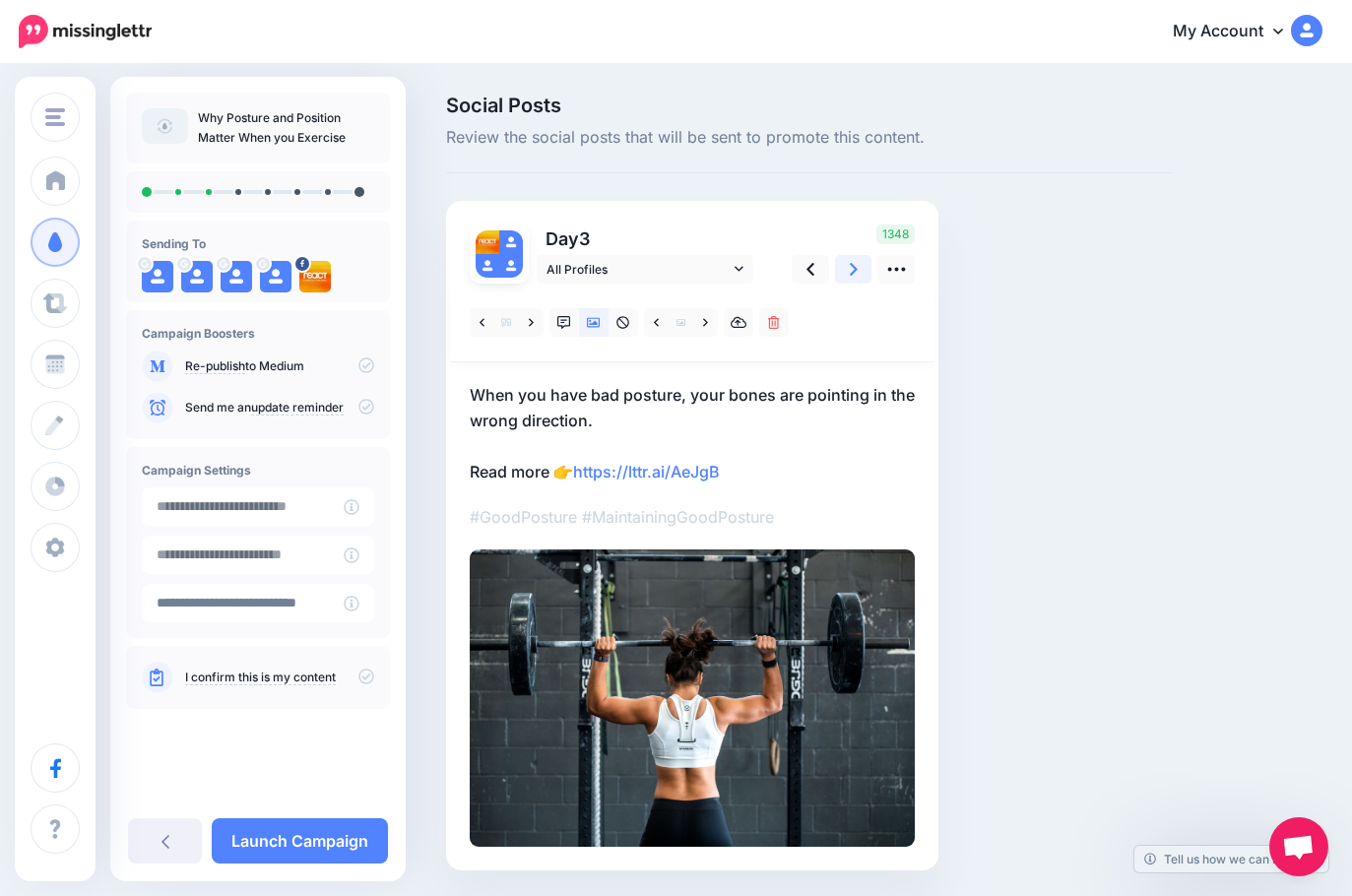 click 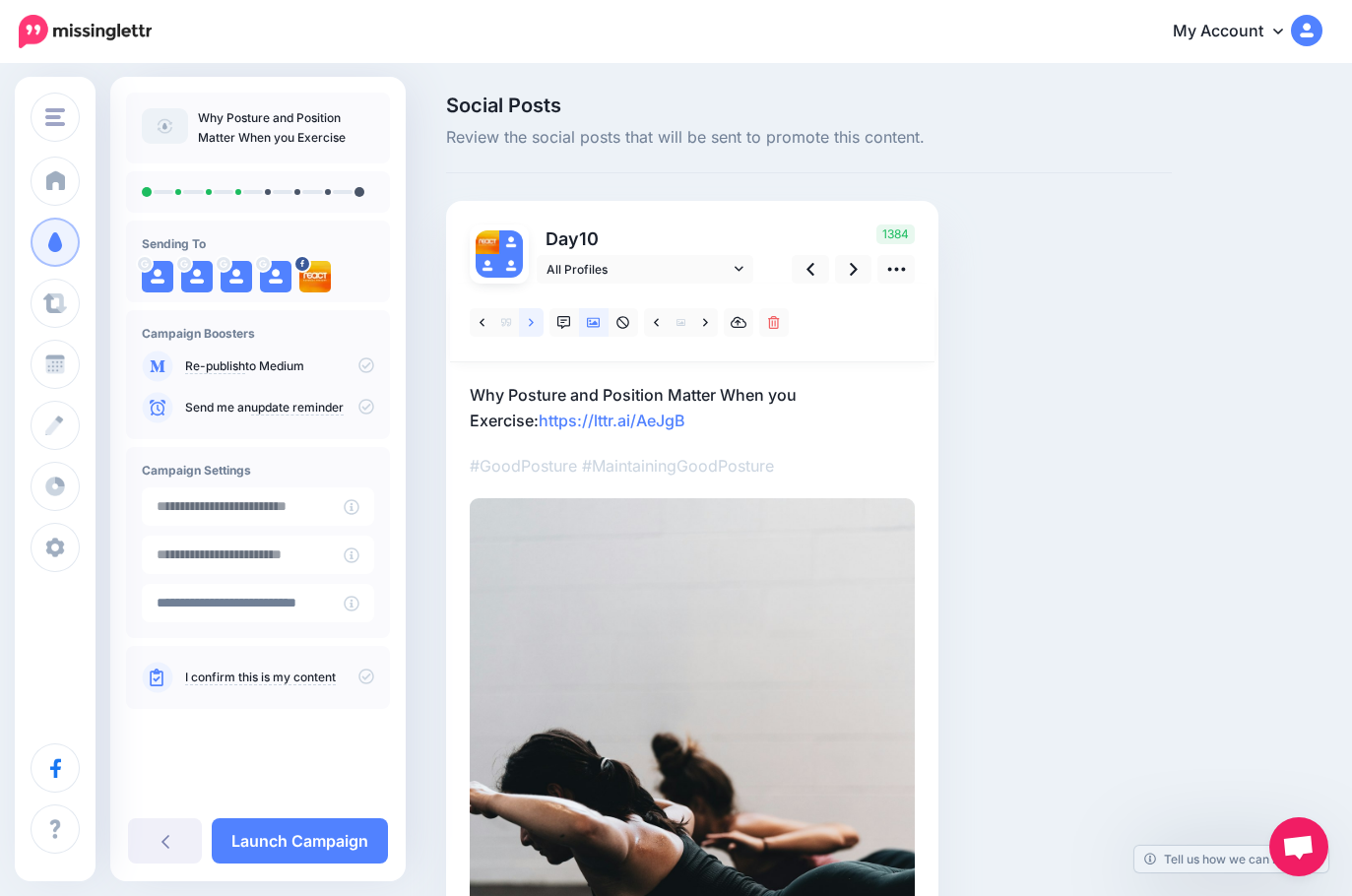 click 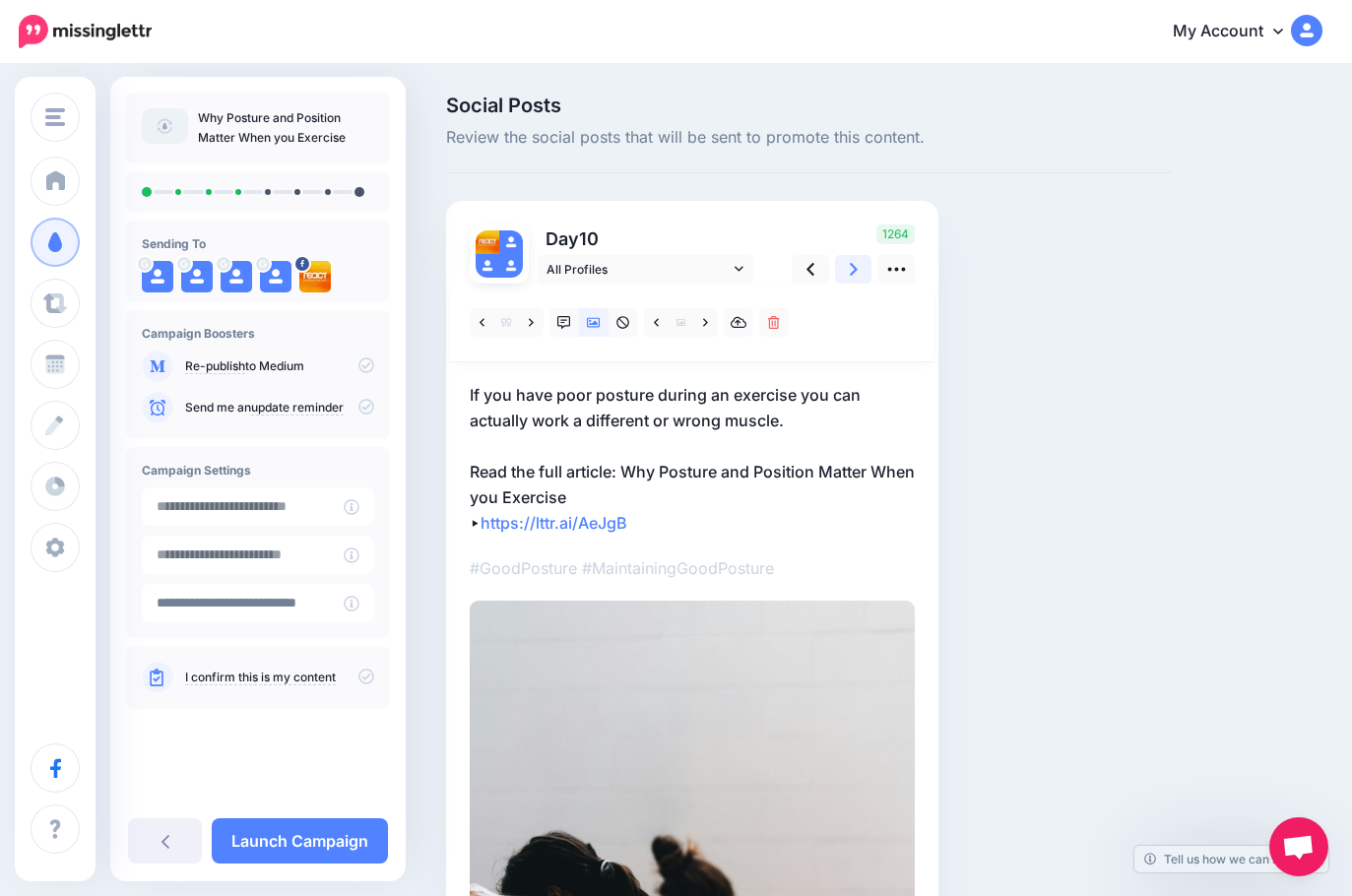 click 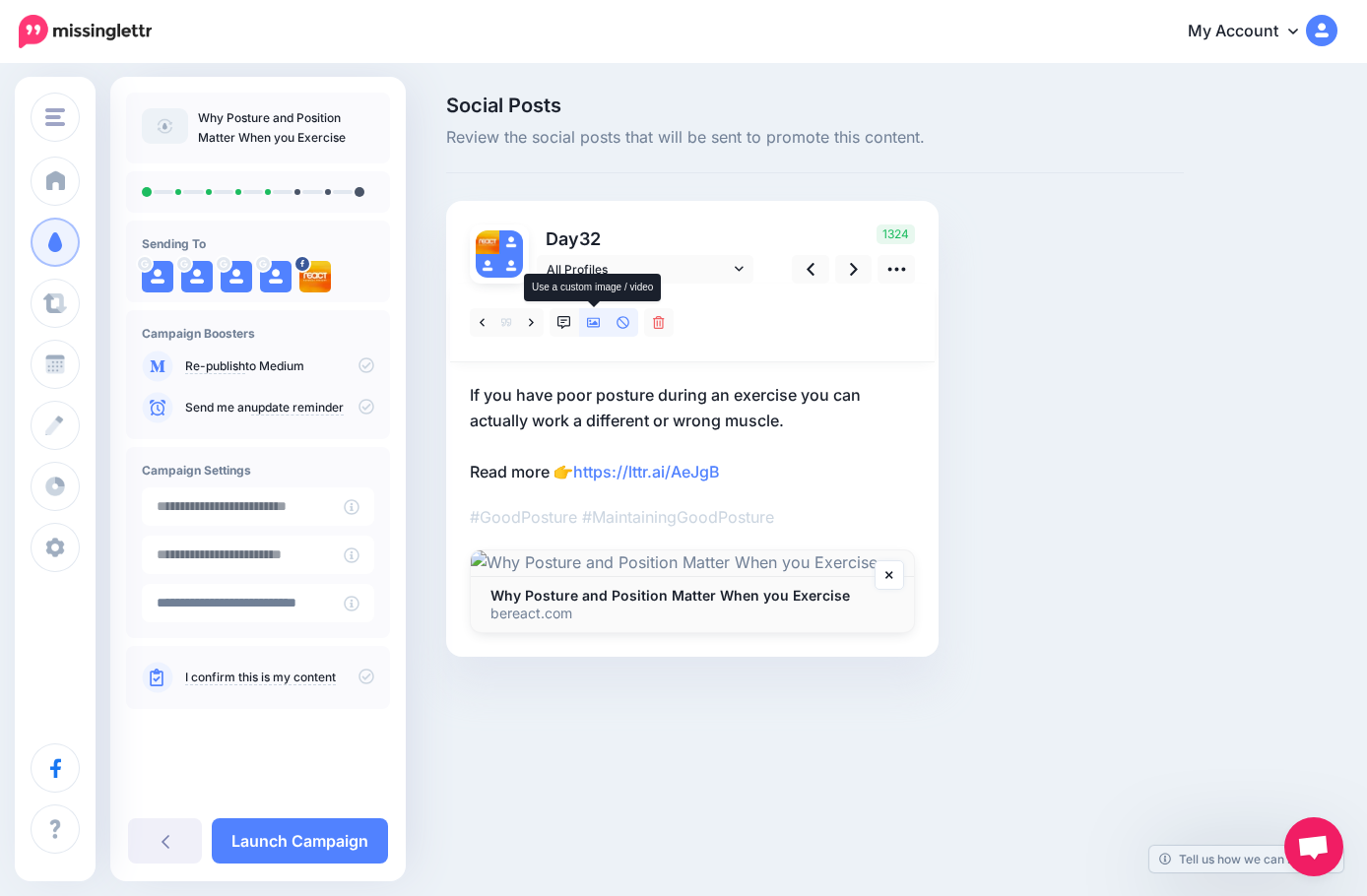 click 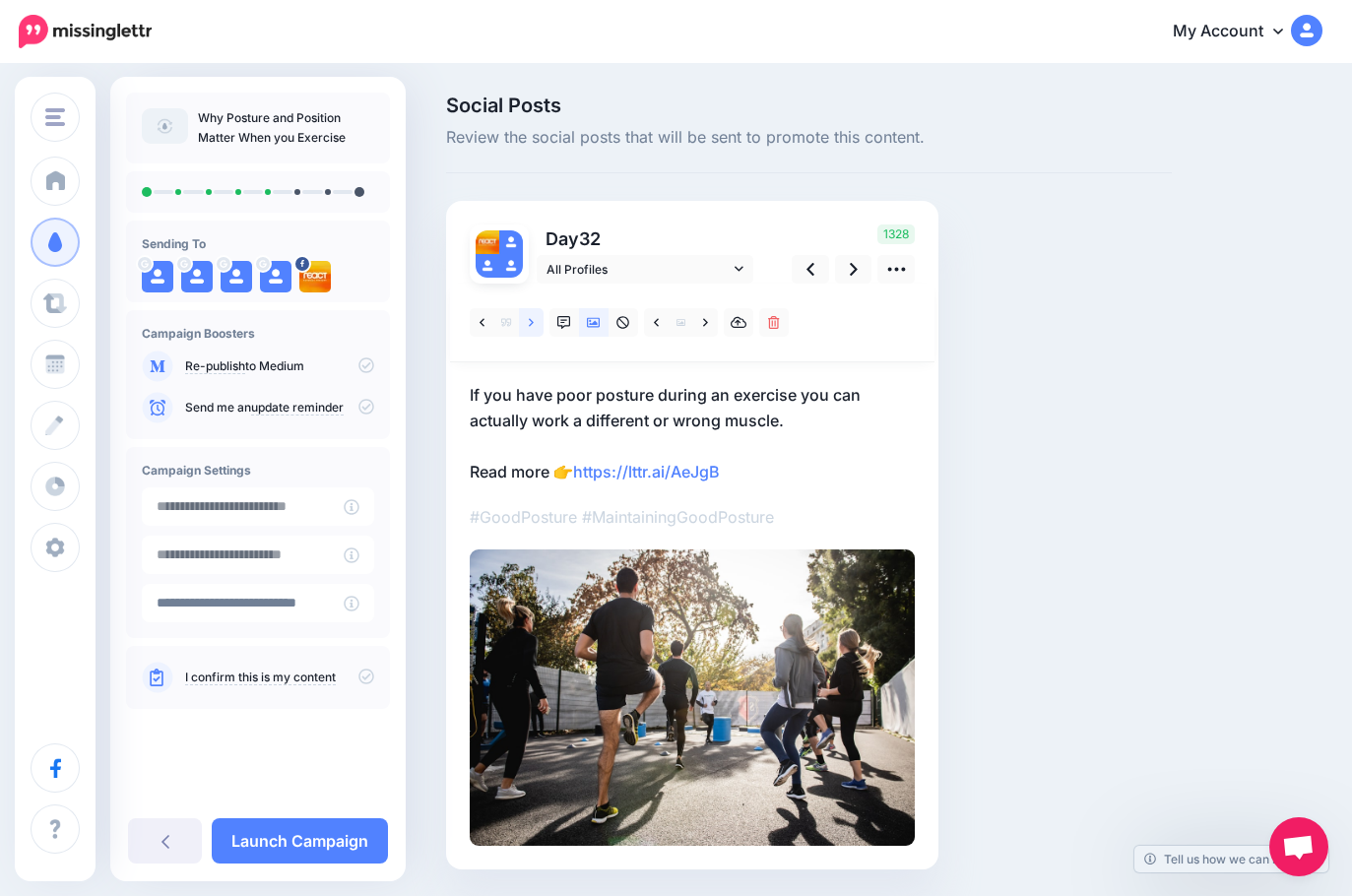 click 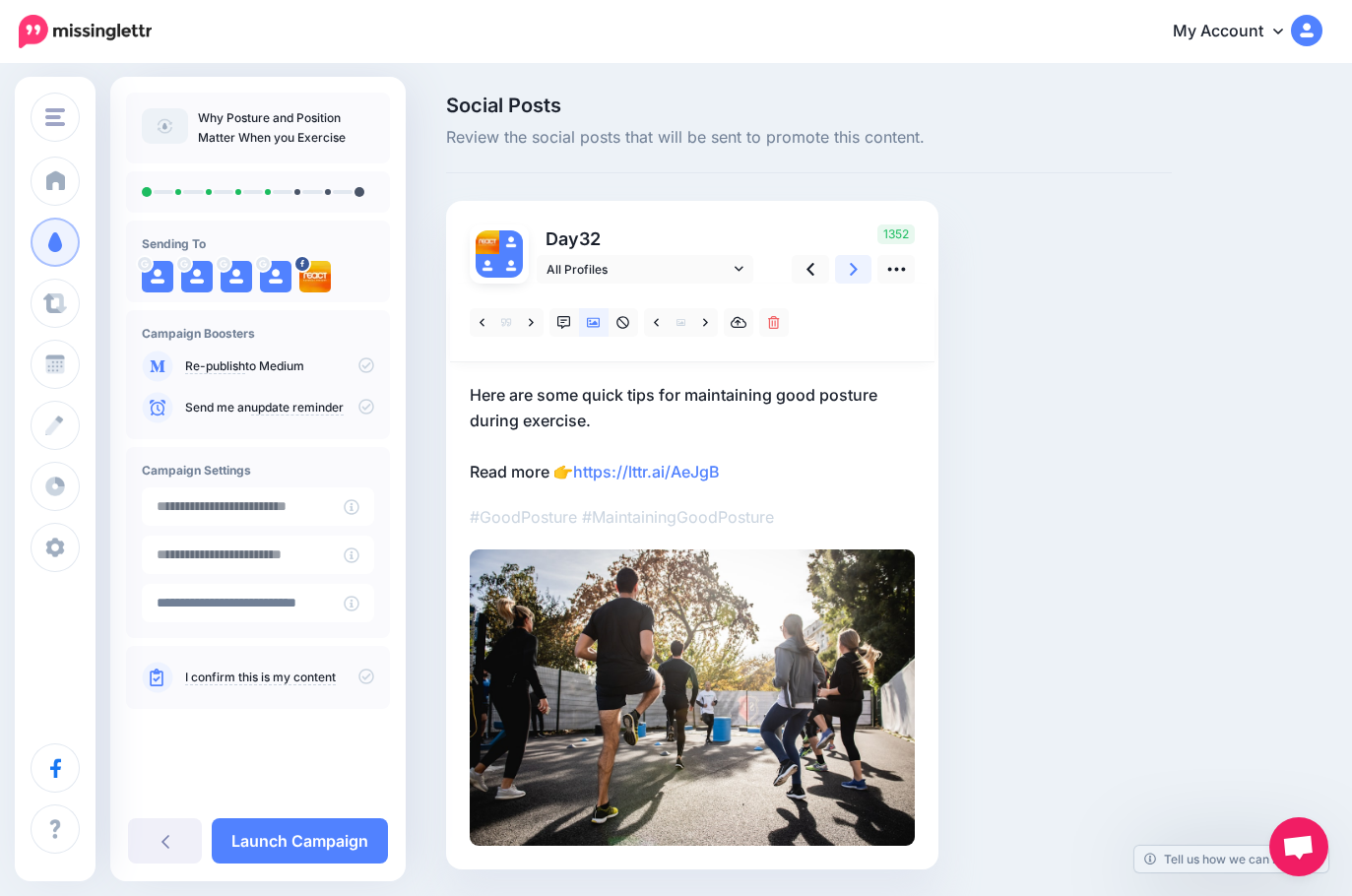 click at bounding box center [854, 269] 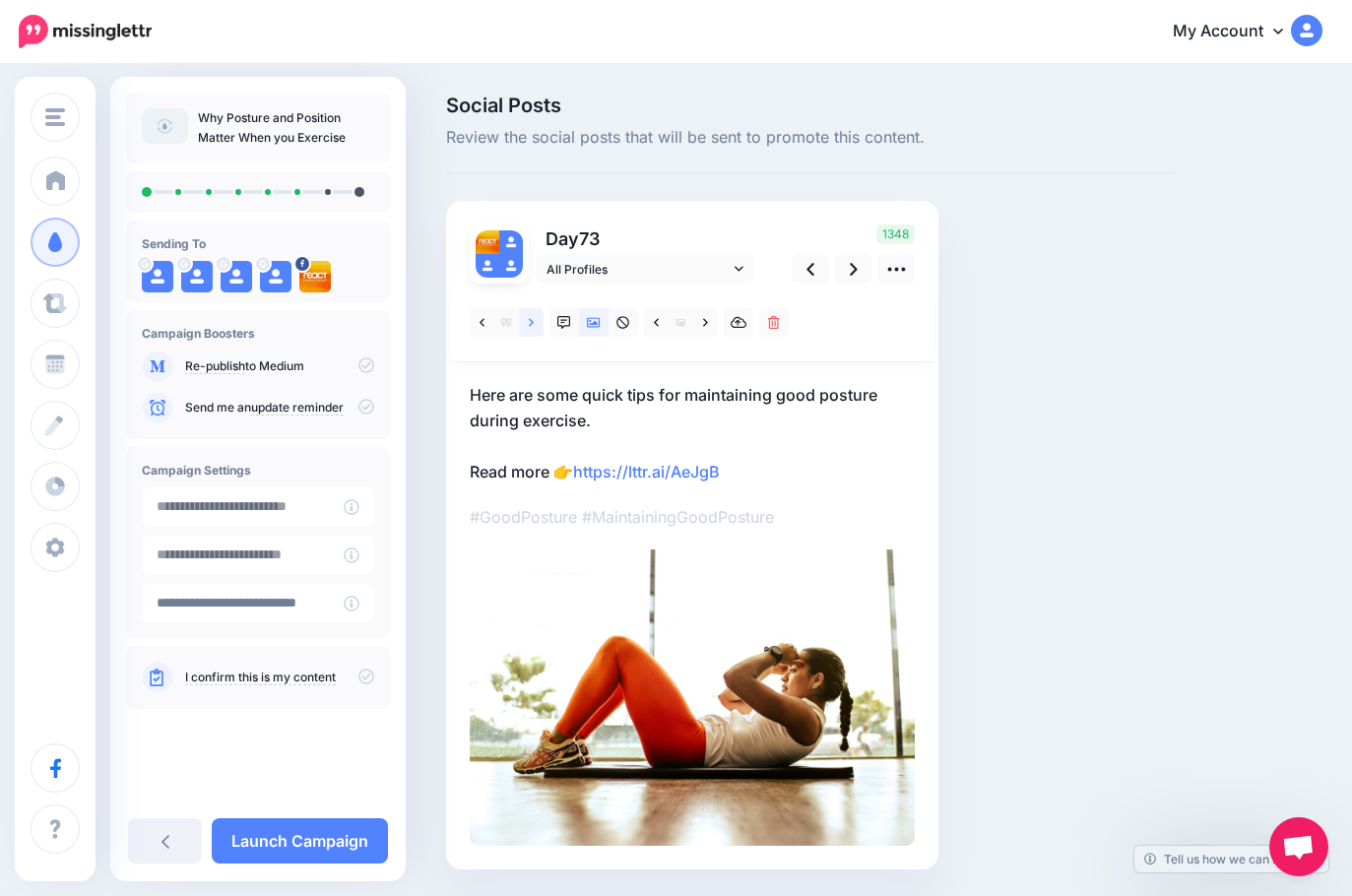 click 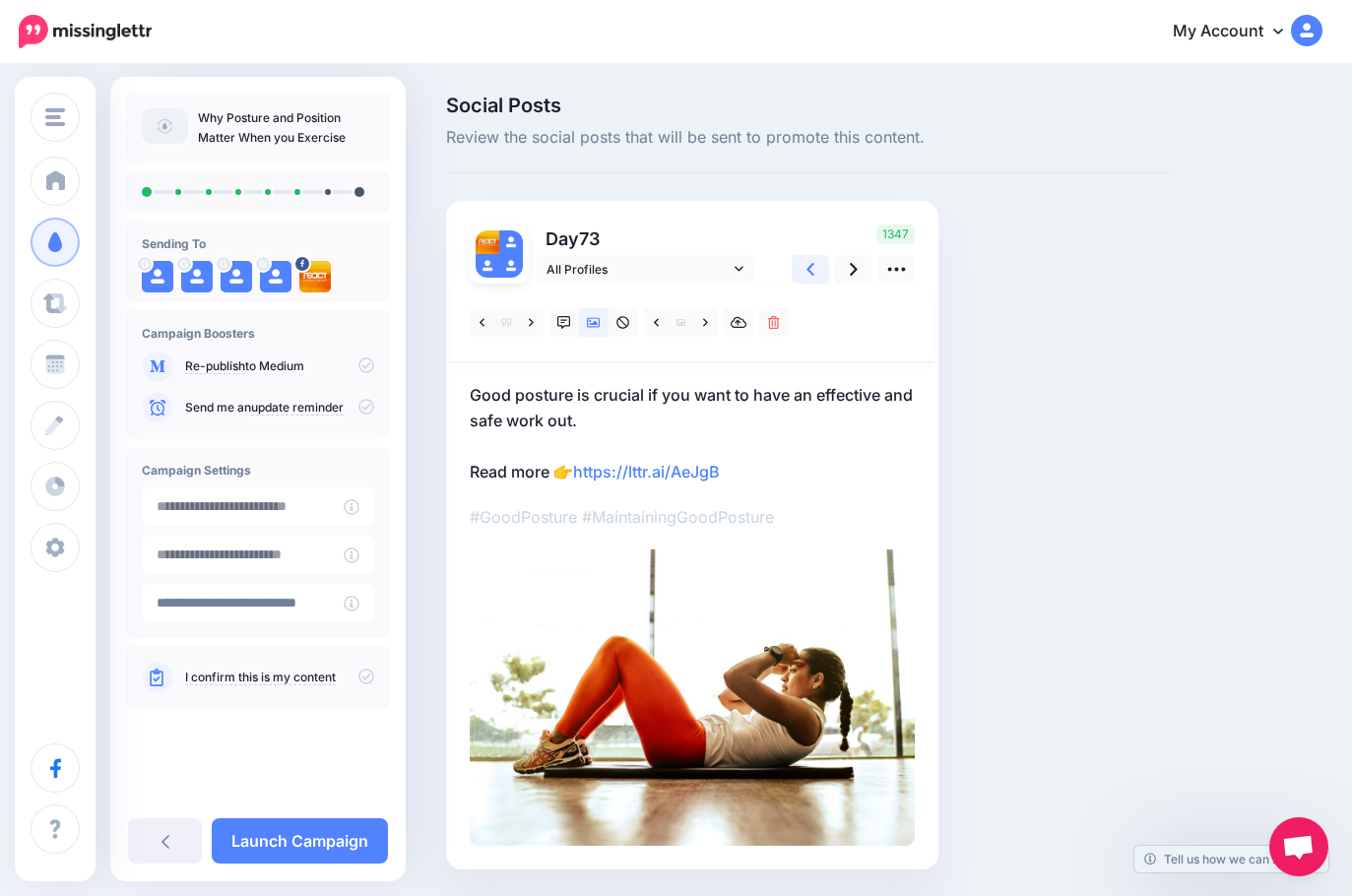 click at bounding box center (810, 269) 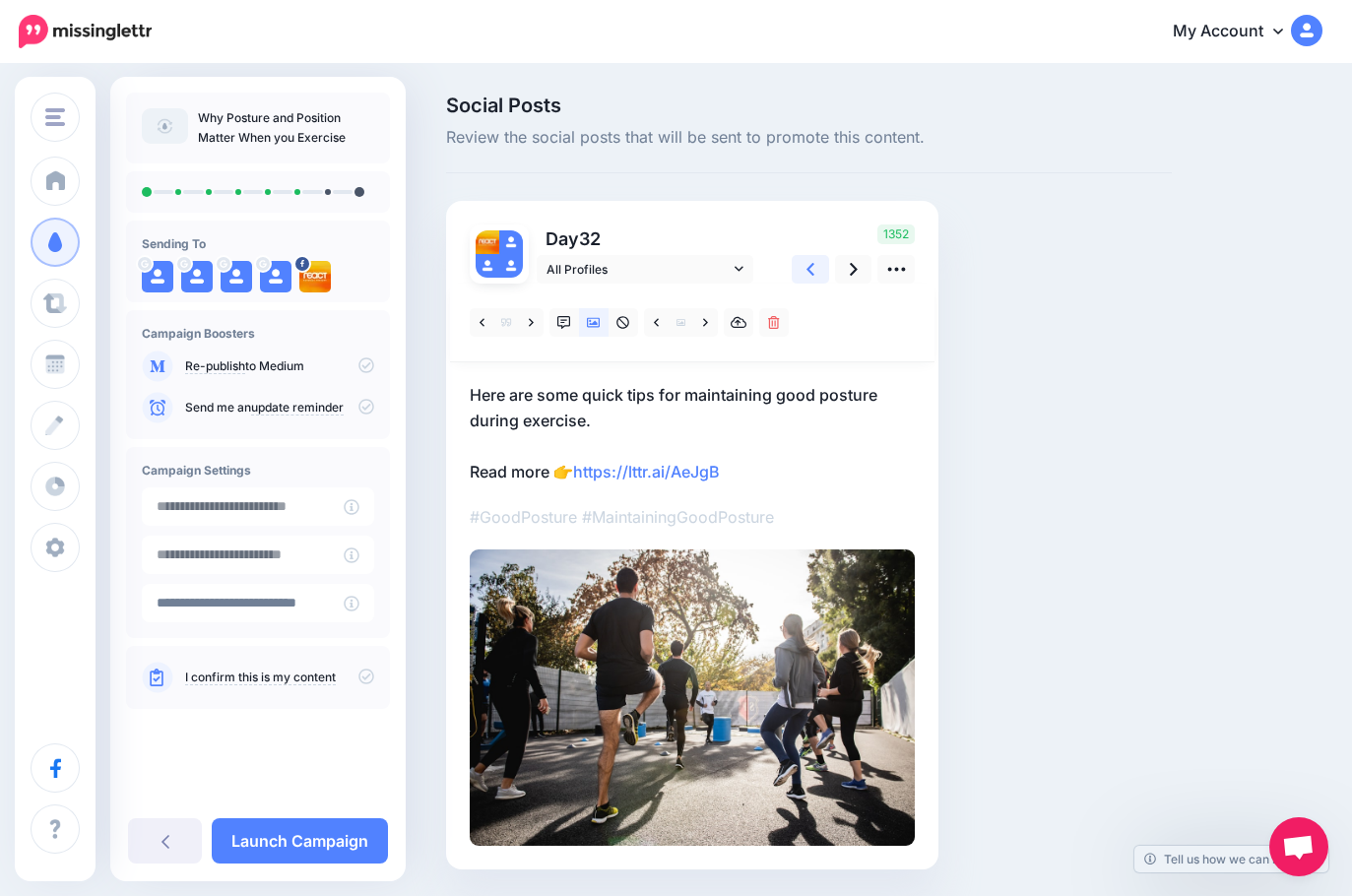 click 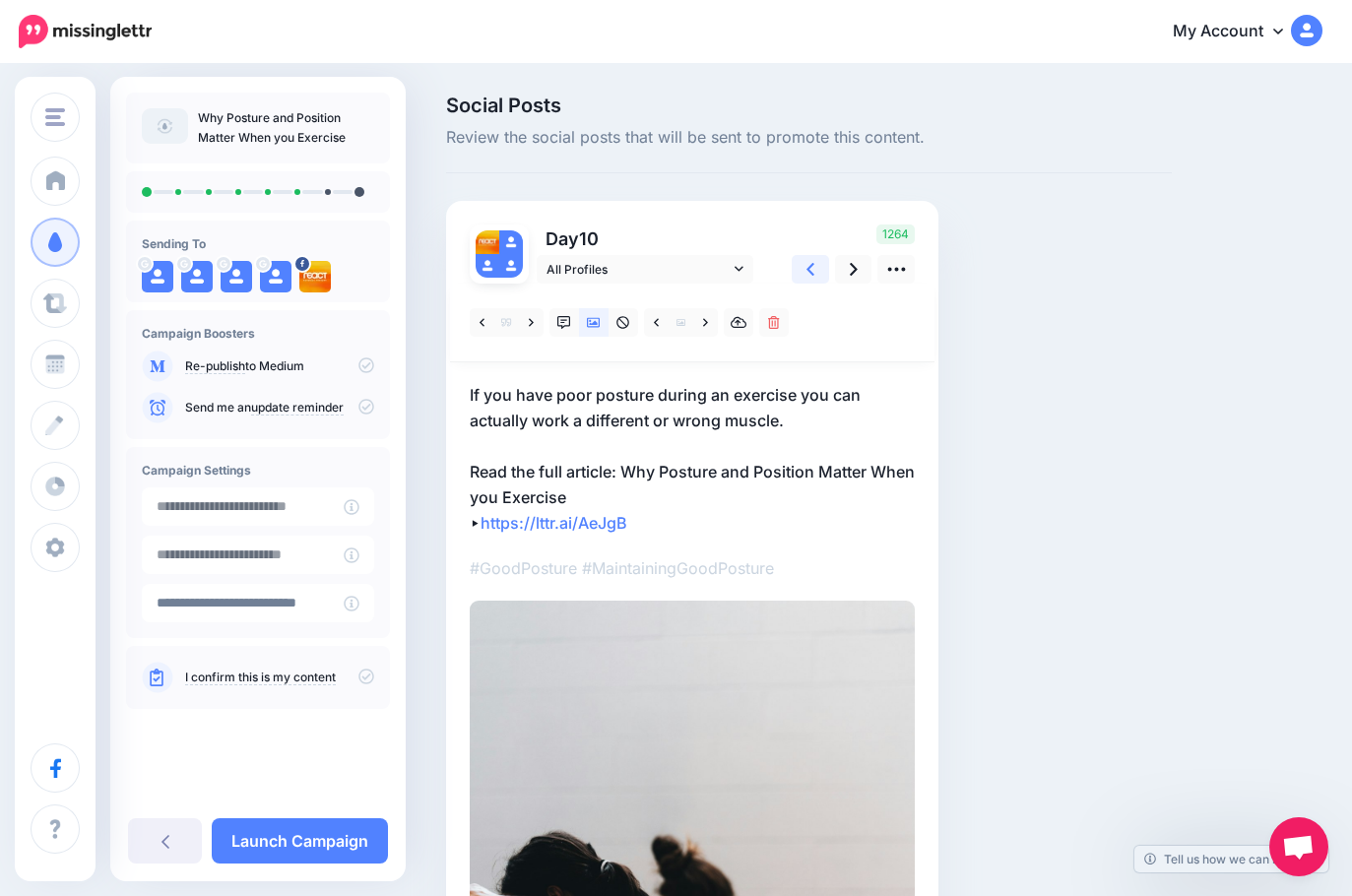 click 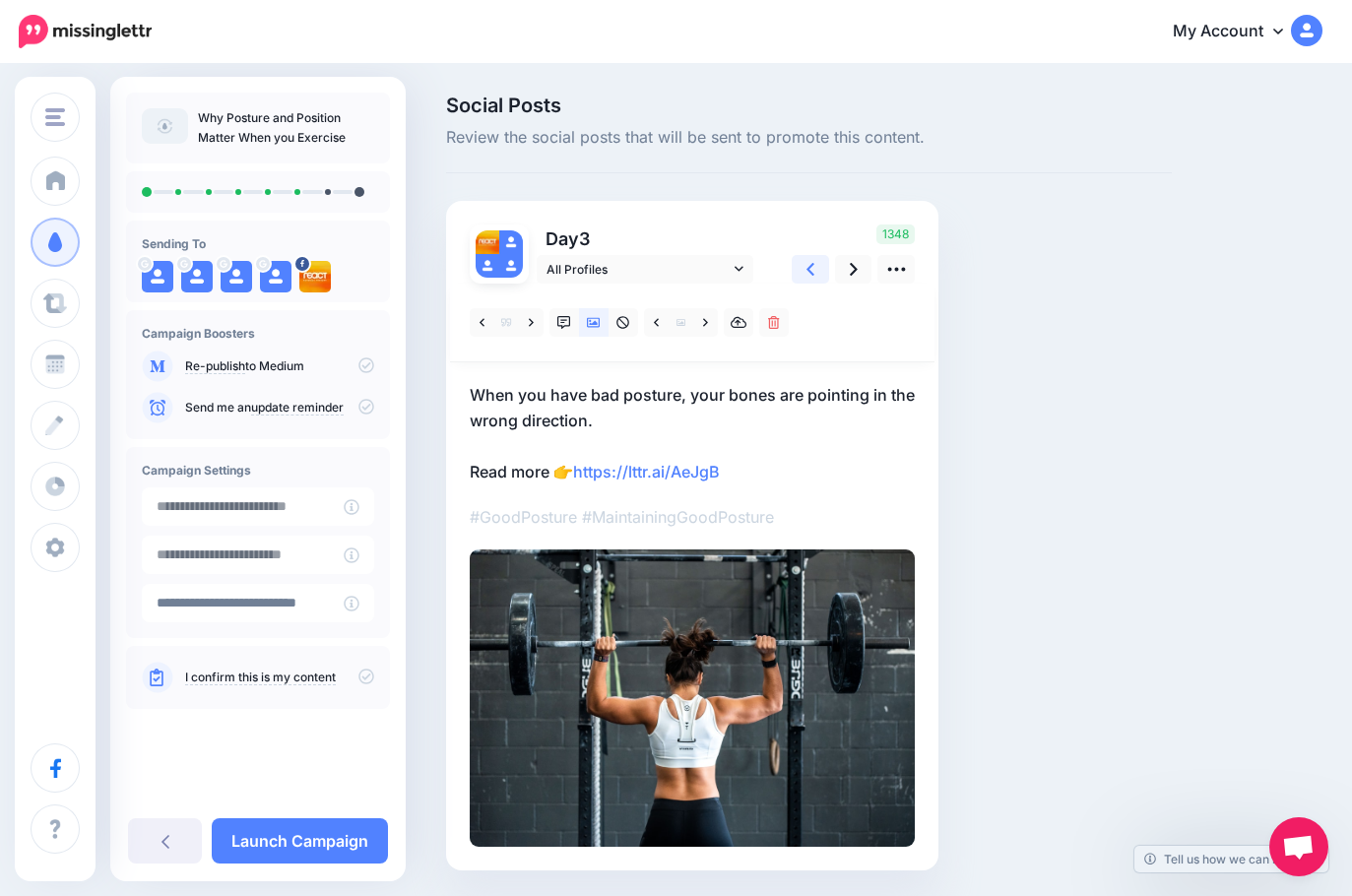 click 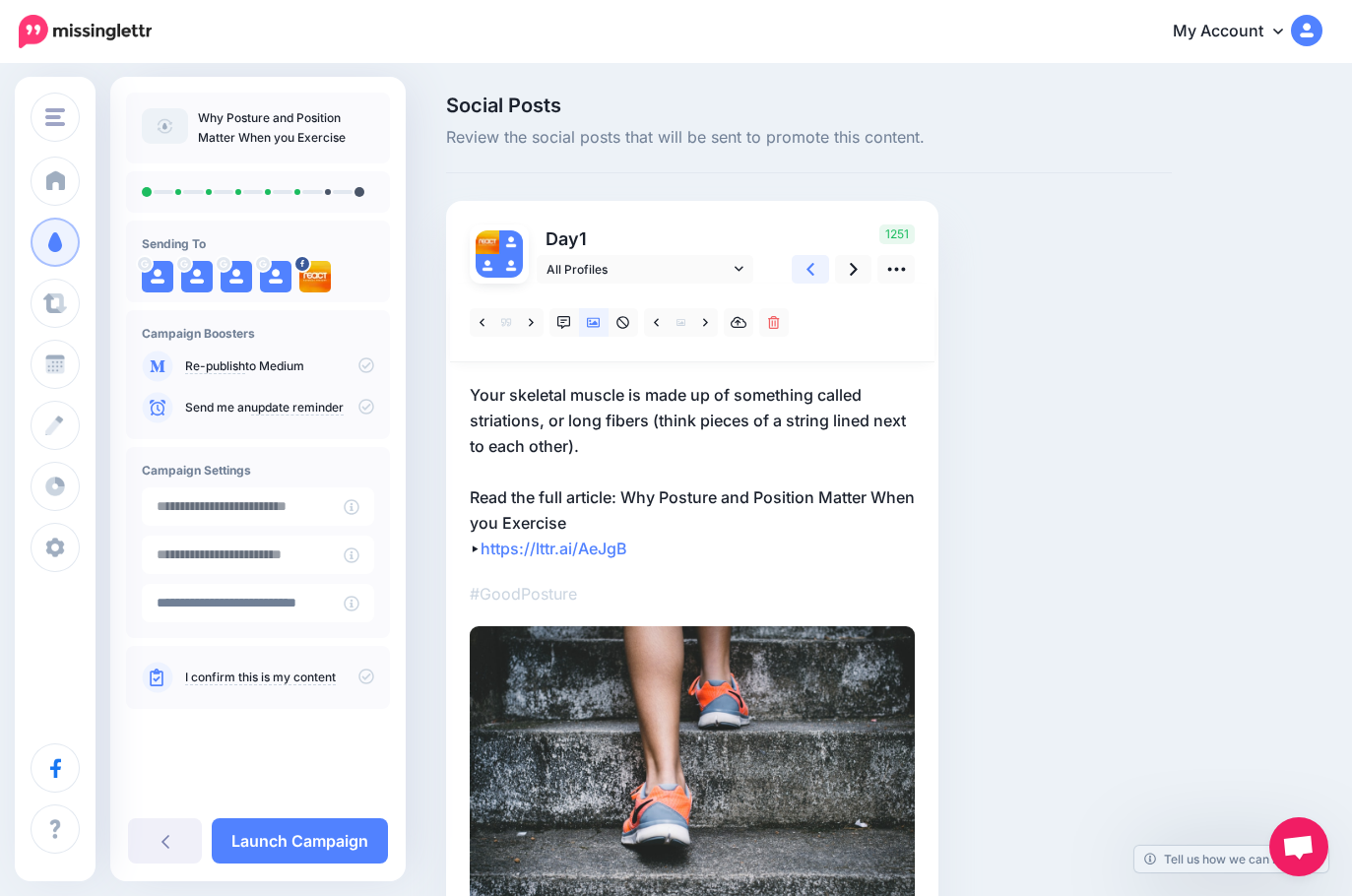 click 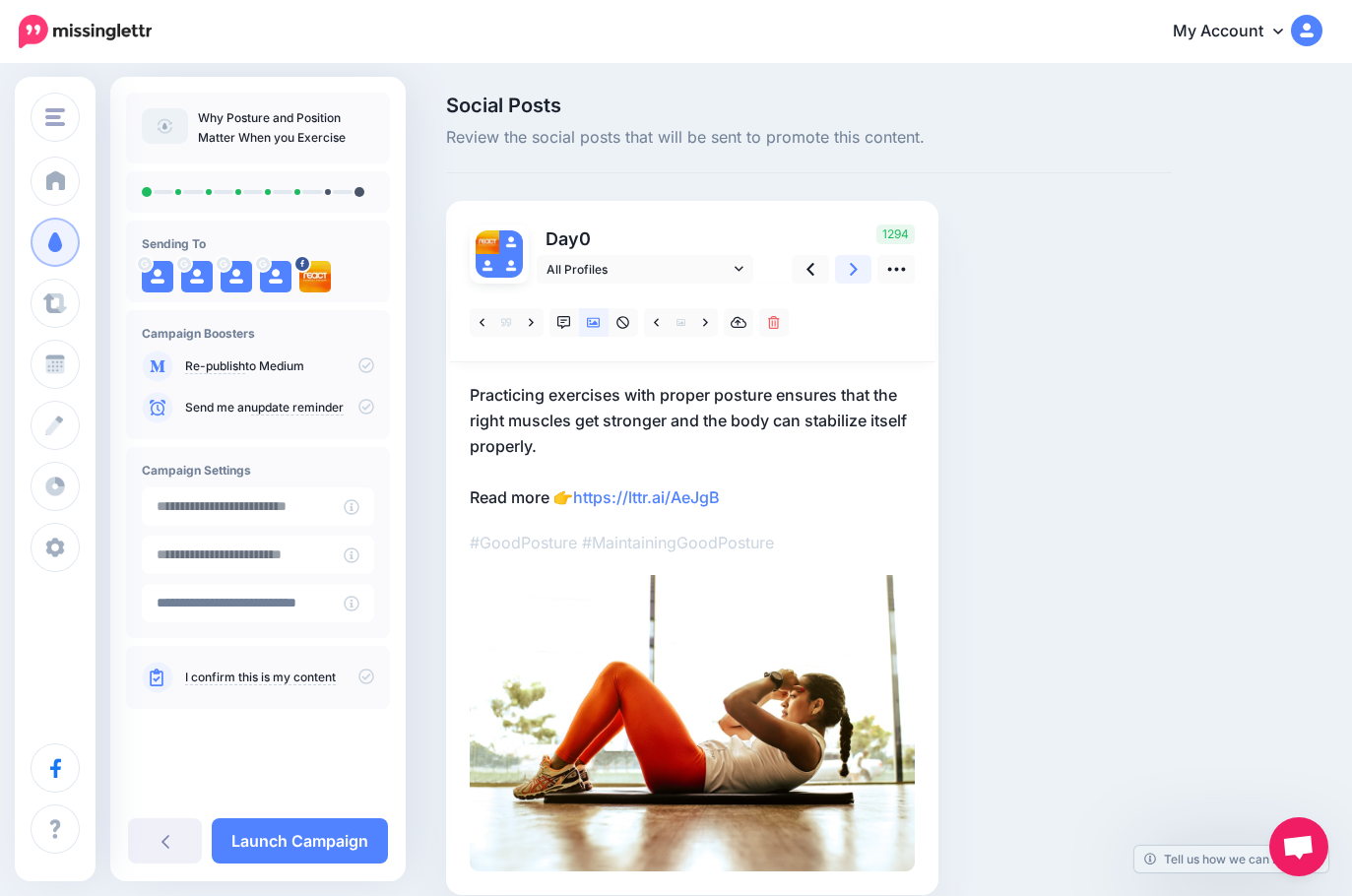 click 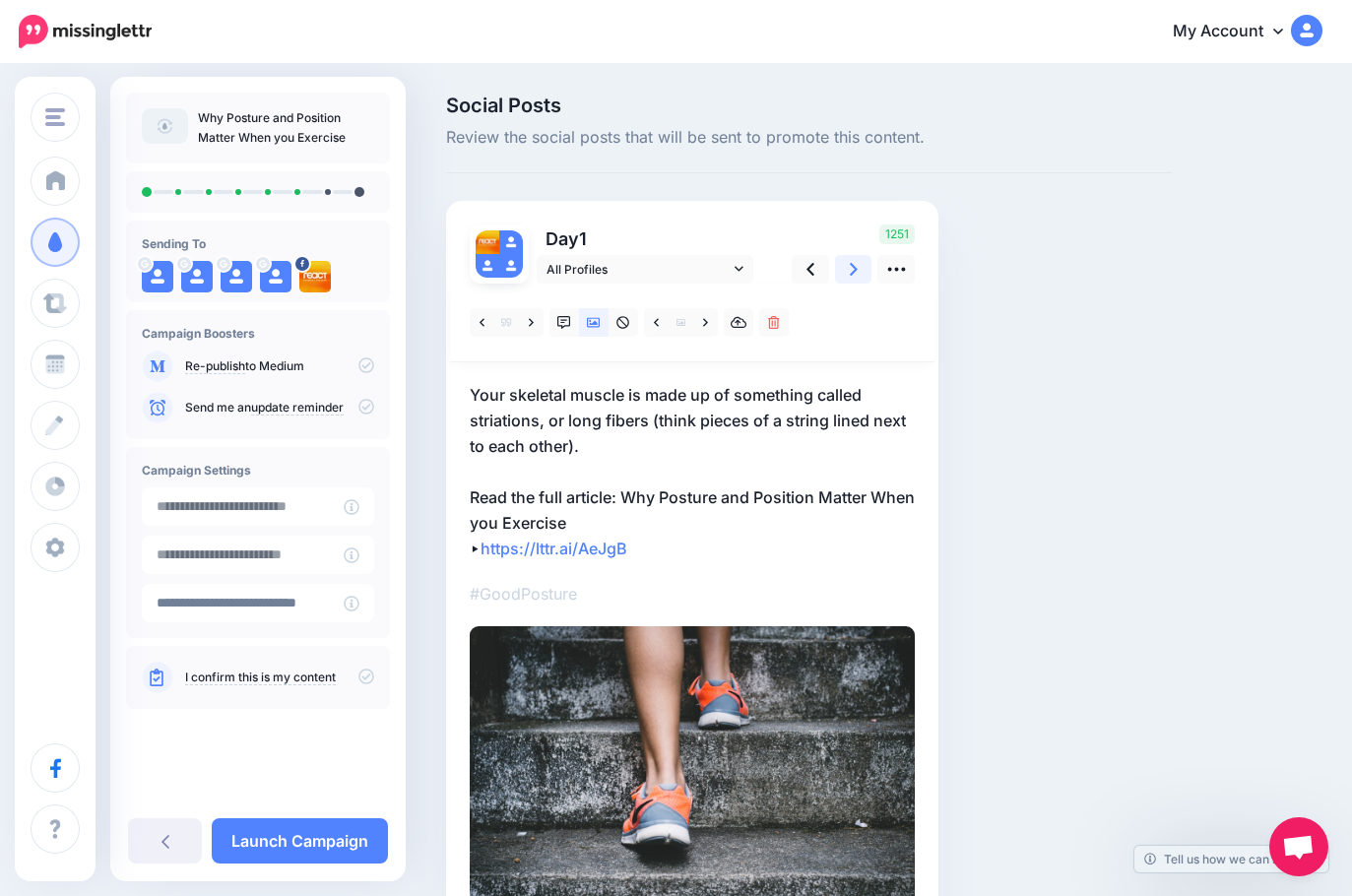 click 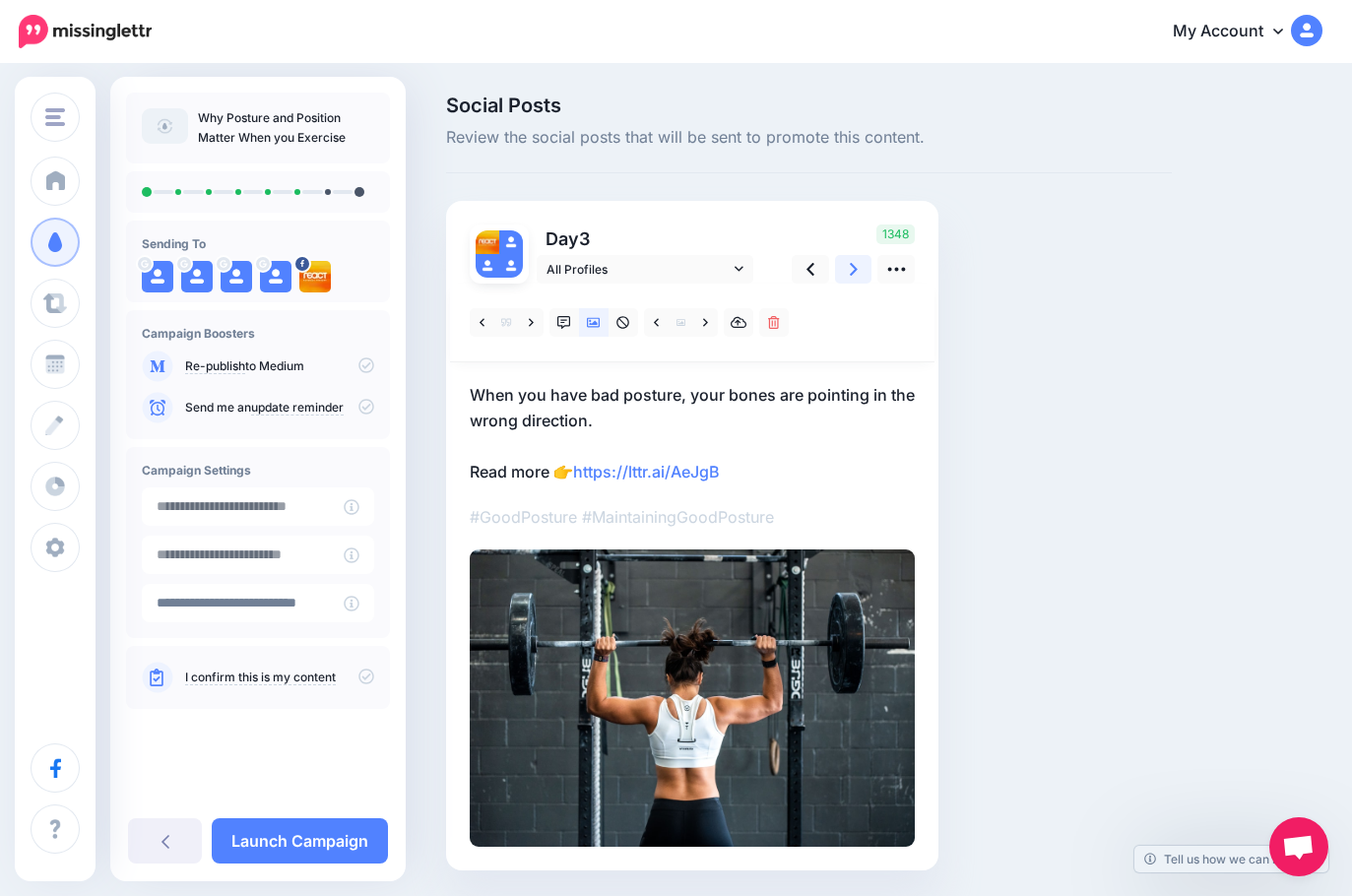 click 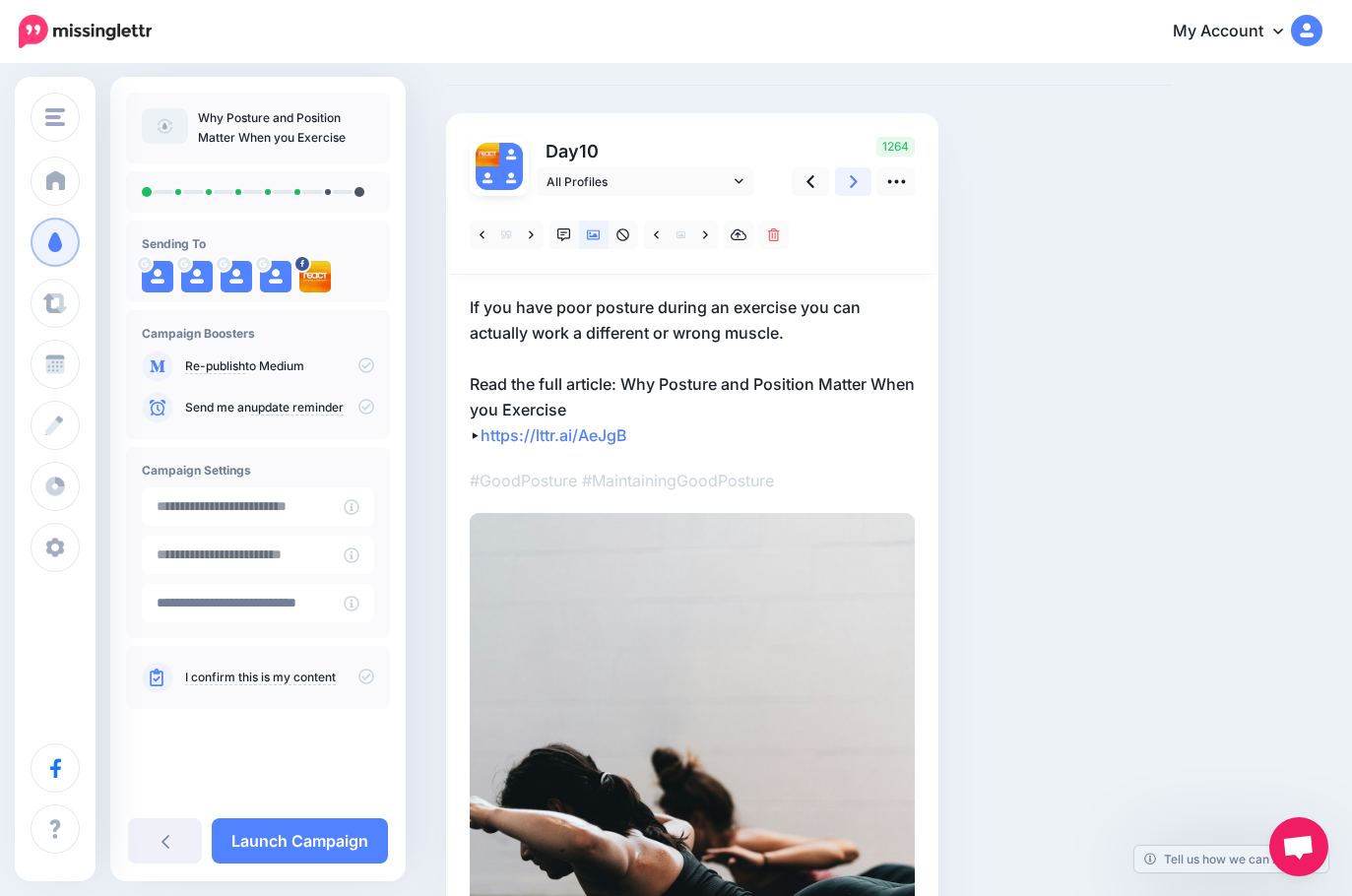 scroll, scrollTop: 197, scrollLeft: 0, axis: vertical 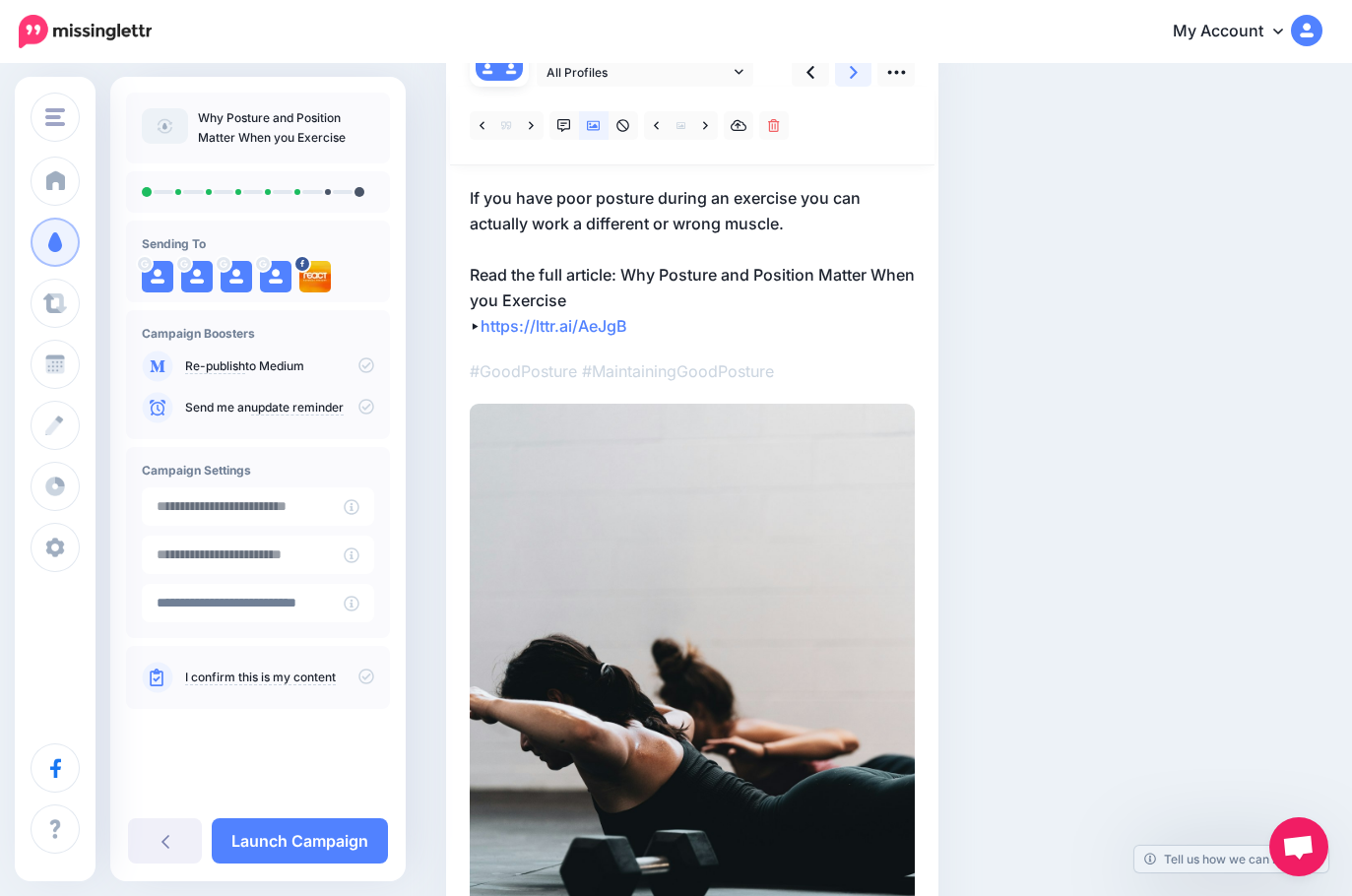 click 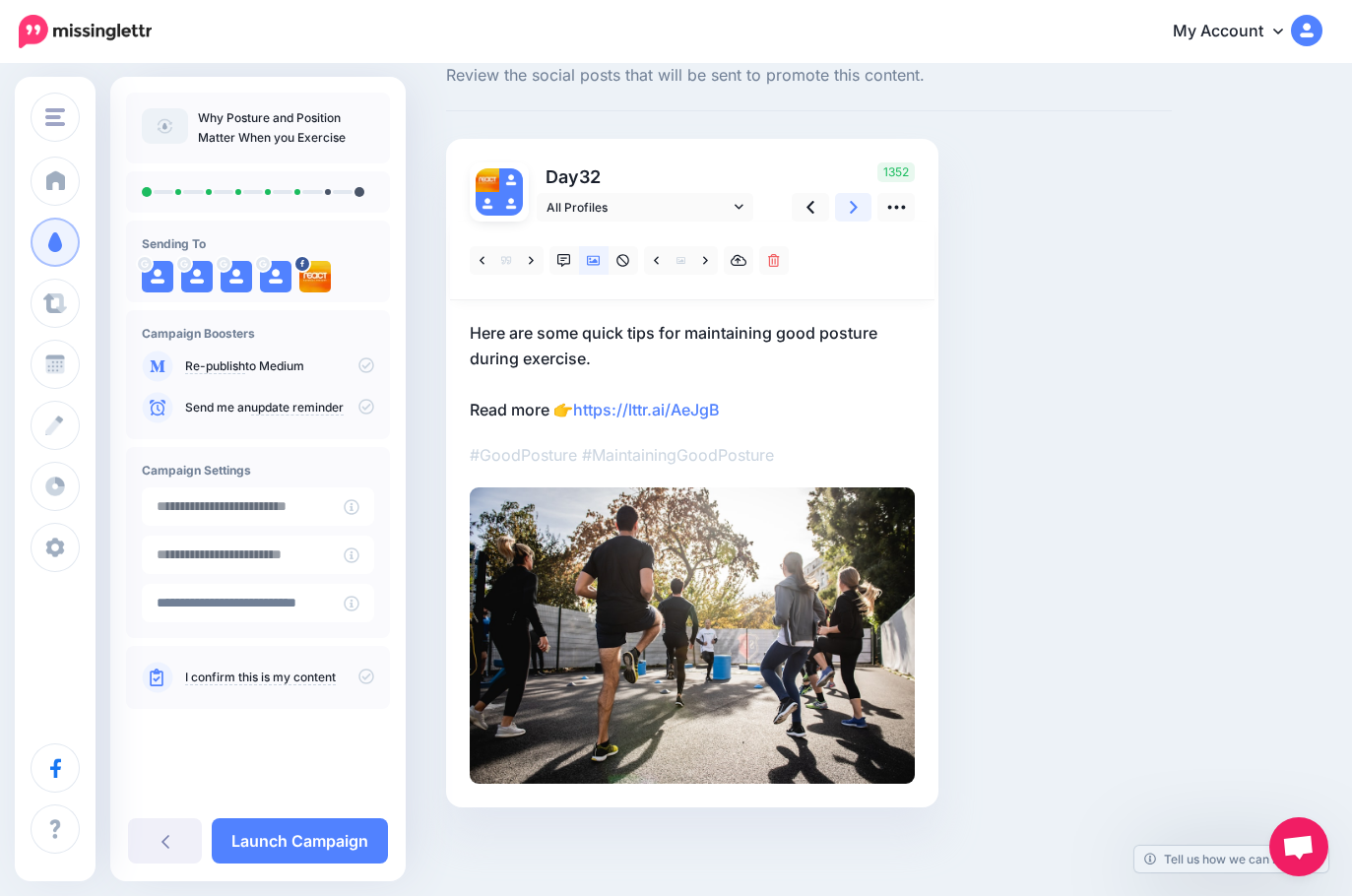 scroll, scrollTop: 62, scrollLeft: 0, axis: vertical 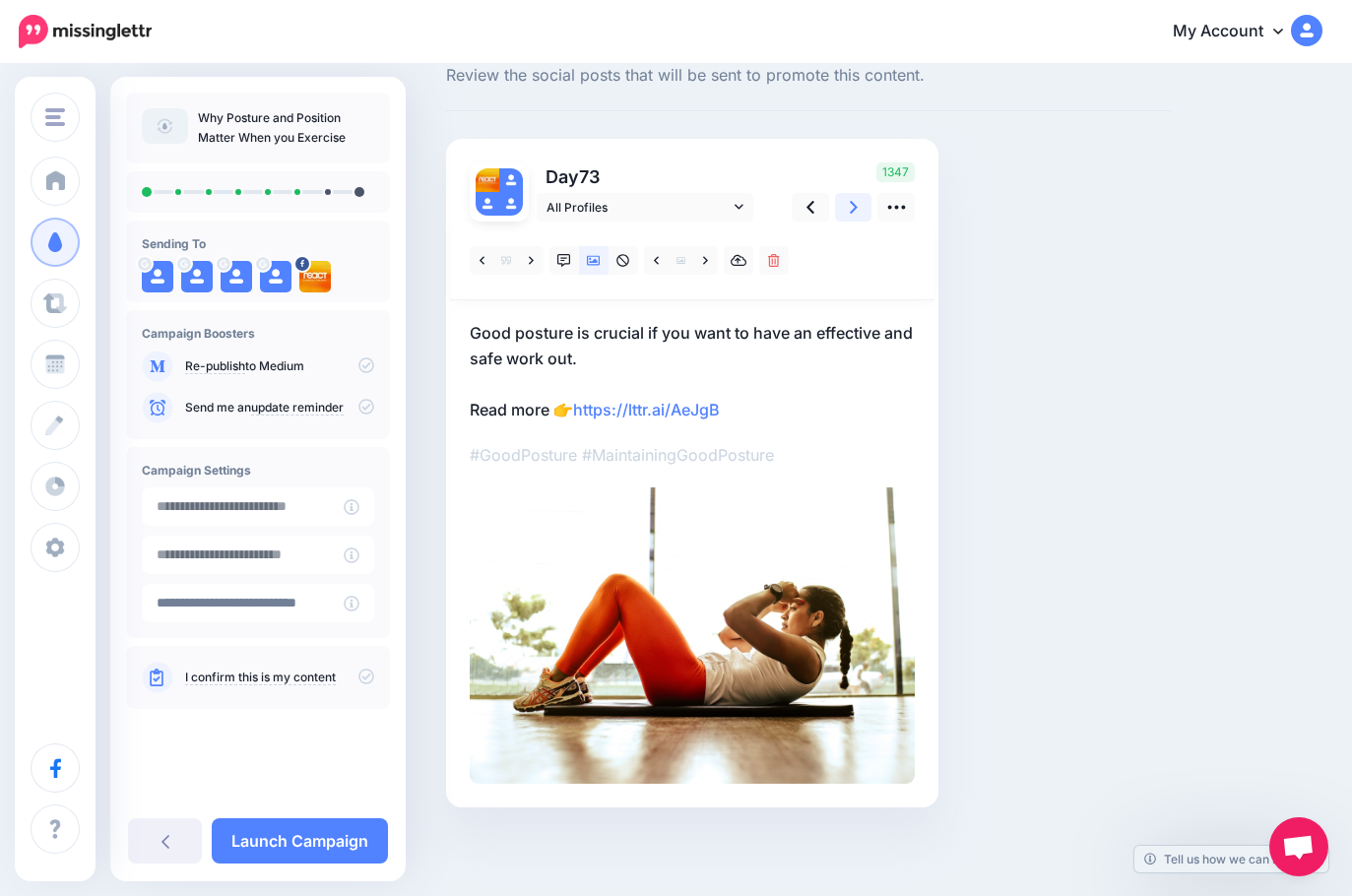 click 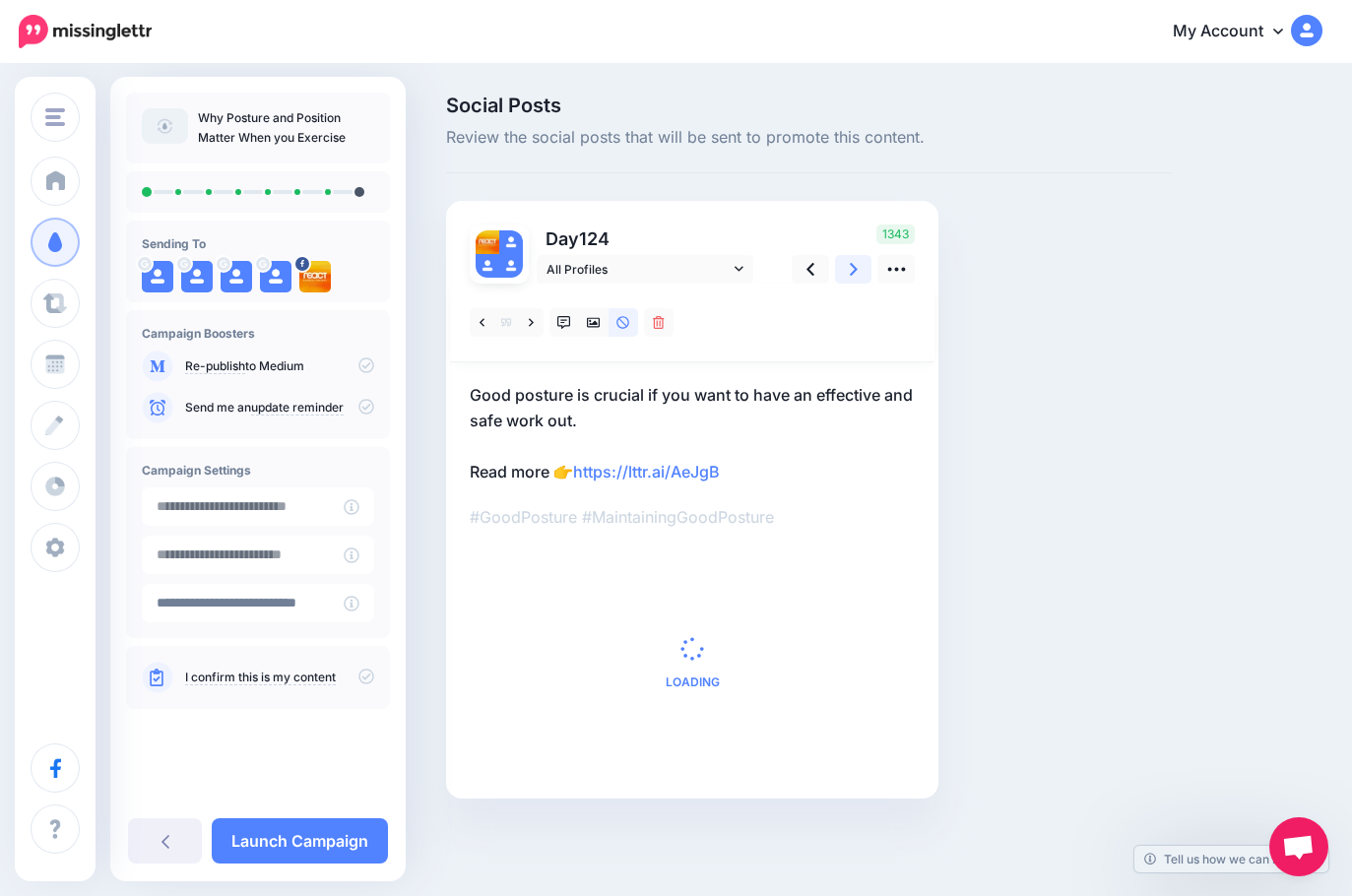 scroll, scrollTop: 0, scrollLeft: 0, axis: both 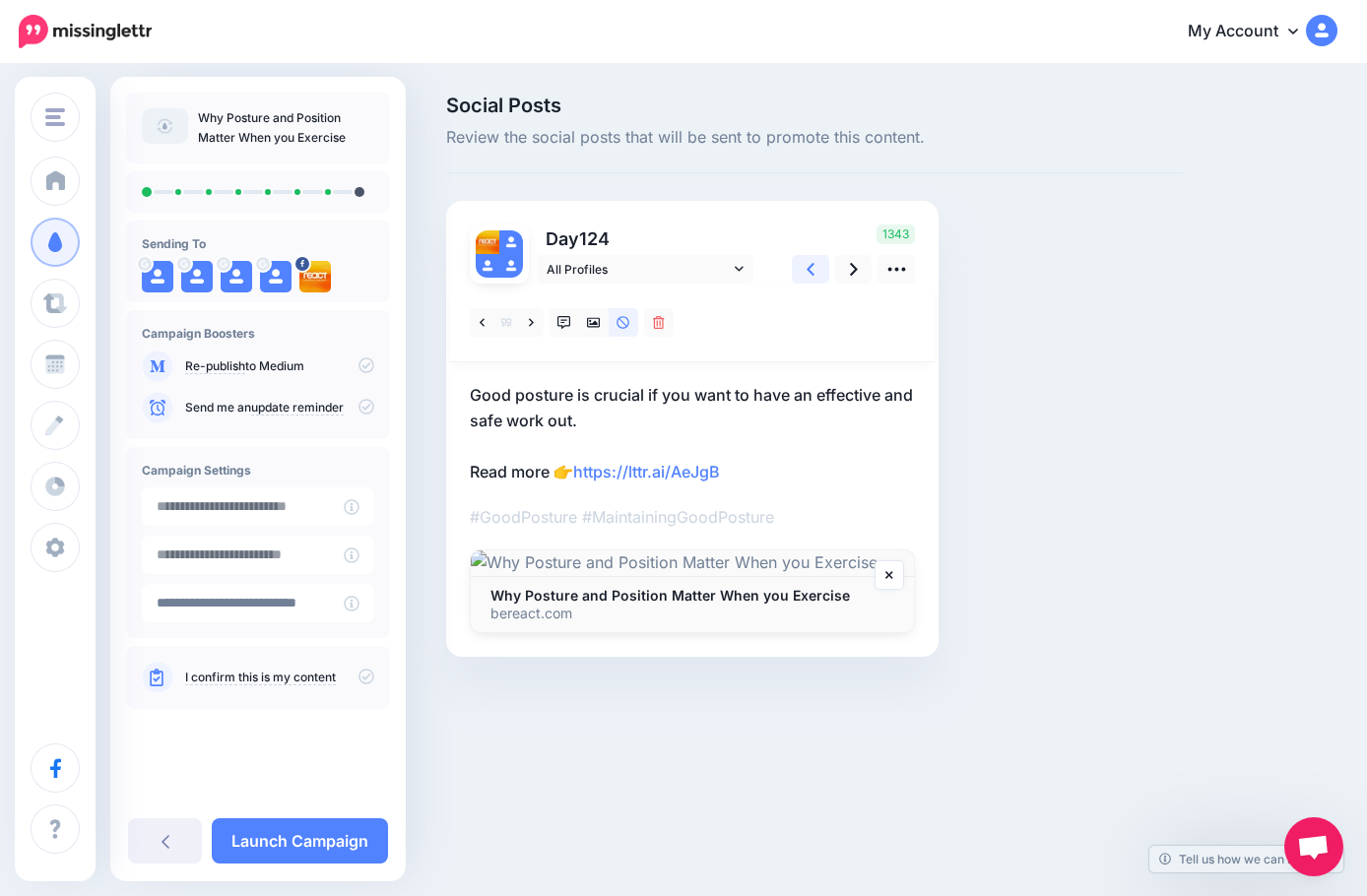 click at bounding box center [811, 269] 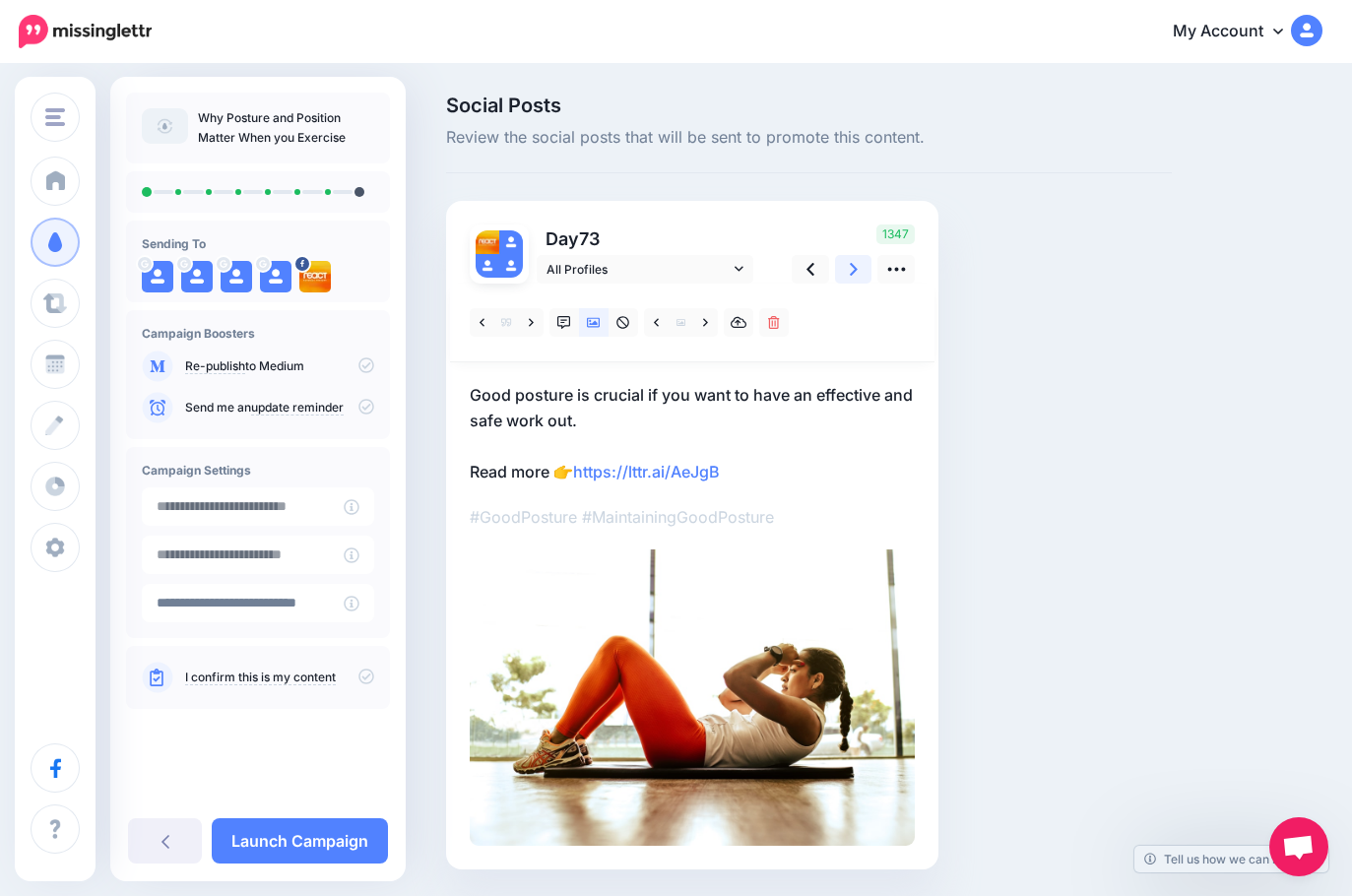 click 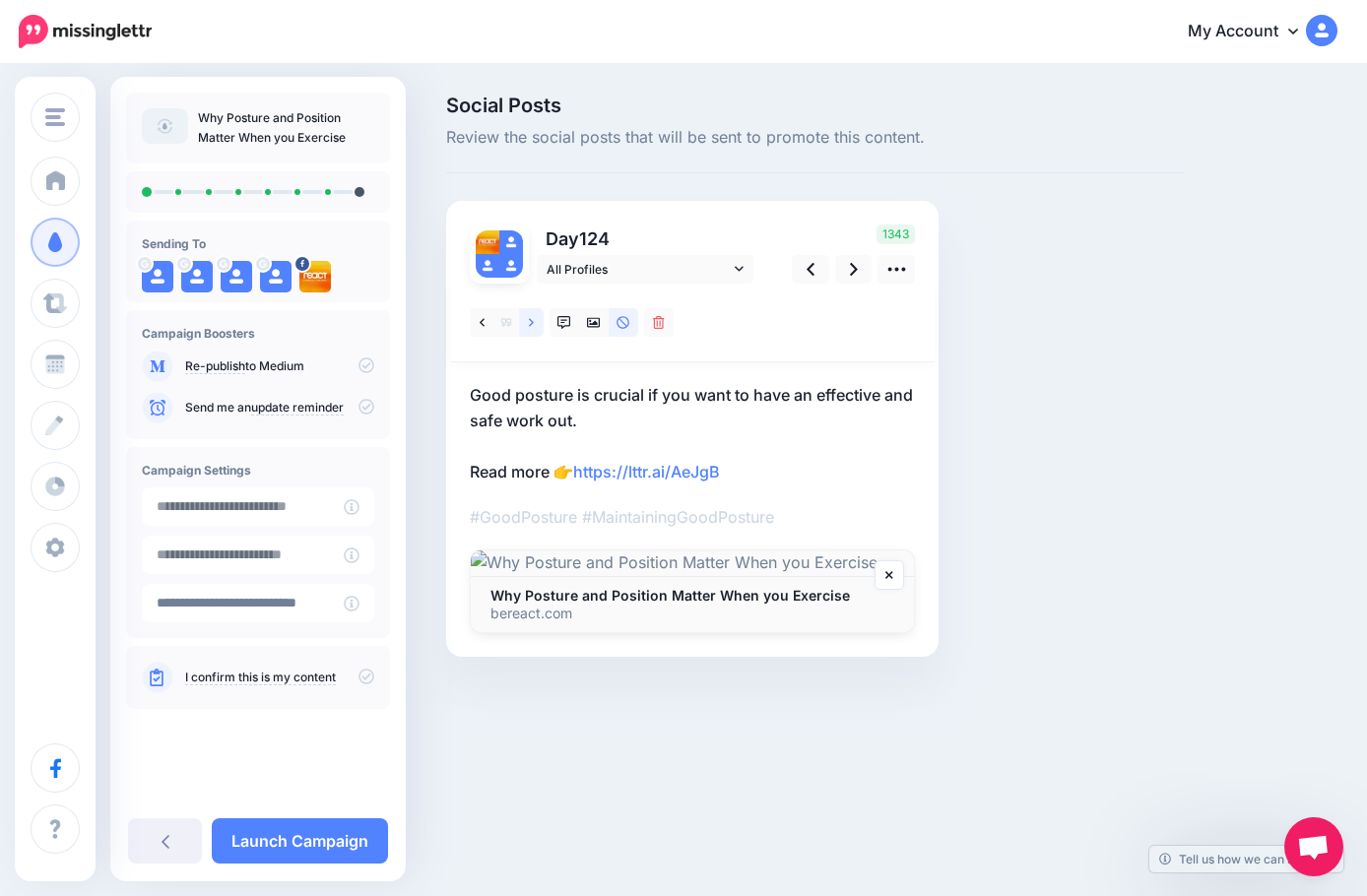 click at bounding box center [531, 322] 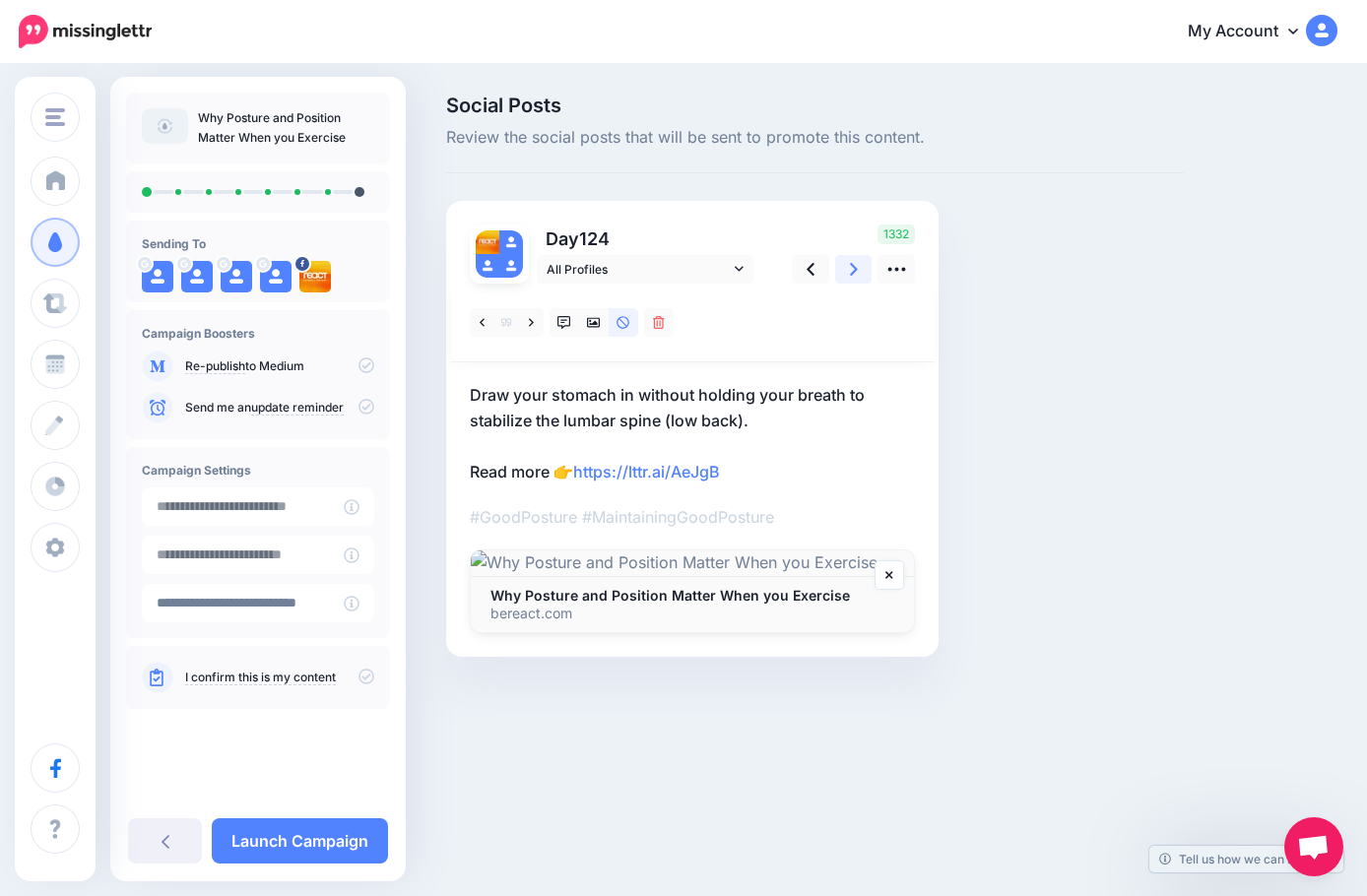 click 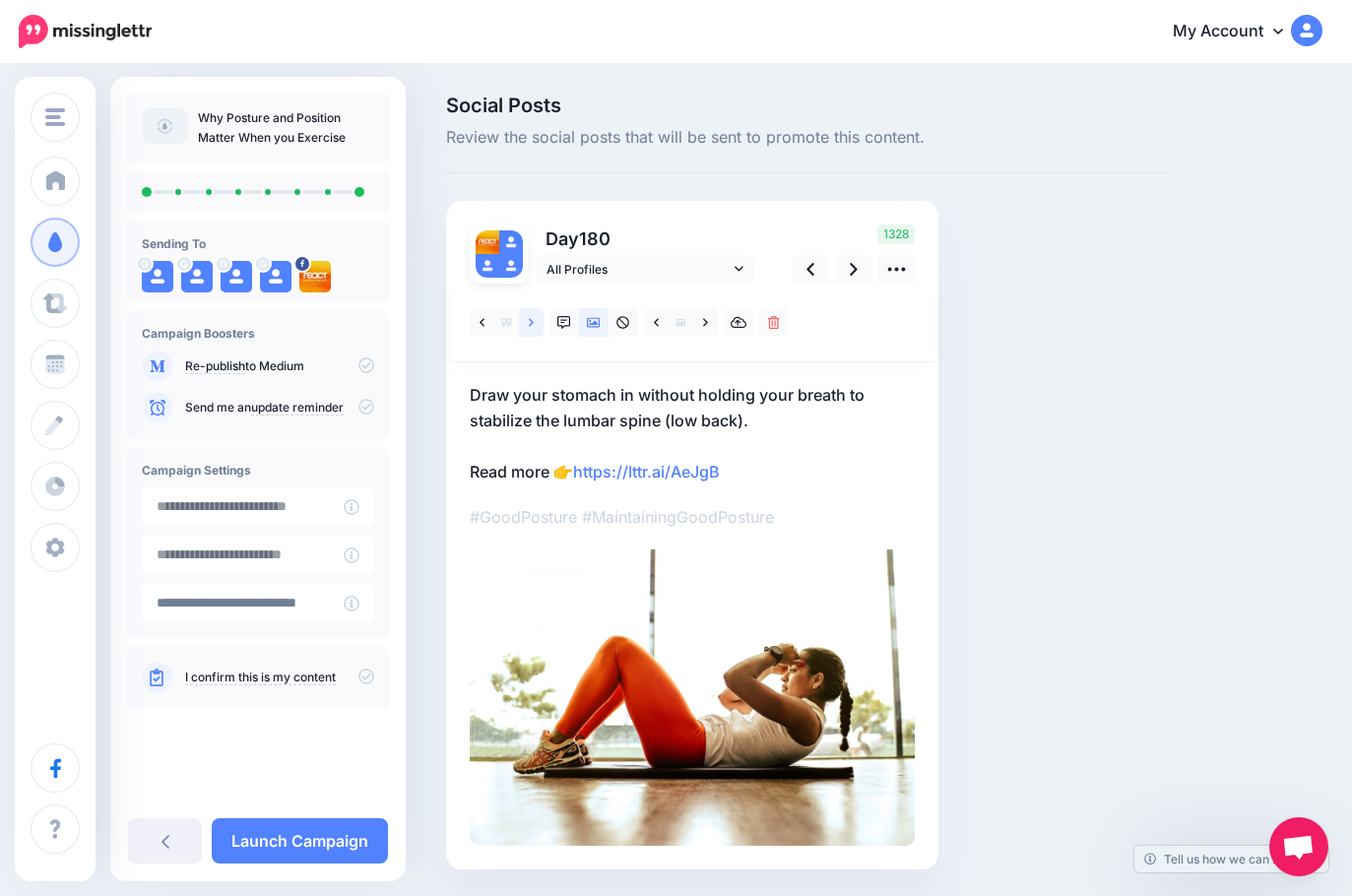 click 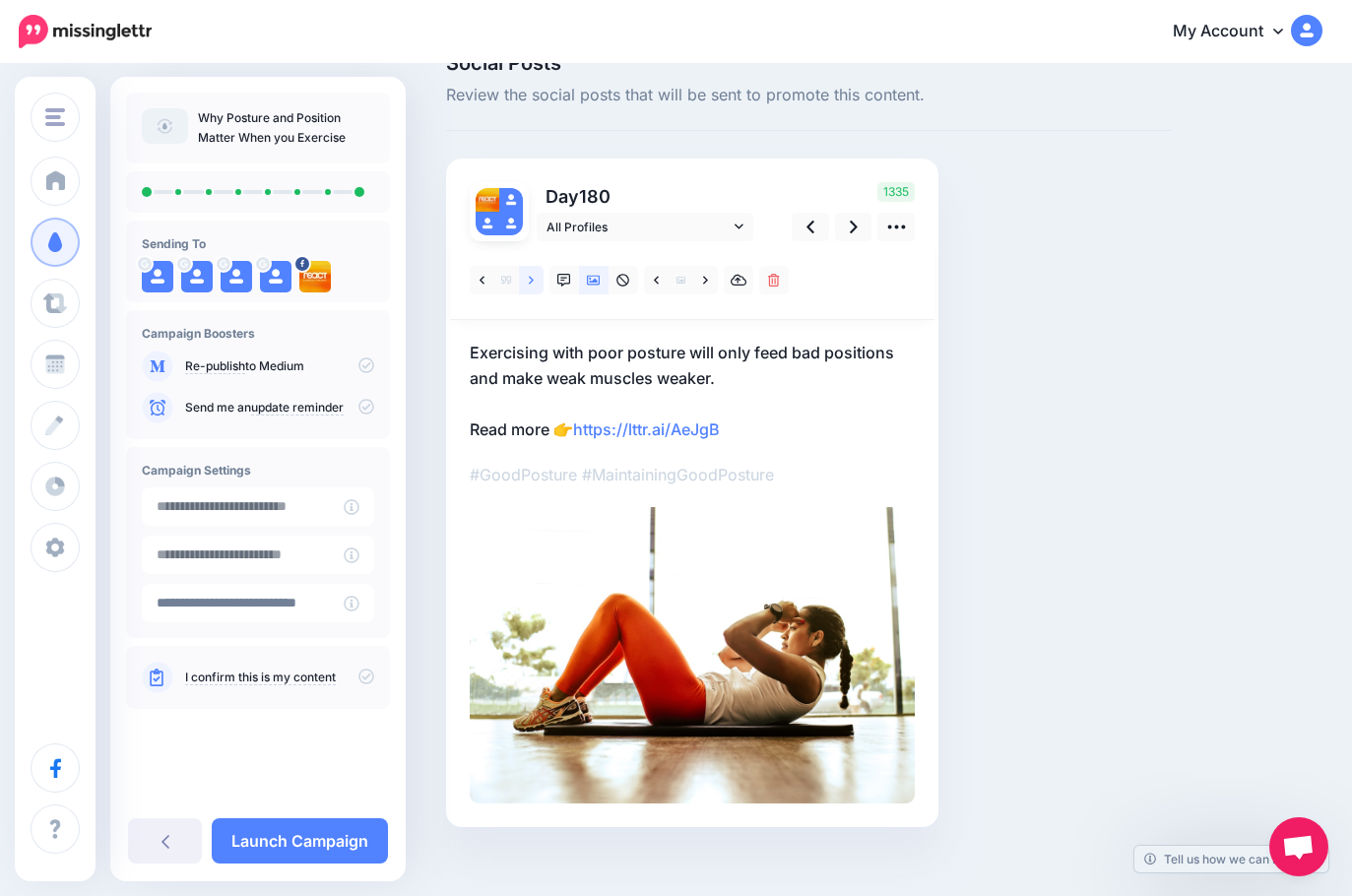 scroll, scrollTop: 62, scrollLeft: 0, axis: vertical 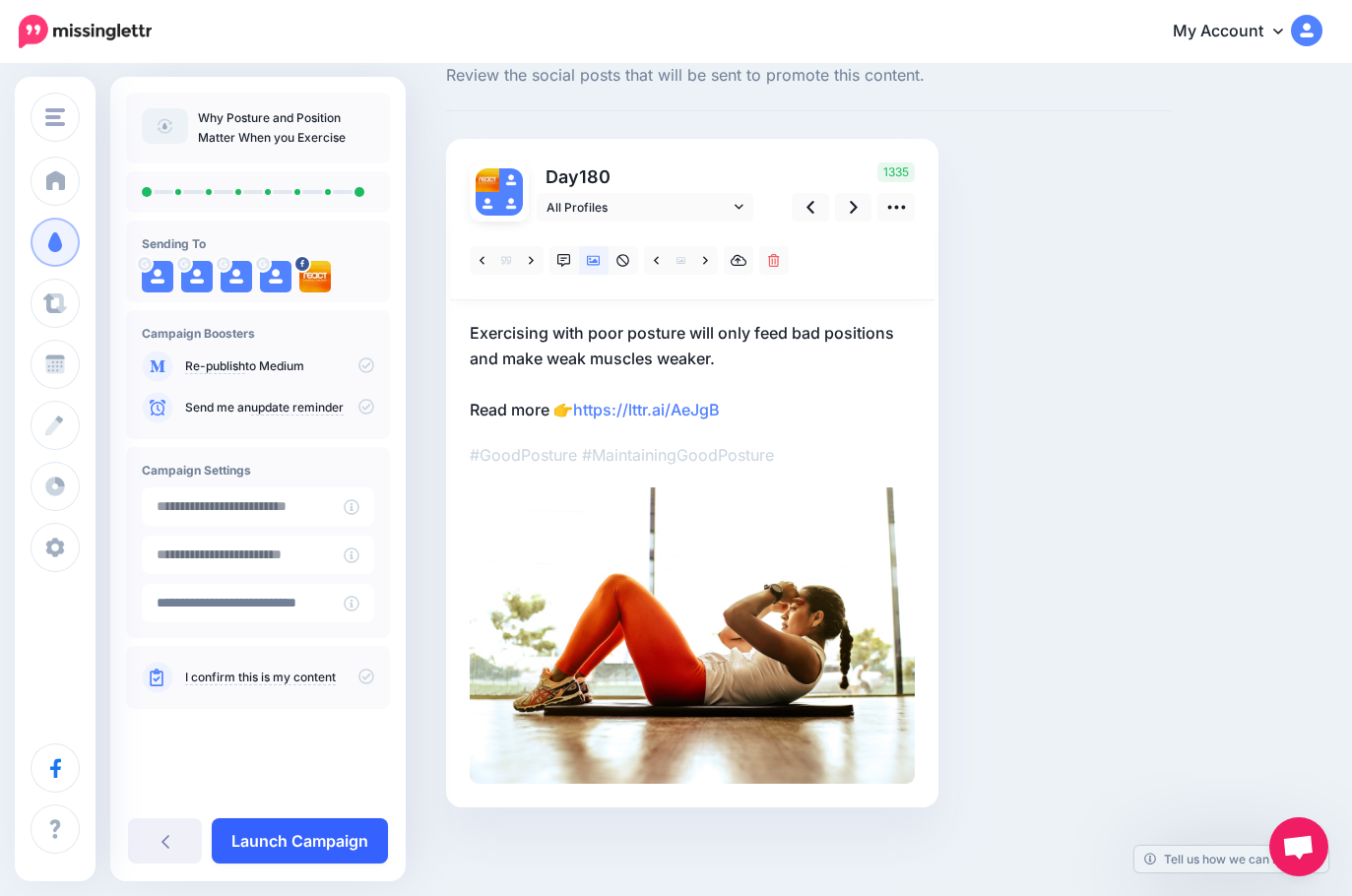 click on "Launch Campaign" at bounding box center (299, 841) 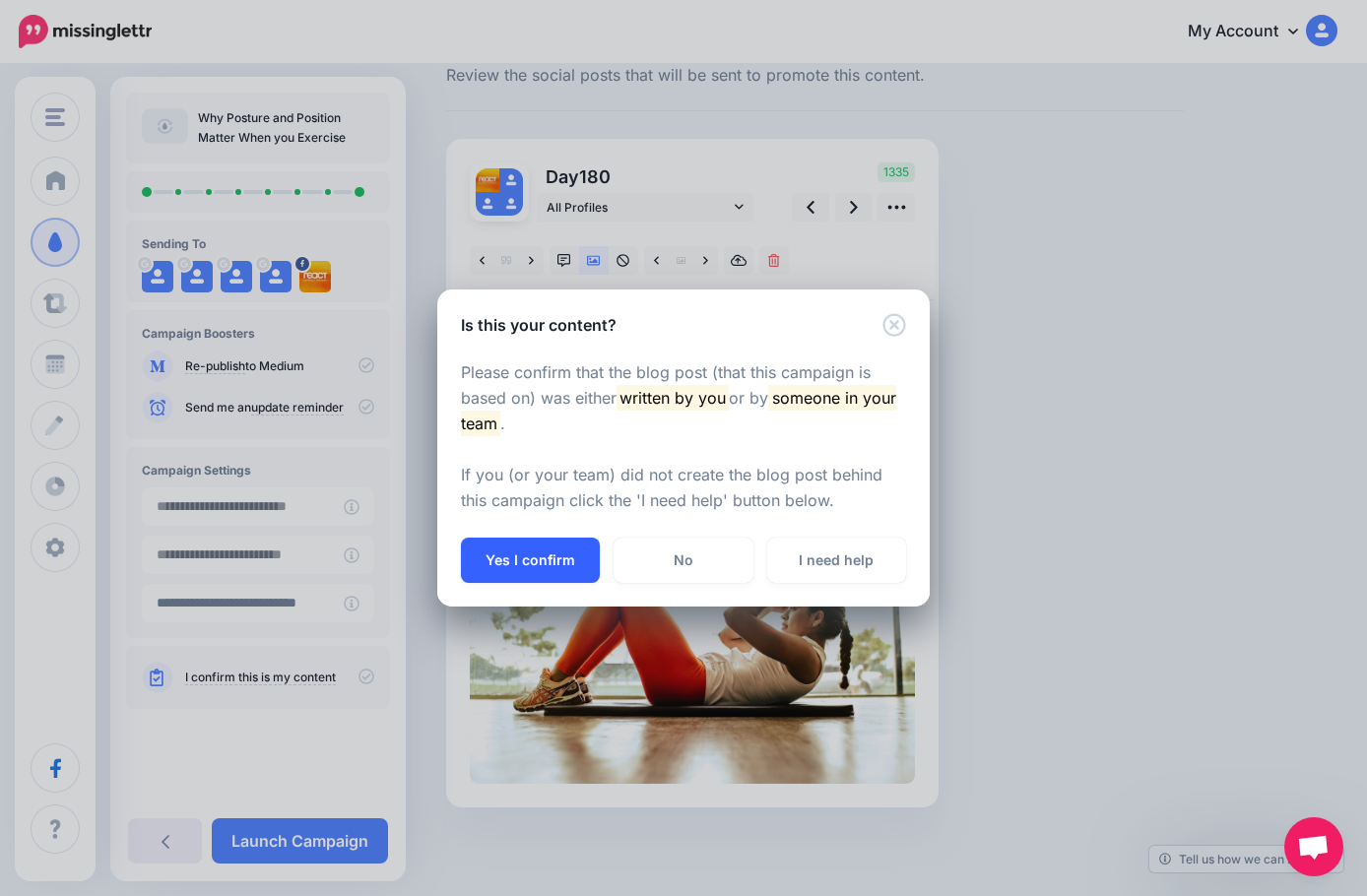 click on "Yes I confirm" at bounding box center (530, 560) 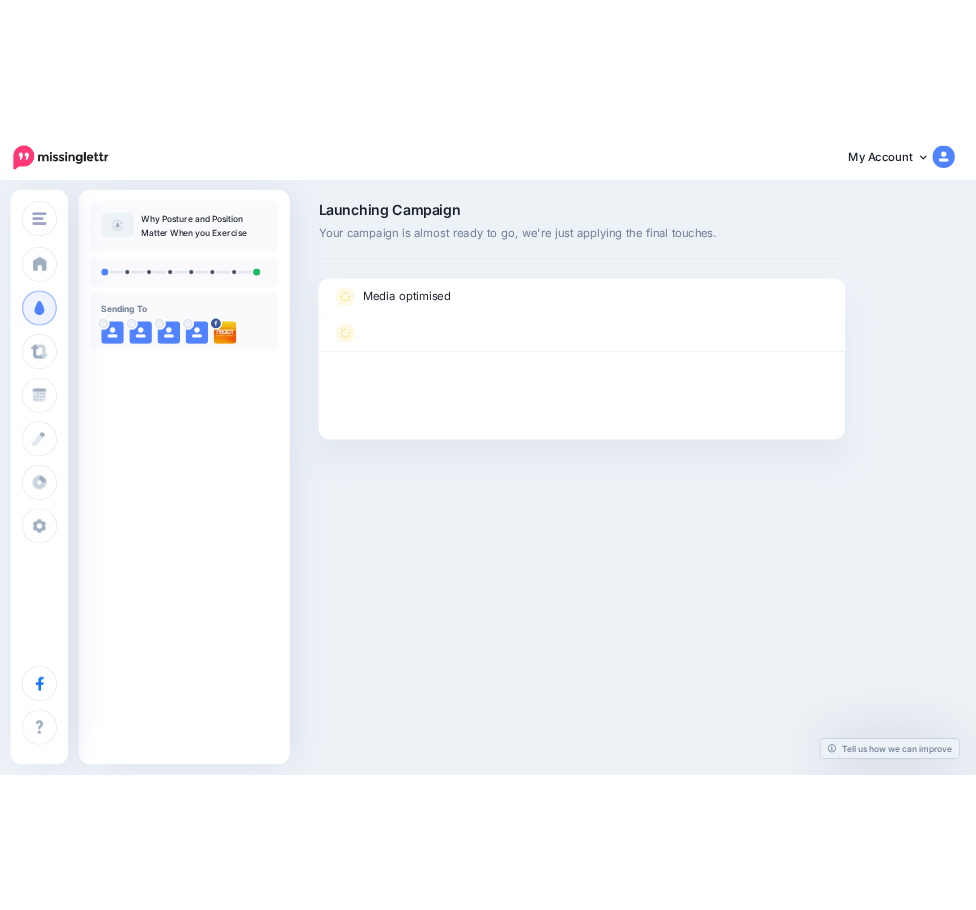 scroll, scrollTop: 0, scrollLeft: 0, axis: both 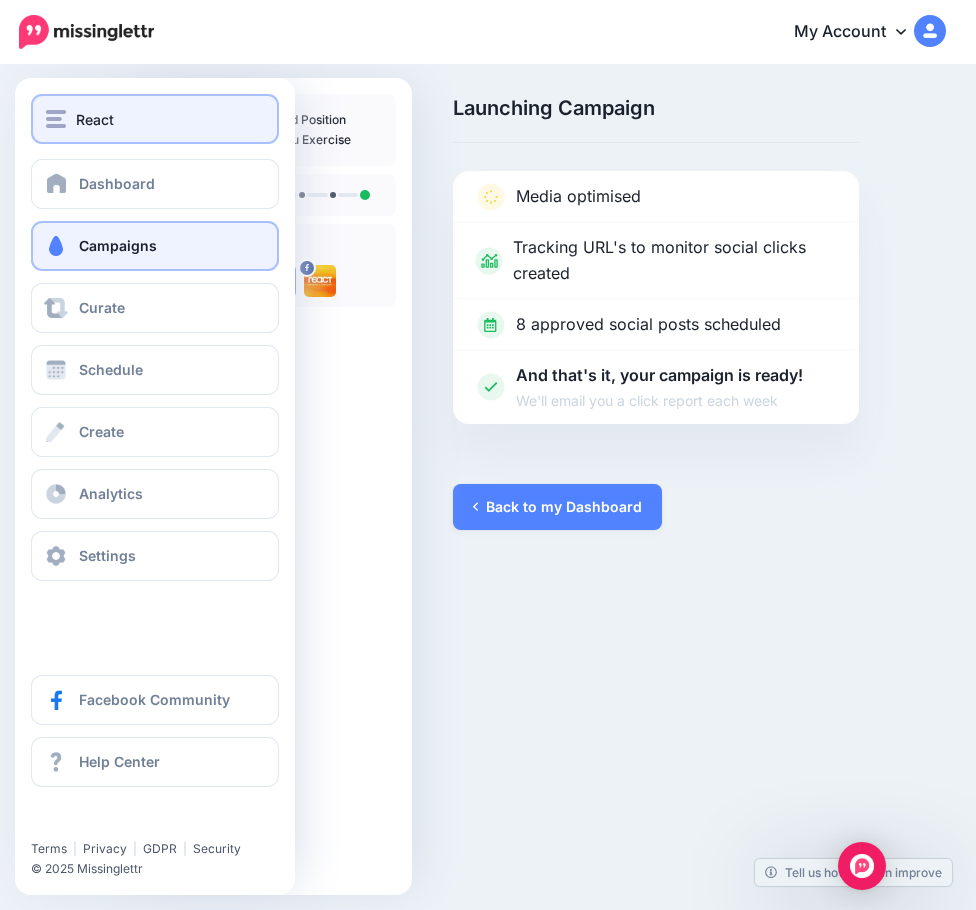 click on "React" at bounding box center (95, 119) 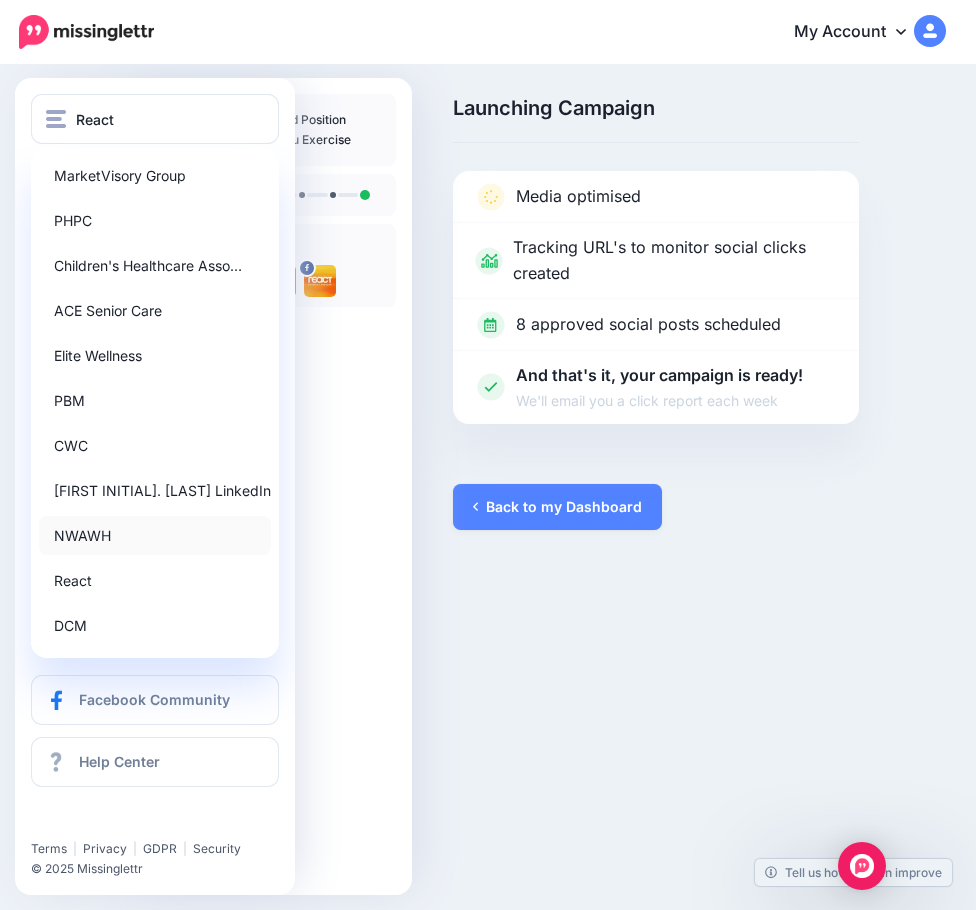 click on "NWAWH" at bounding box center (155, 535) 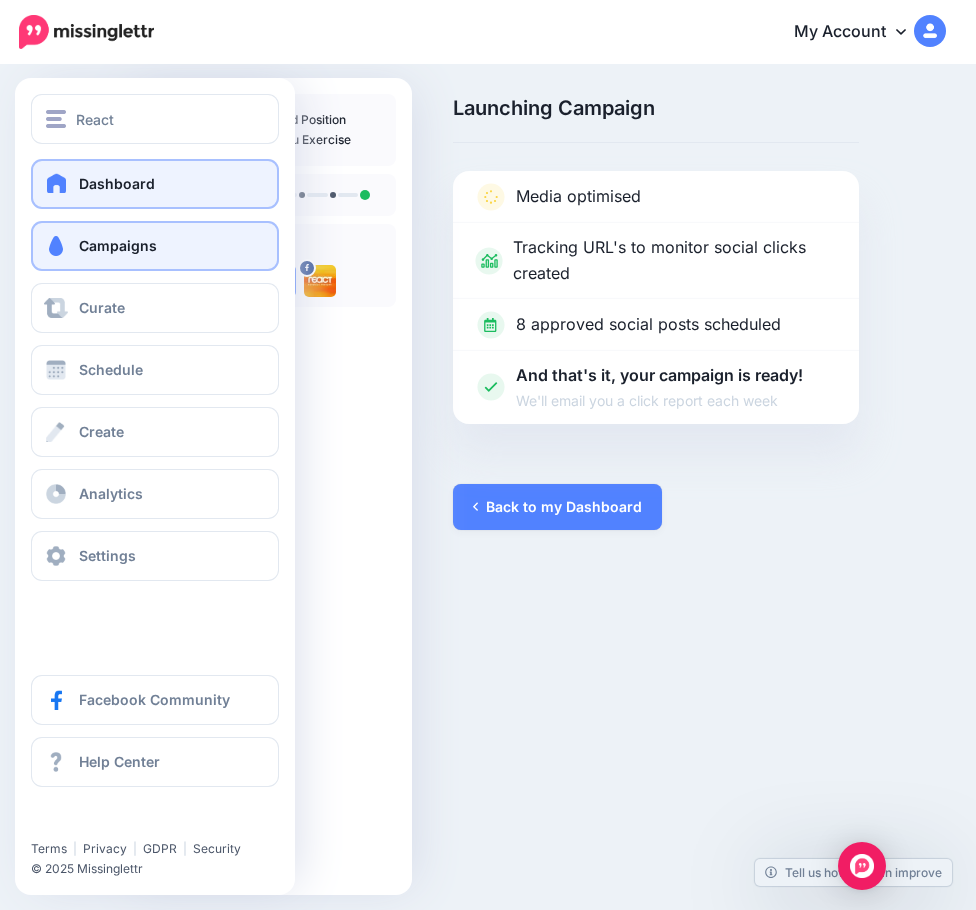 click on "Dashboard" at bounding box center [117, 183] 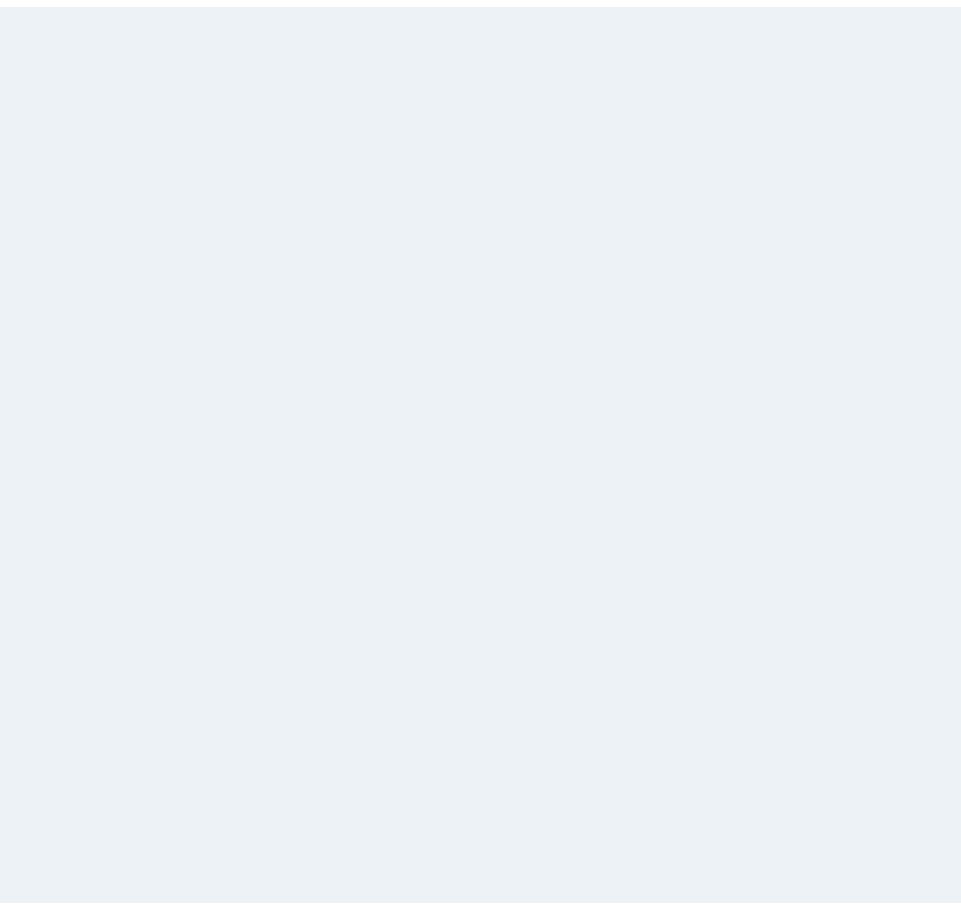 scroll, scrollTop: 0, scrollLeft: 0, axis: both 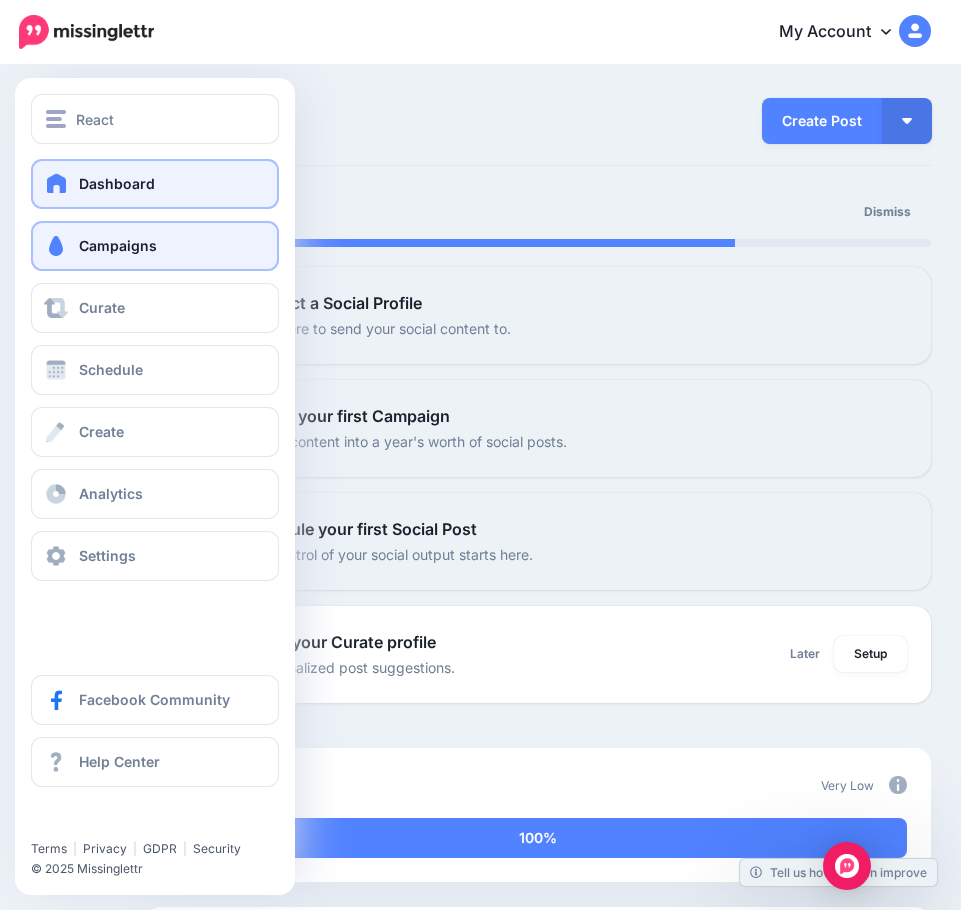 click on "Campaigns" at bounding box center [118, 245] 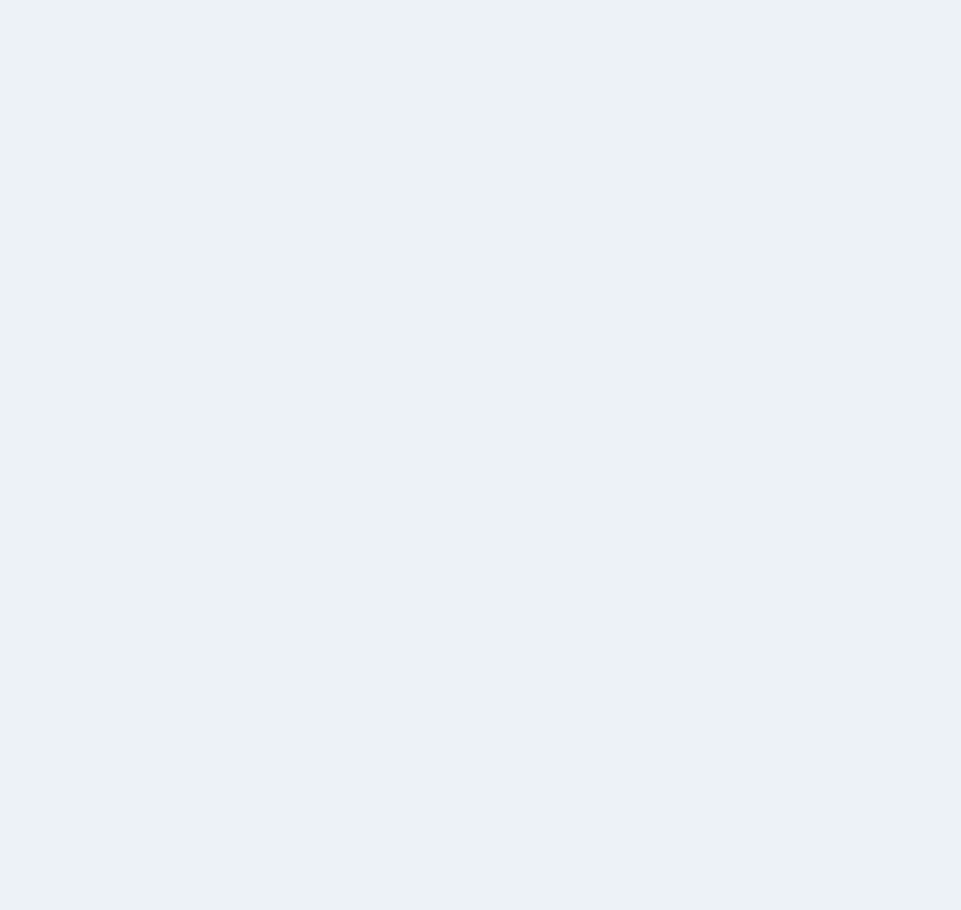 scroll, scrollTop: 0, scrollLeft: 0, axis: both 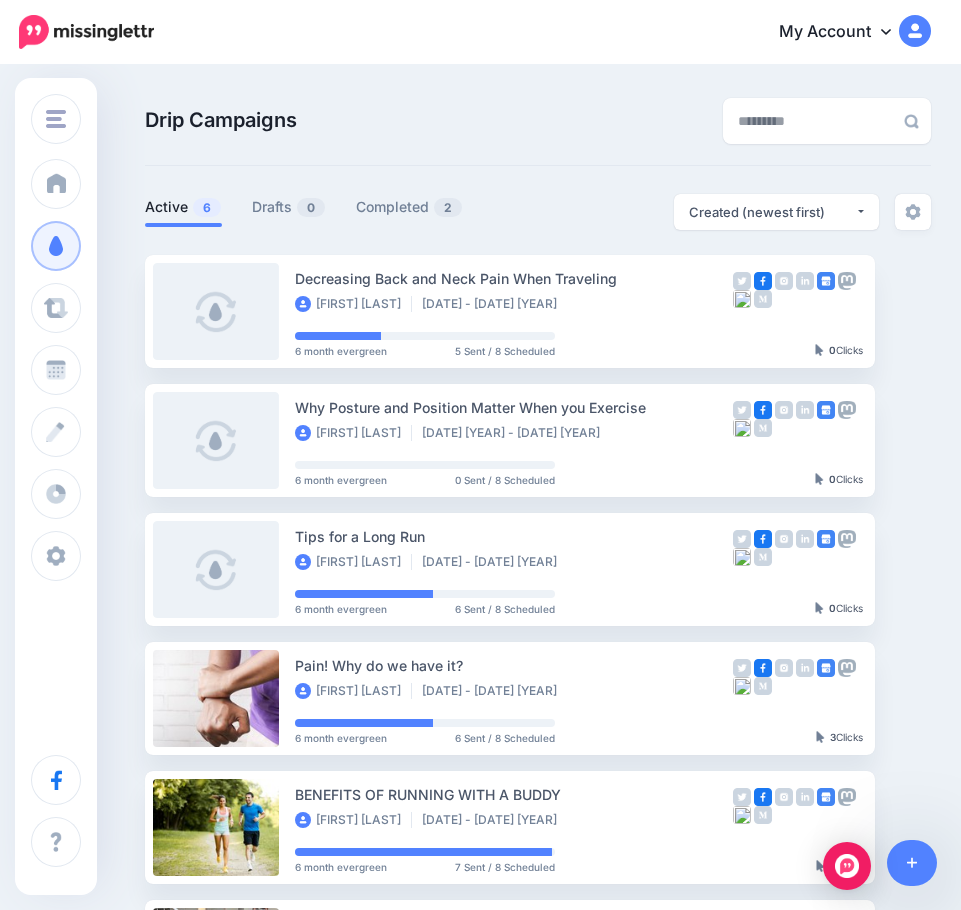 click on "Drip Campaigns
Drive traffic on autopilot" at bounding box center [402, 120] 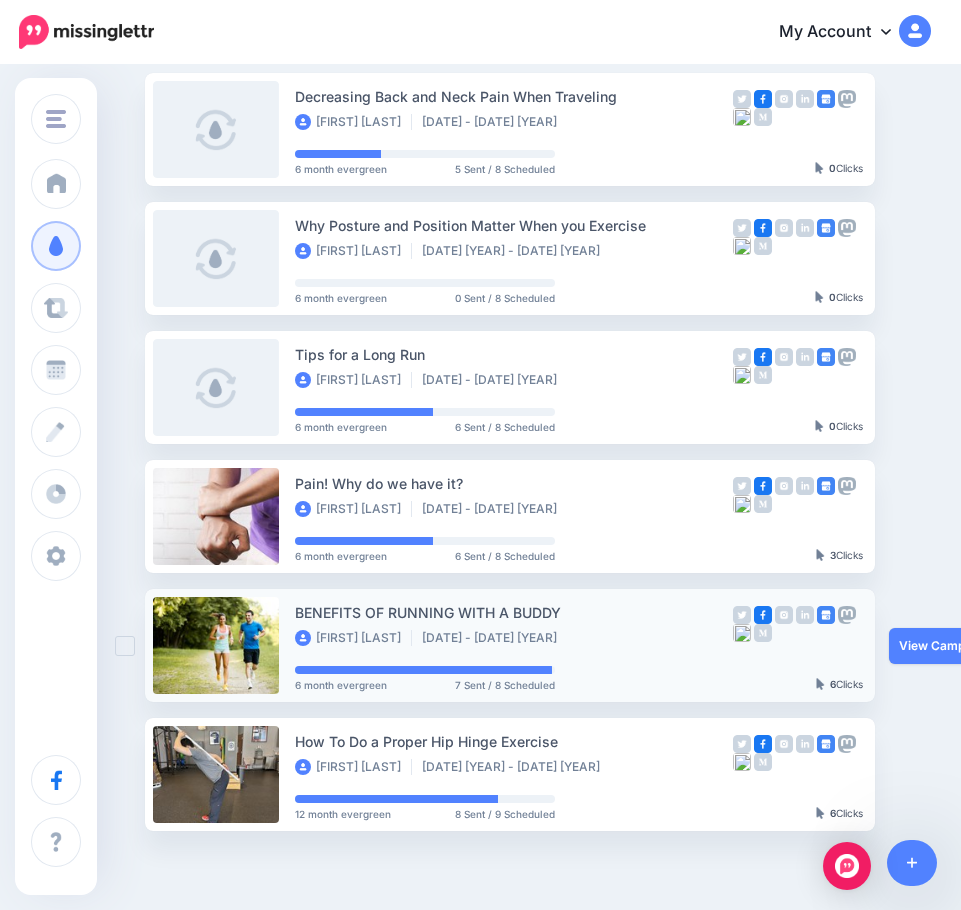 scroll, scrollTop: 0, scrollLeft: 0, axis: both 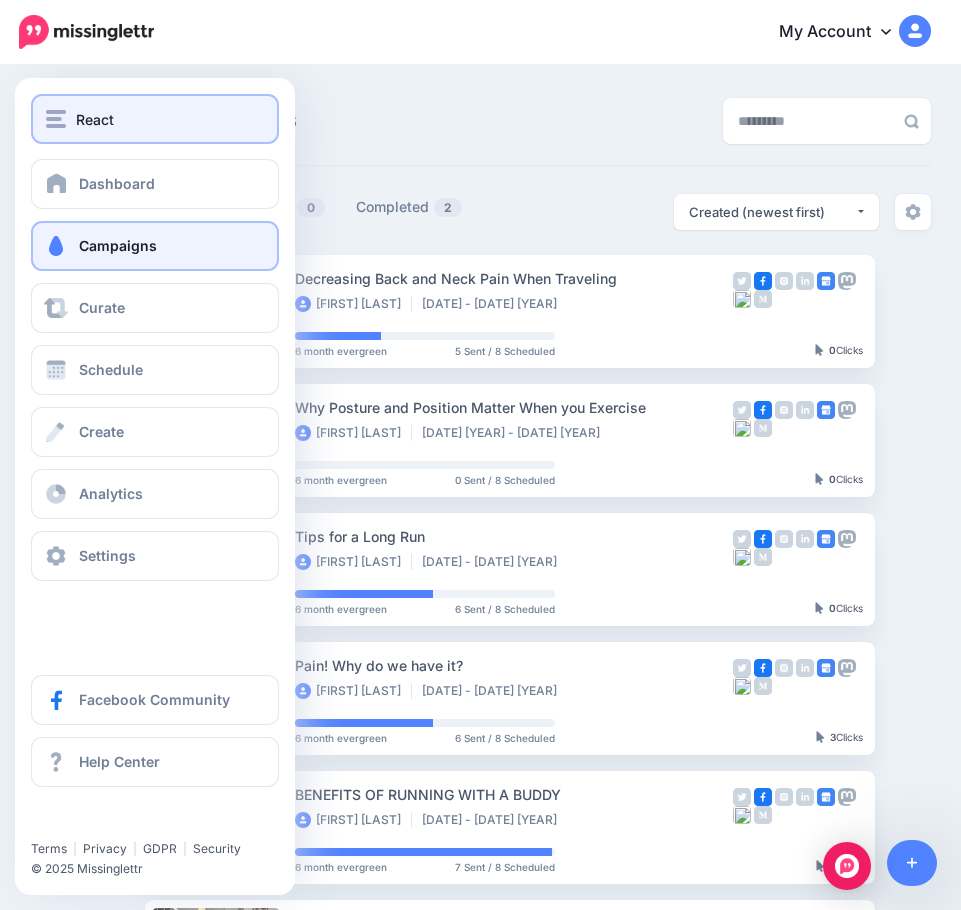 click on "React" at bounding box center [95, 119] 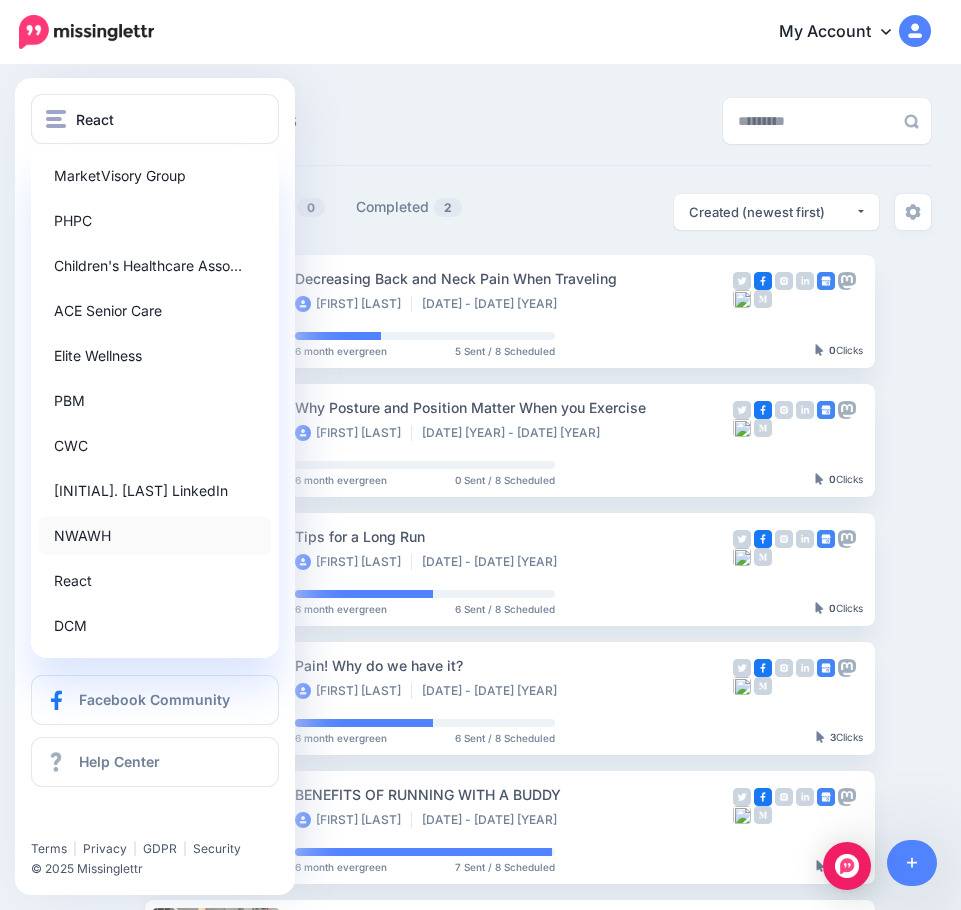 click on "NWAWH" at bounding box center (155, 535) 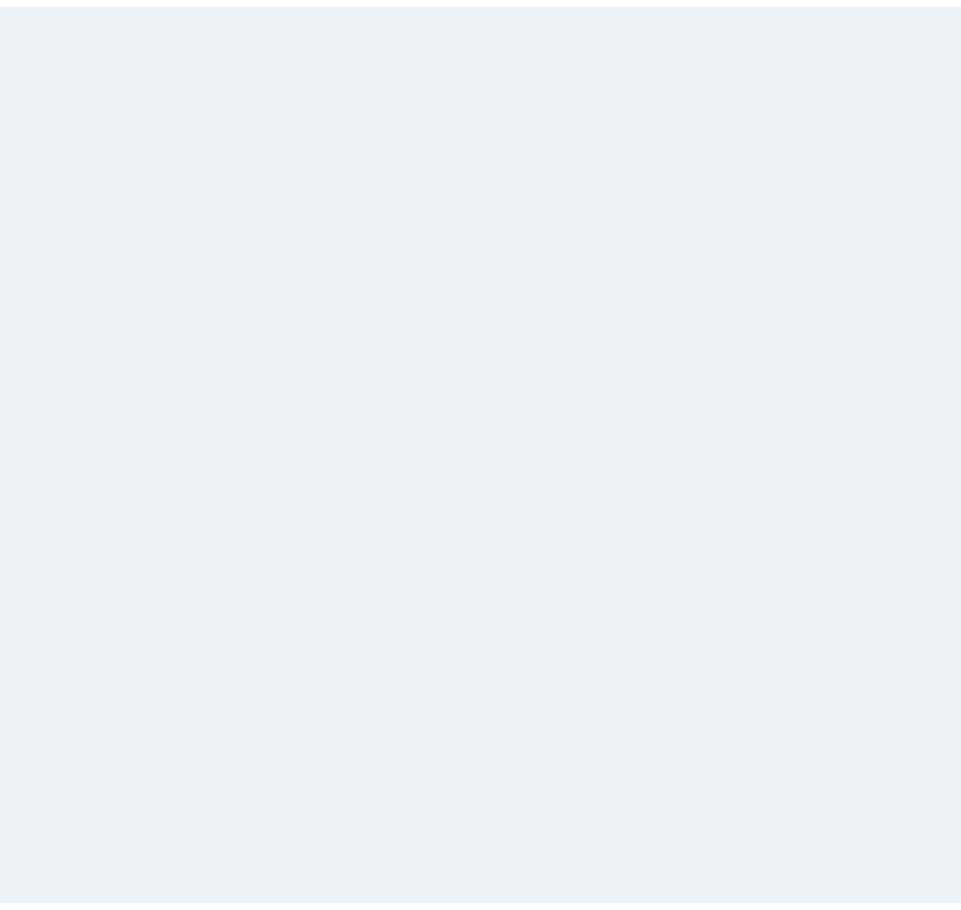 scroll, scrollTop: 0, scrollLeft: 0, axis: both 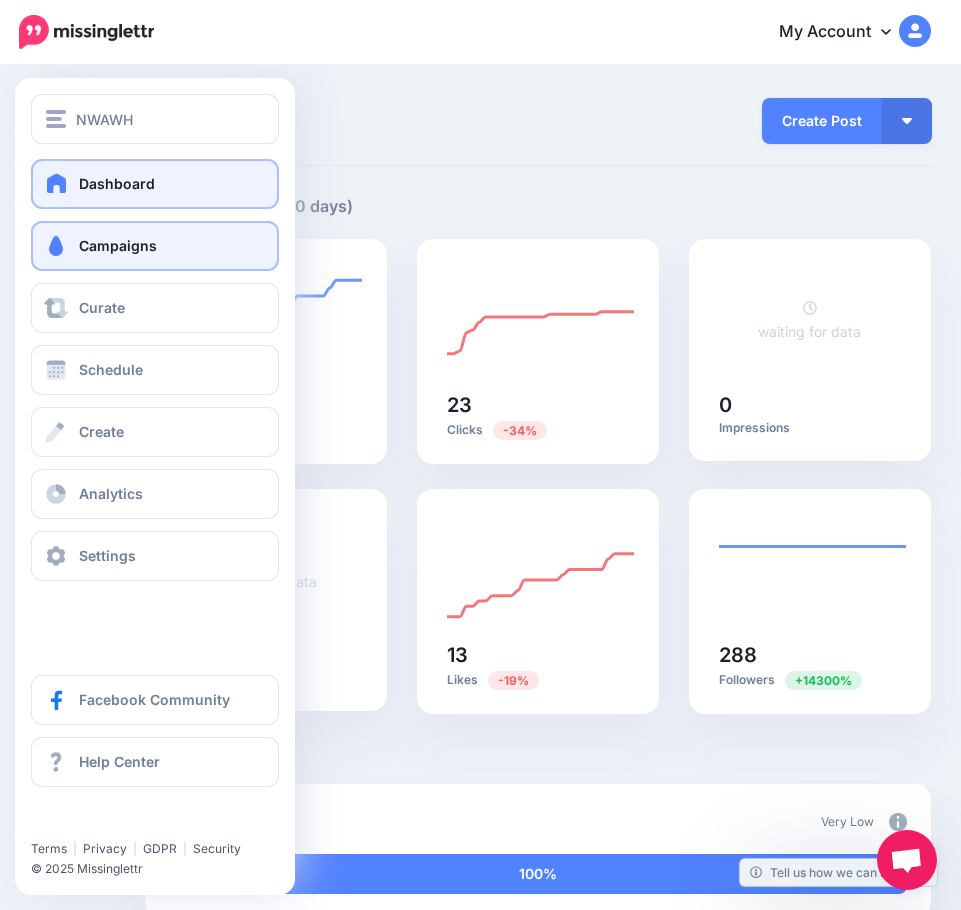 click at bounding box center [56, 246] 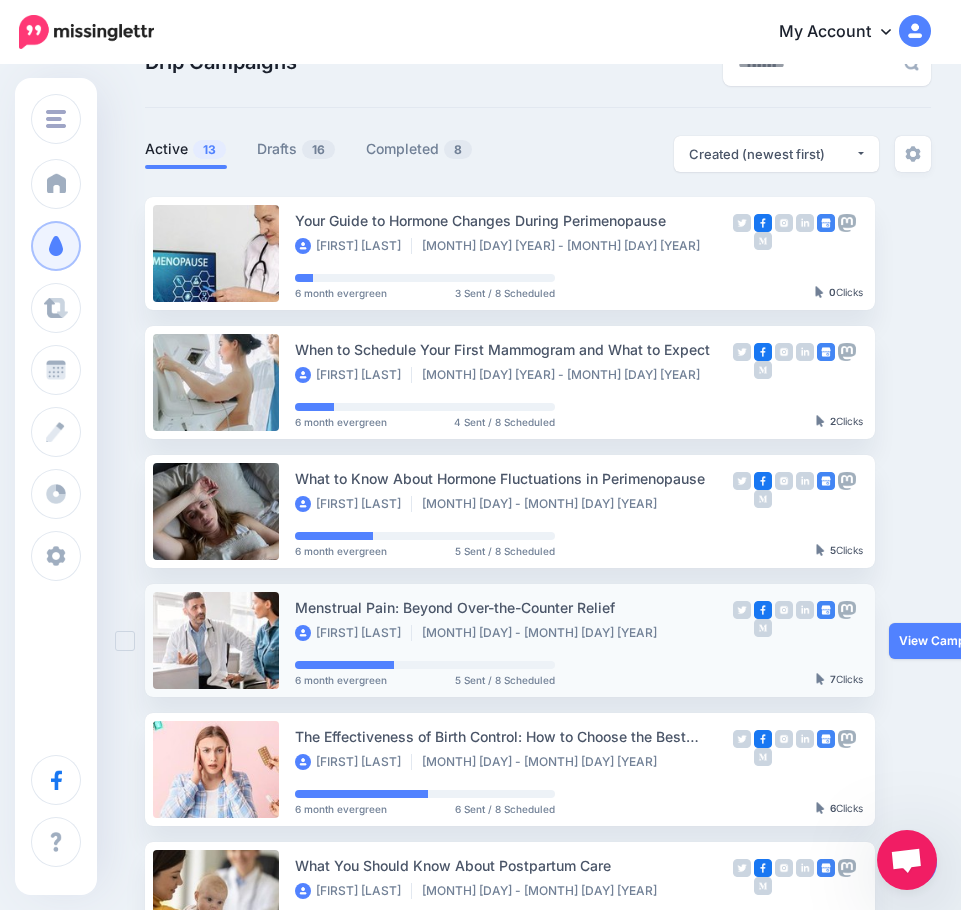 scroll, scrollTop: 0, scrollLeft: 0, axis: both 